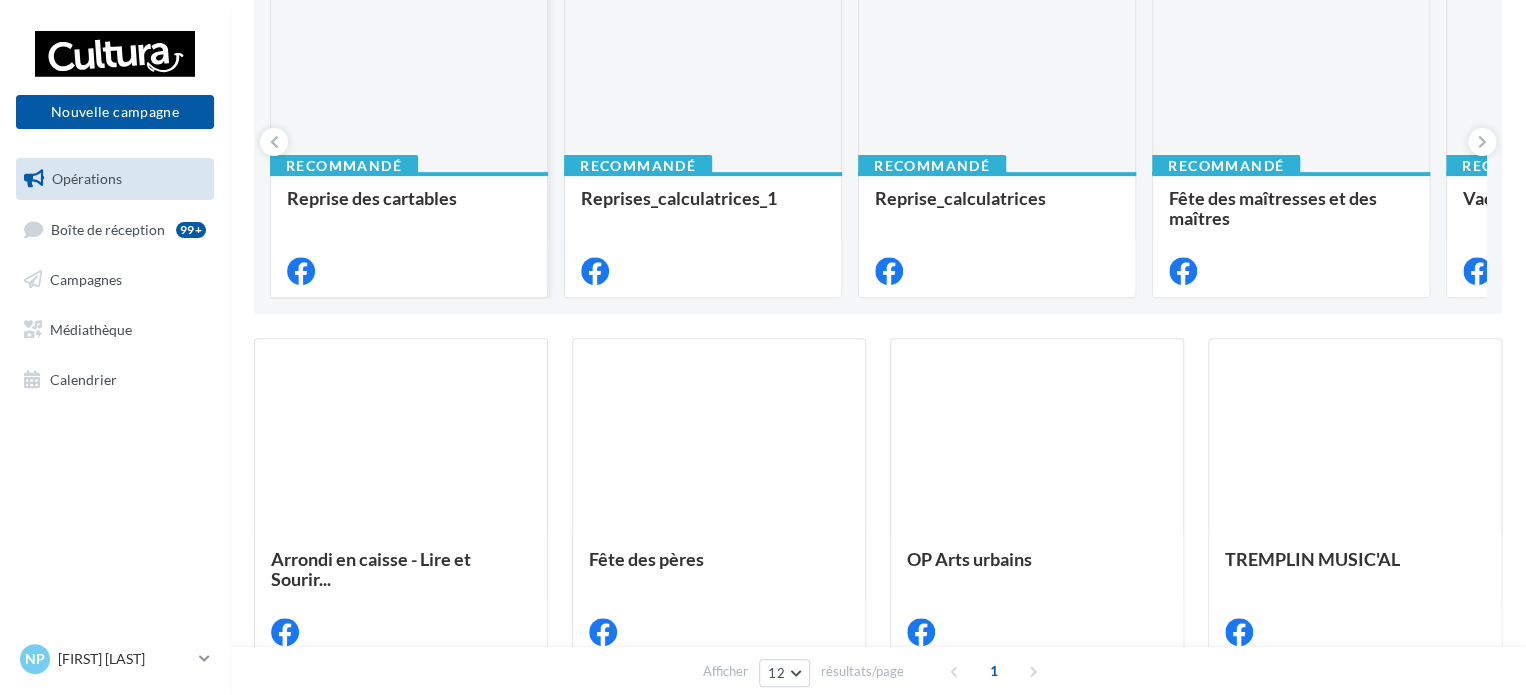 scroll, scrollTop: 252, scrollLeft: 0, axis: vertical 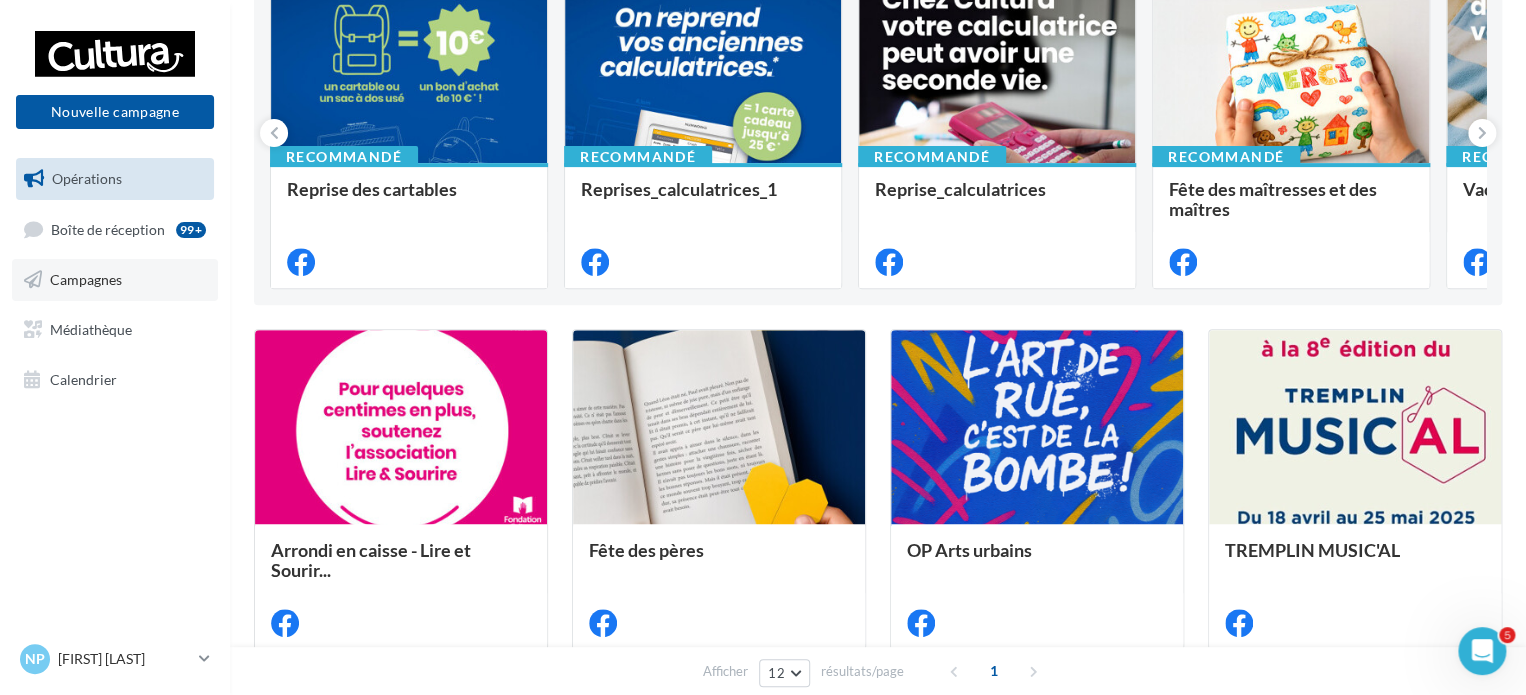 click on "Campagnes" at bounding box center (115, 280) 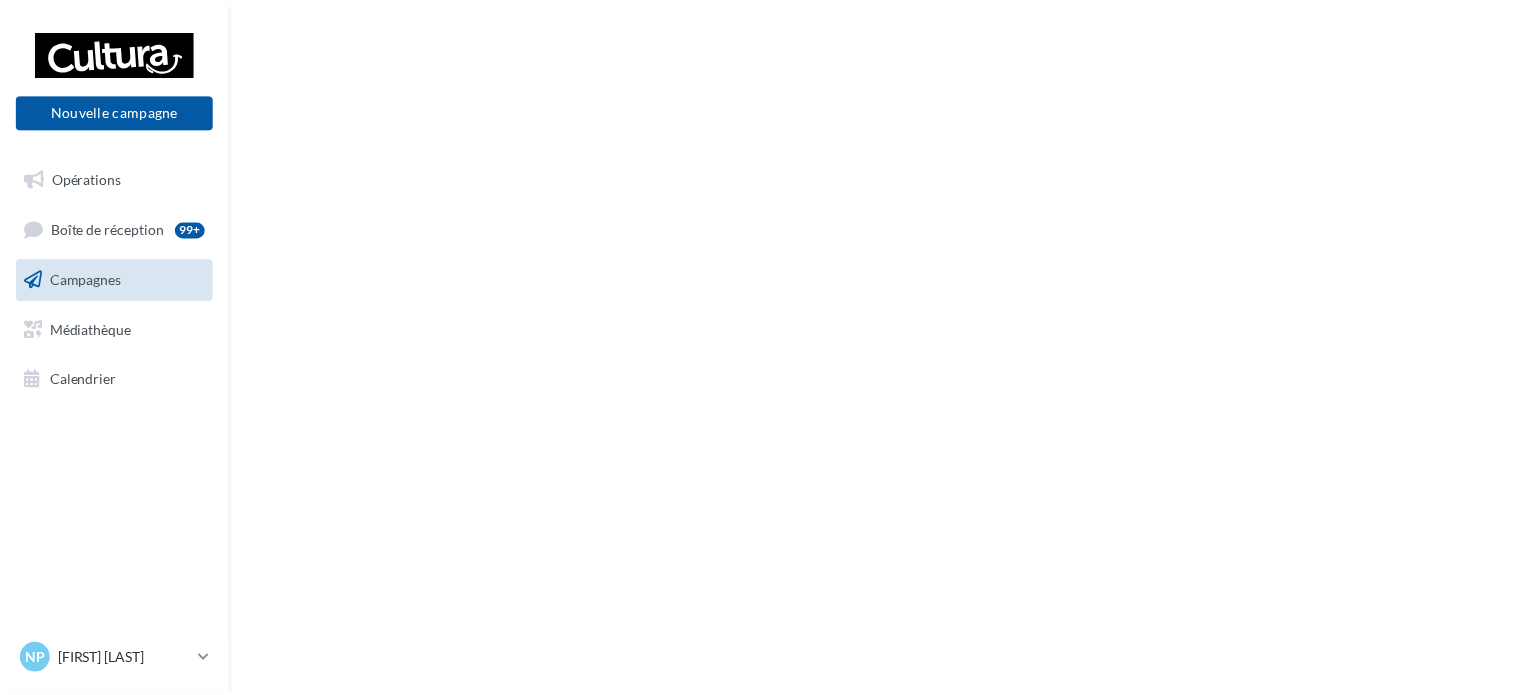 scroll, scrollTop: 0, scrollLeft: 0, axis: both 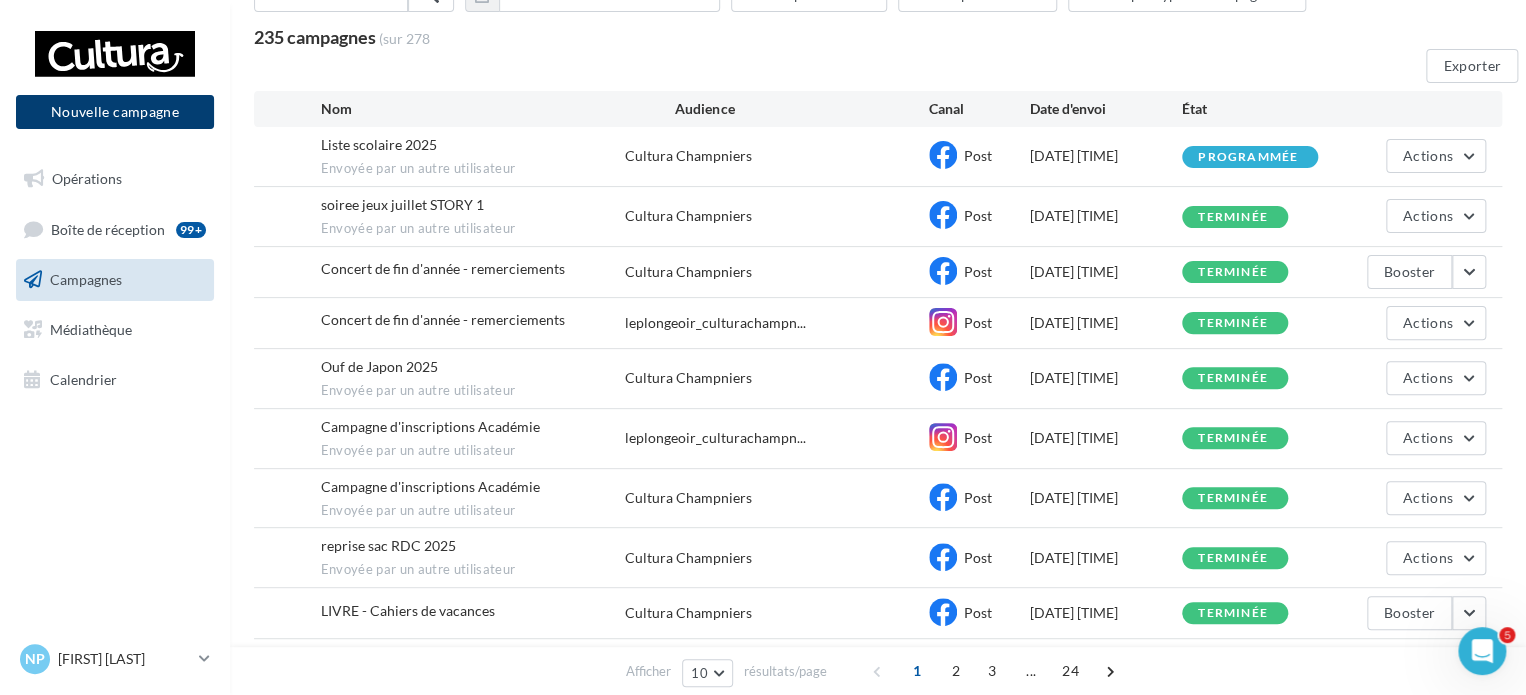 click on "Nouvelle campagne" at bounding box center [115, 112] 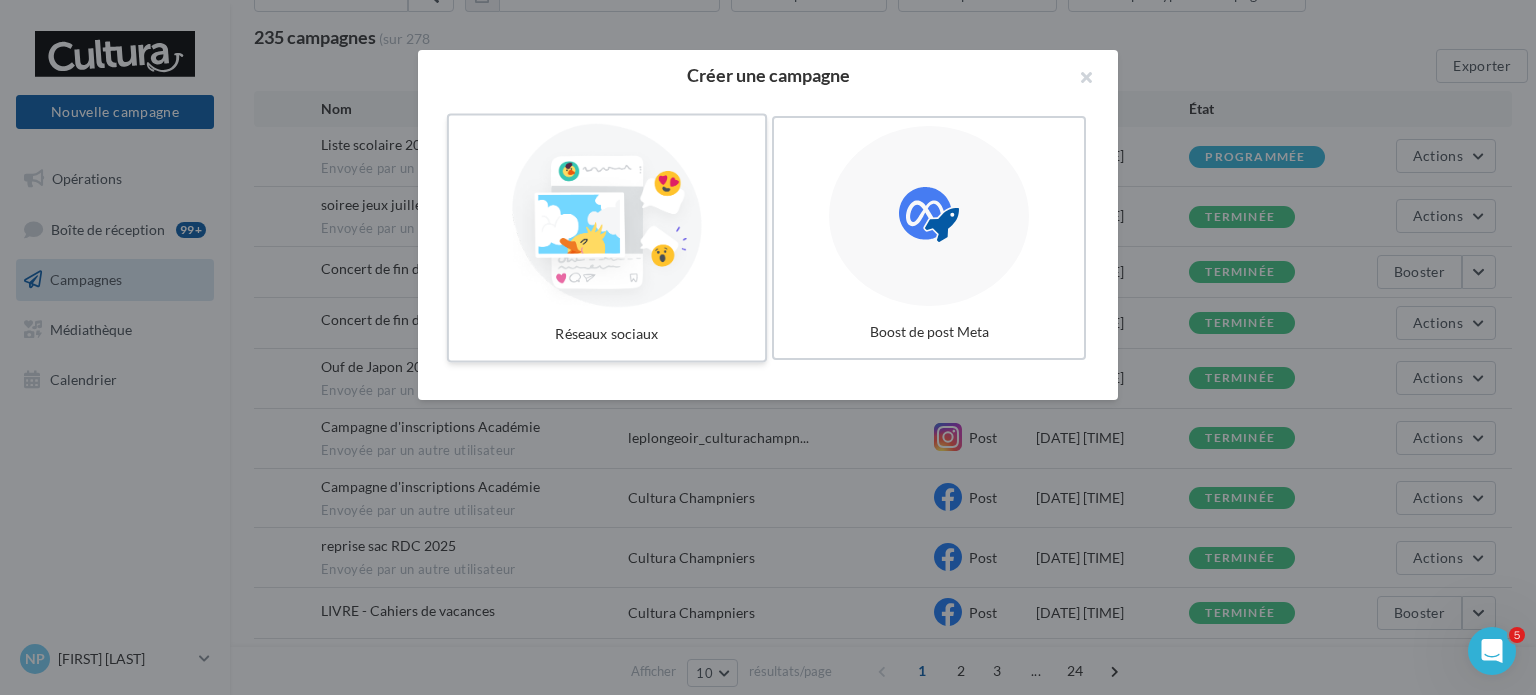 click at bounding box center (607, 216) 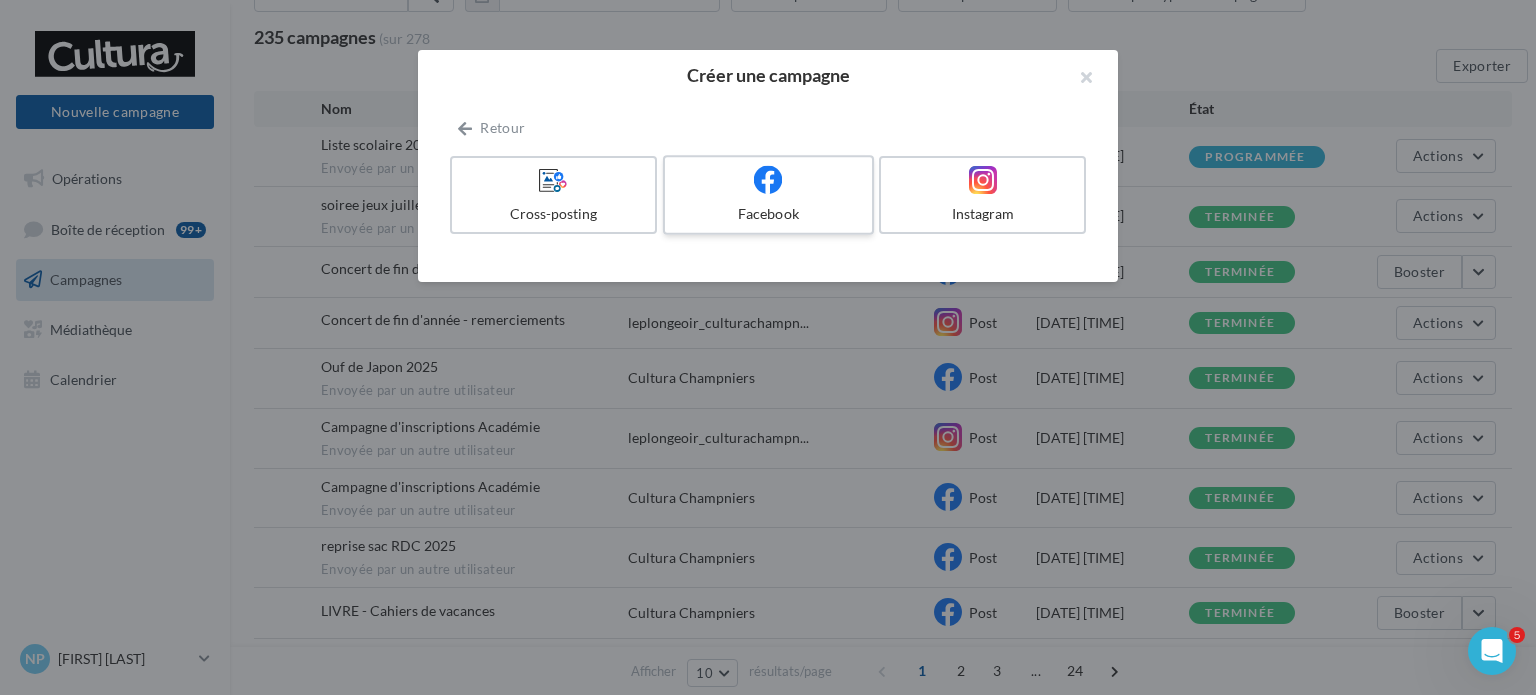 click at bounding box center [768, 180] 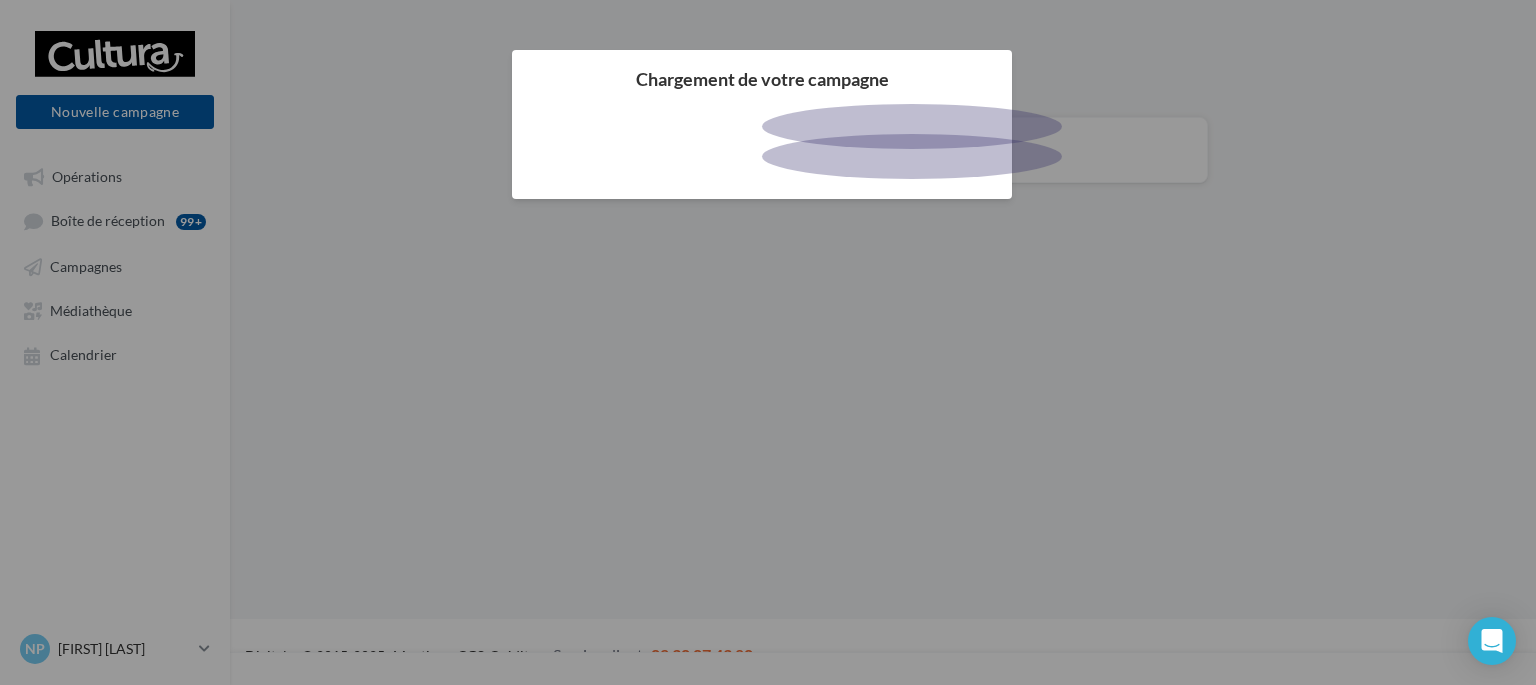 scroll, scrollTop: 0, scrollLeft: 0, axis: both 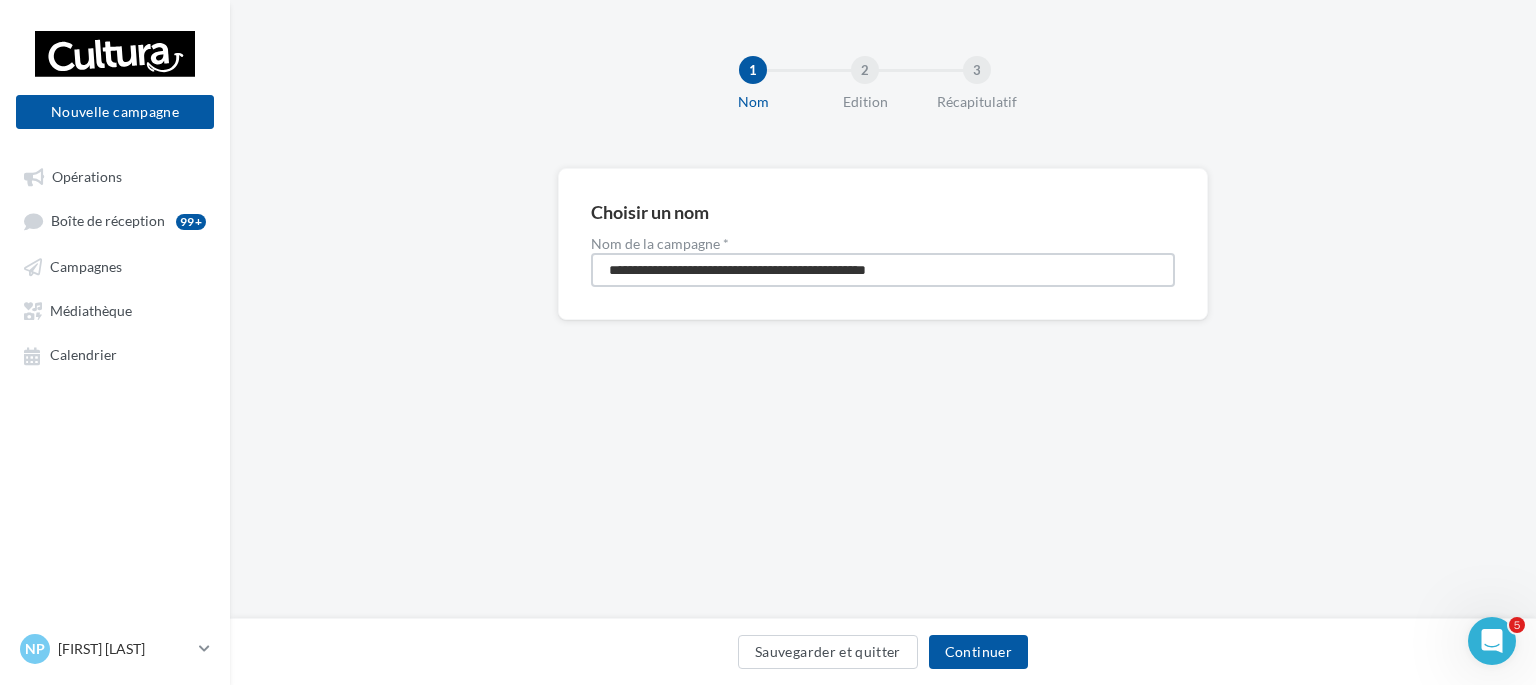 click on "**********" at bounding box center [883, 270] 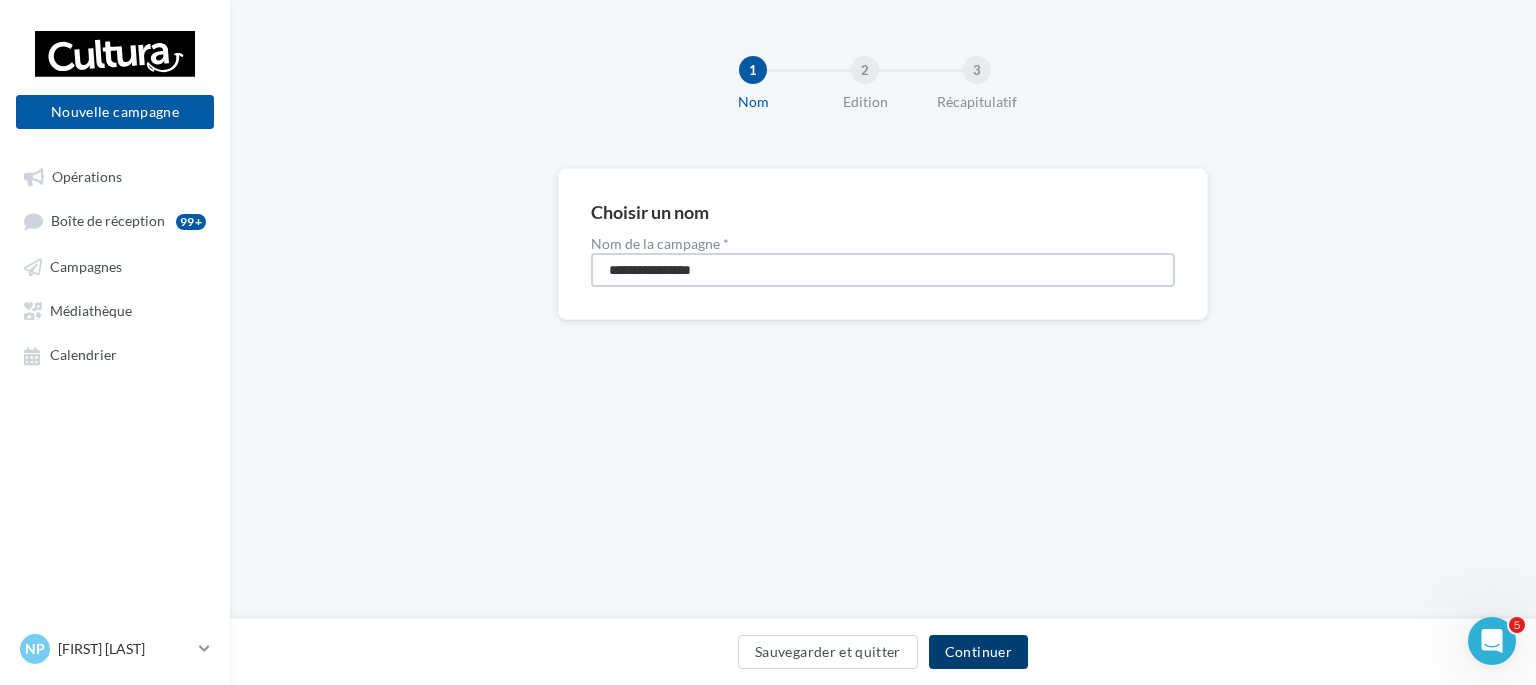 type on "**********" 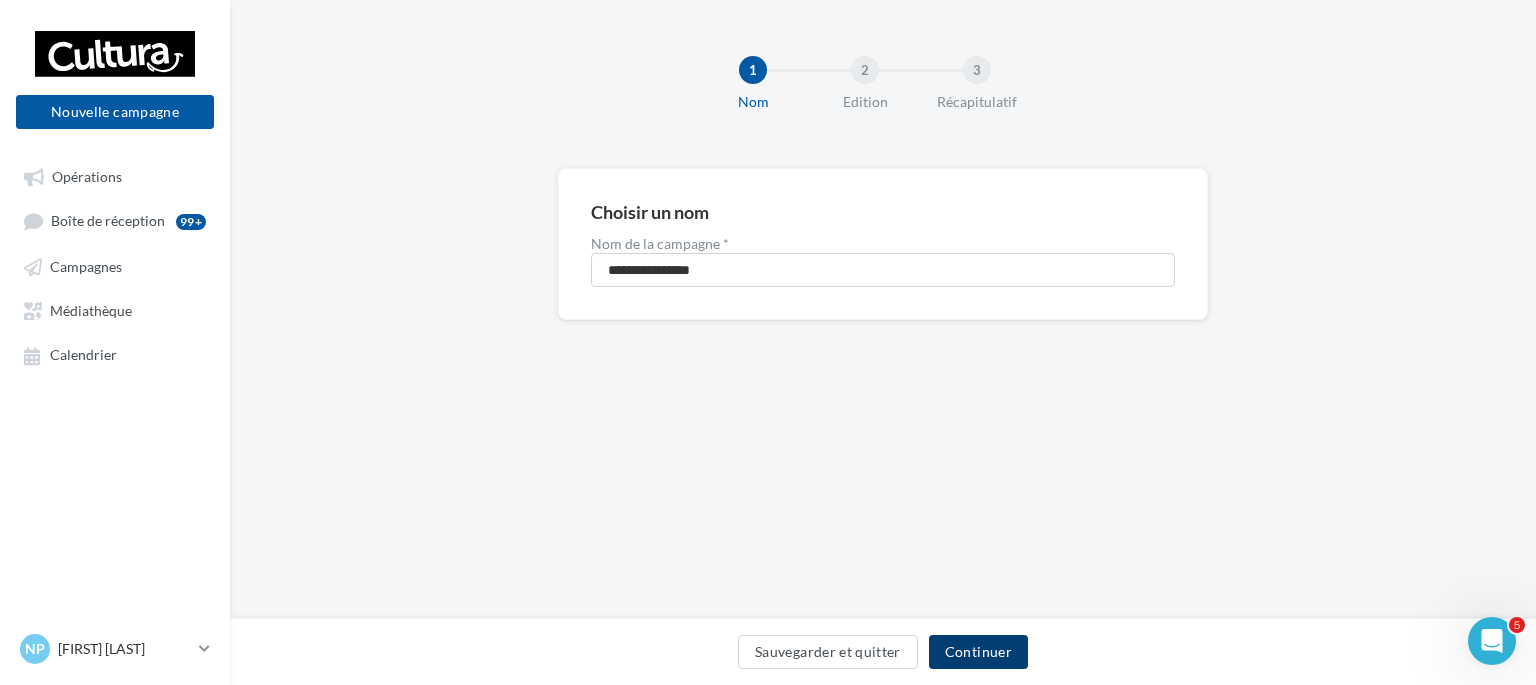 click on "Continuer" at bounding box center [978, 652] 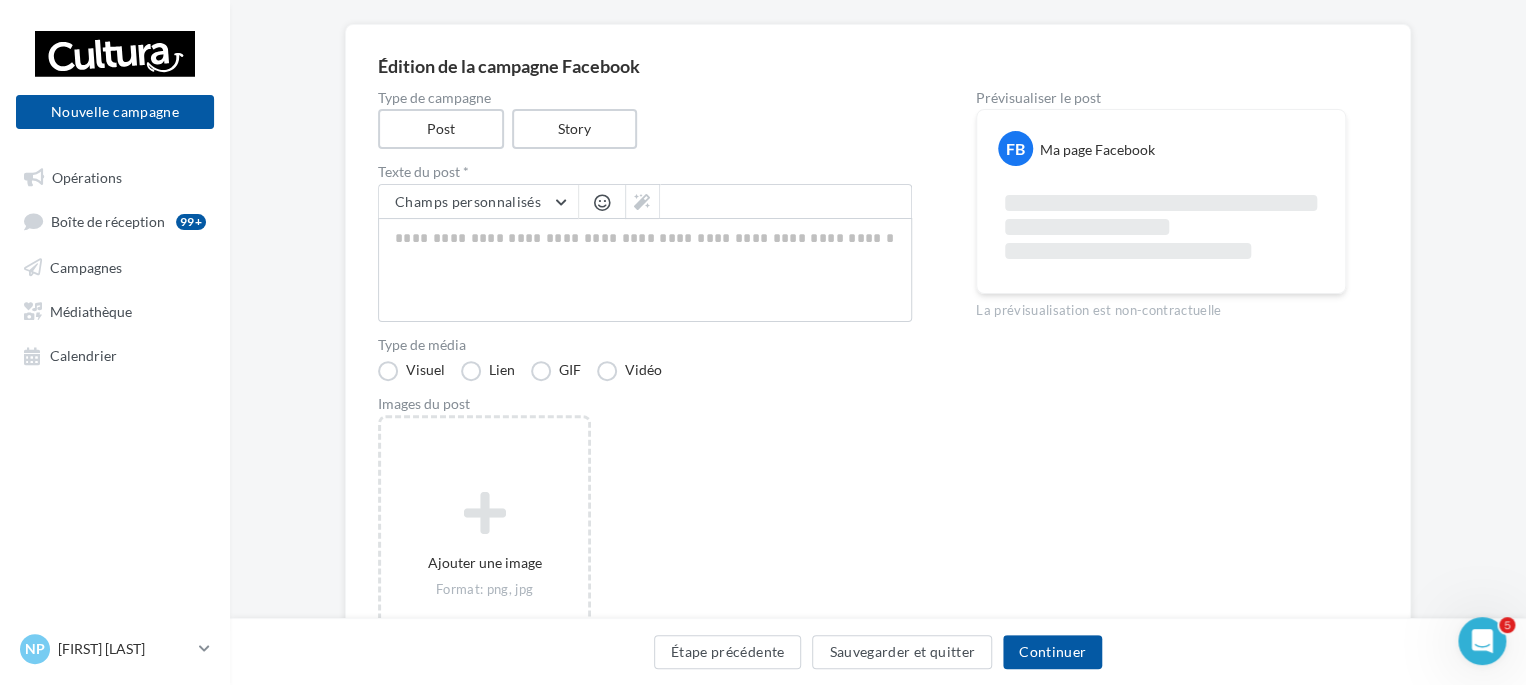 scroll, scrollTop: 0, scrollLeft: 0, axis: both 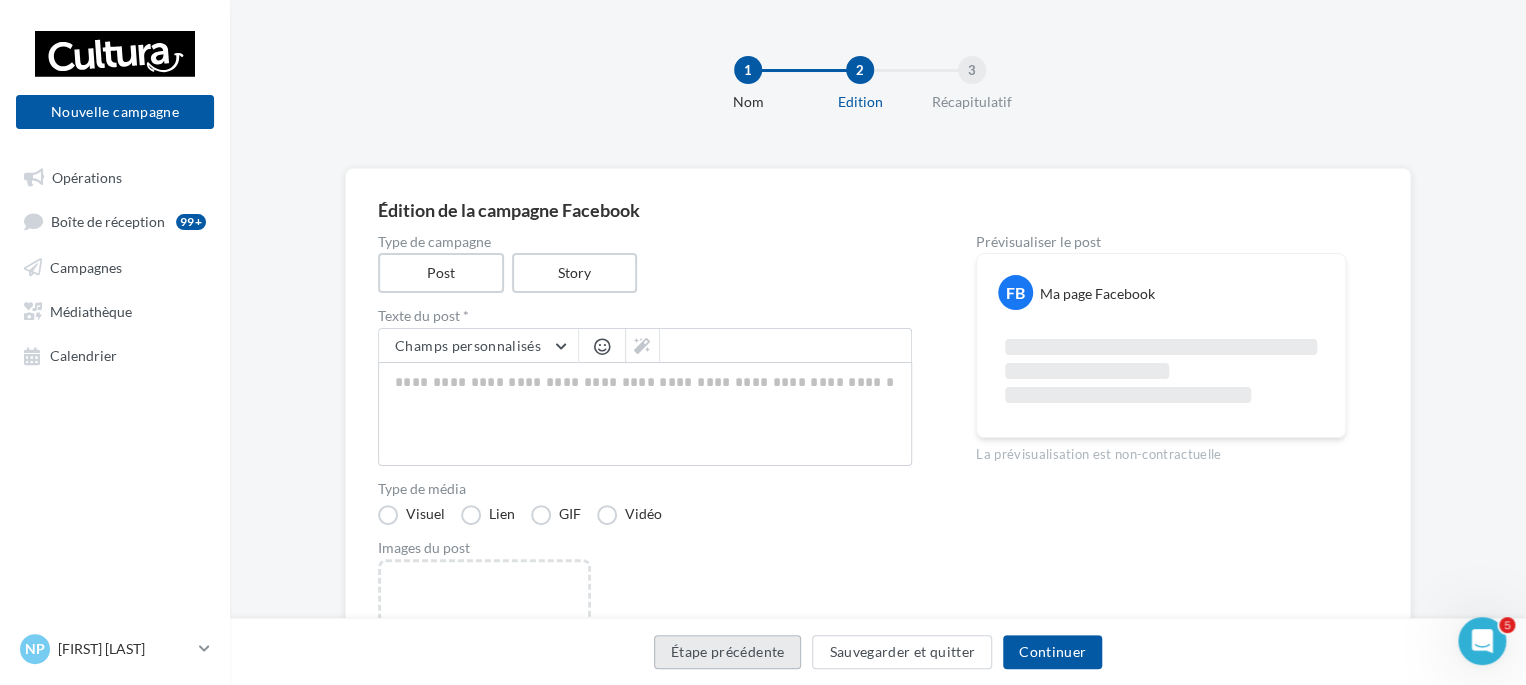 click on "Étape précédente" at bounding box center [728, 652] 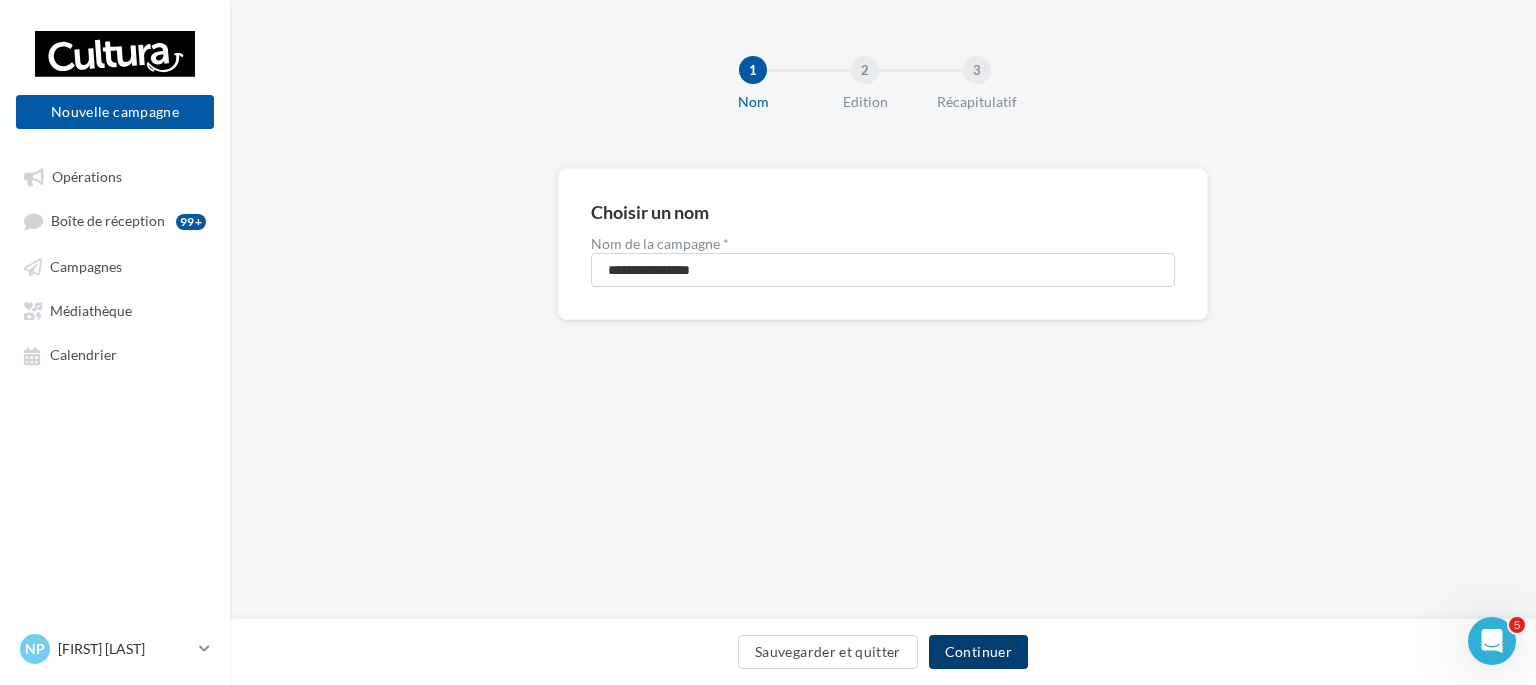 click on "Continuer" at bounding box center (978, 652) 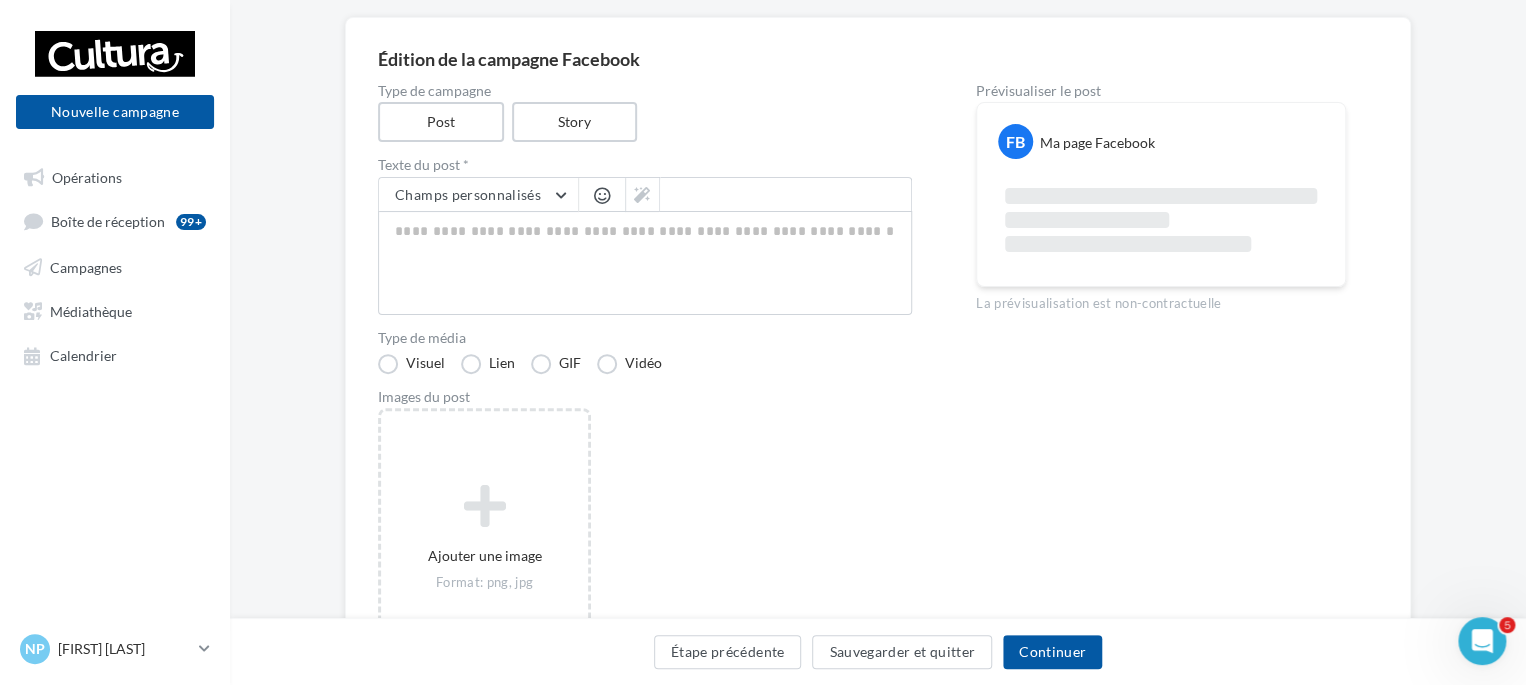scroll, scrollTop: 154, scrollLeft: 0, axis: vertical 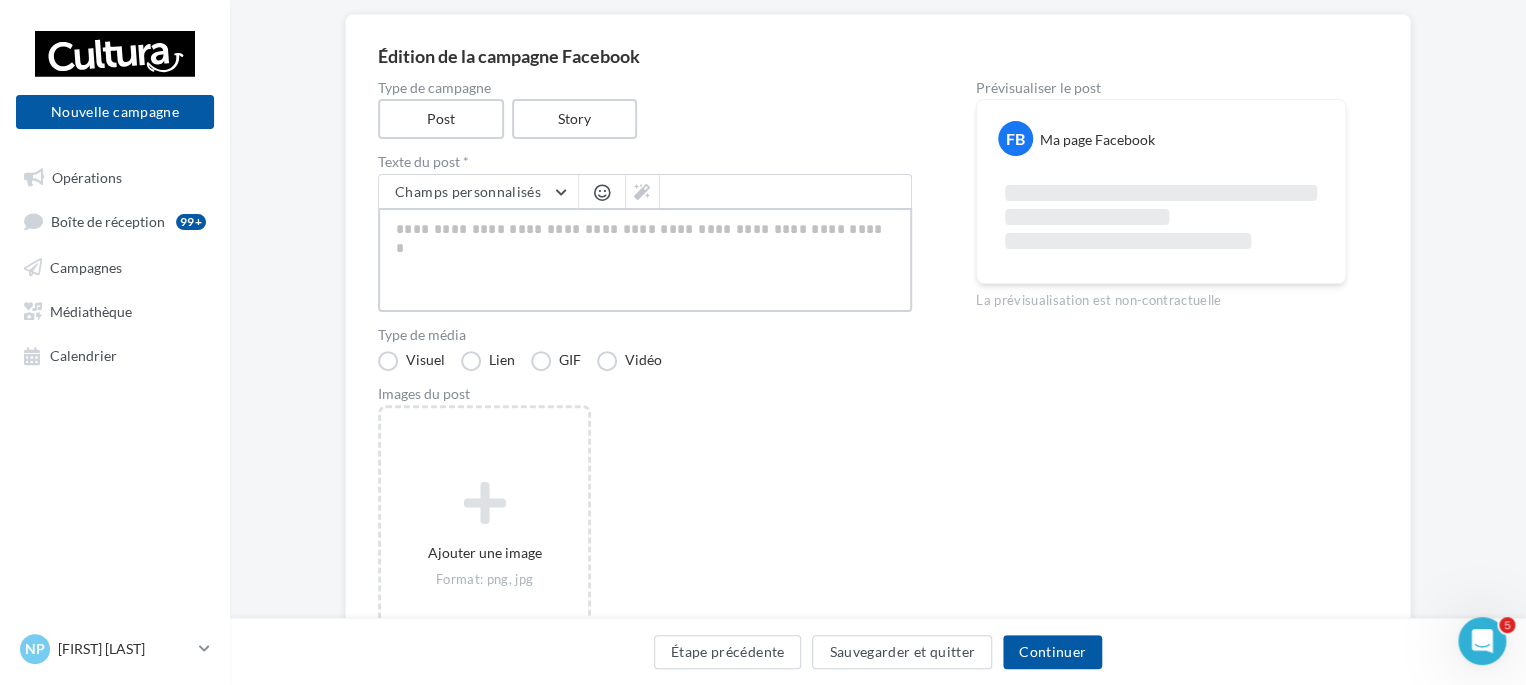 click at bounding box center (645, 260) 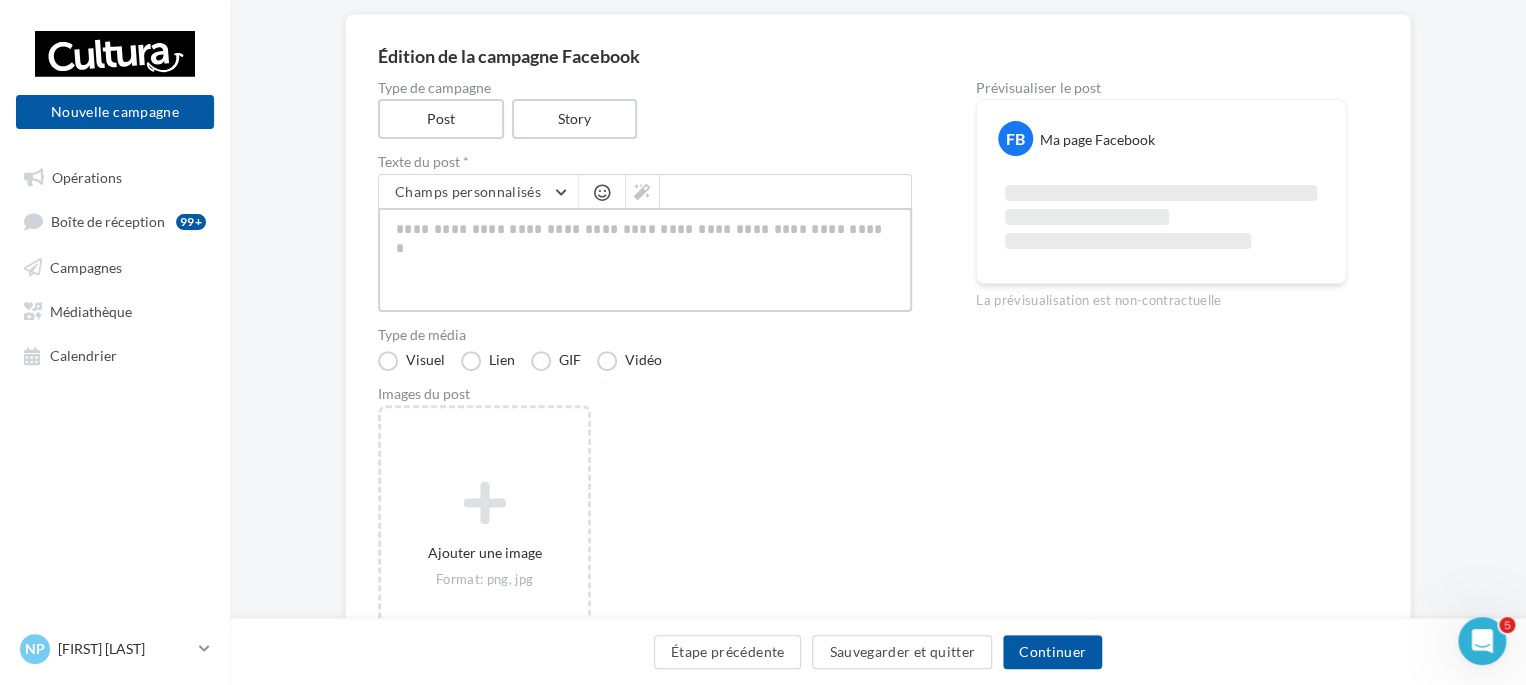 paste on "**********" 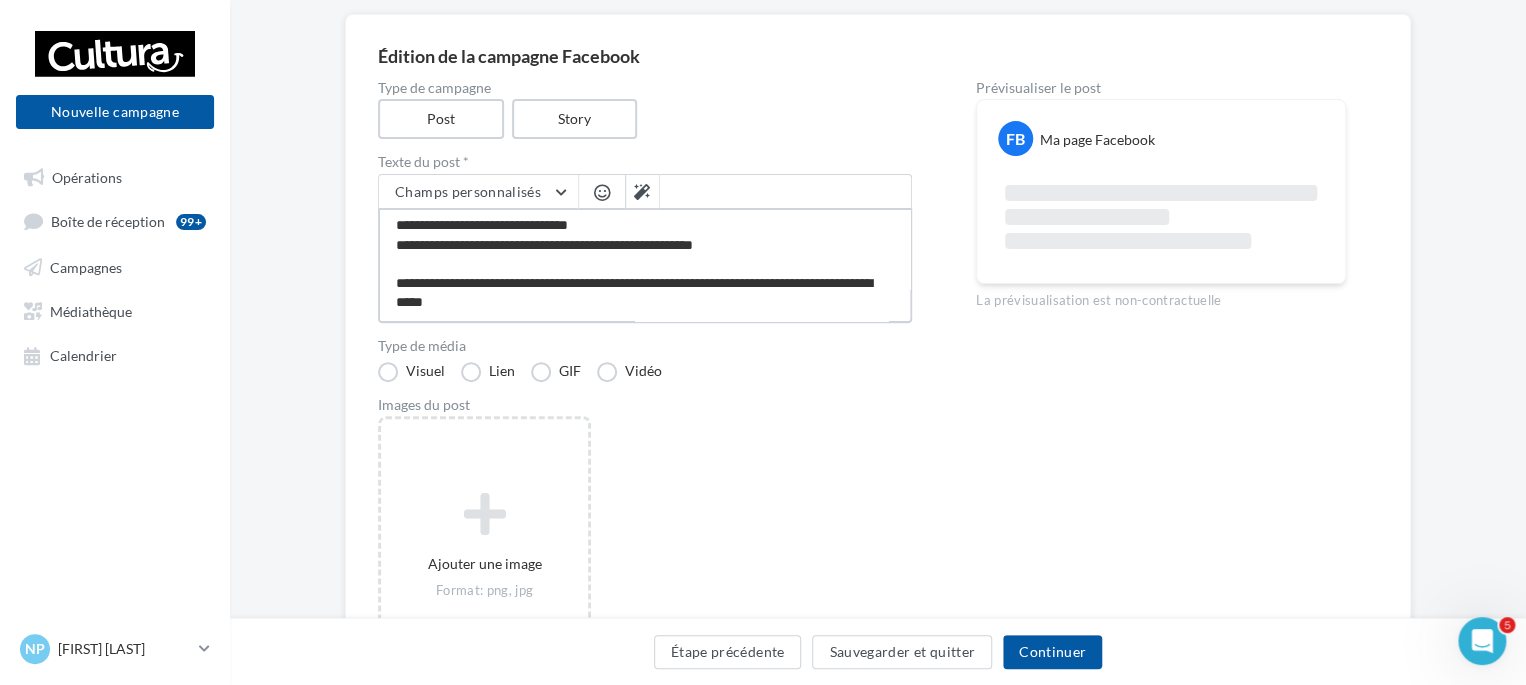 scroll, scrollTop: 0, scrollLeft: 0, axis: both 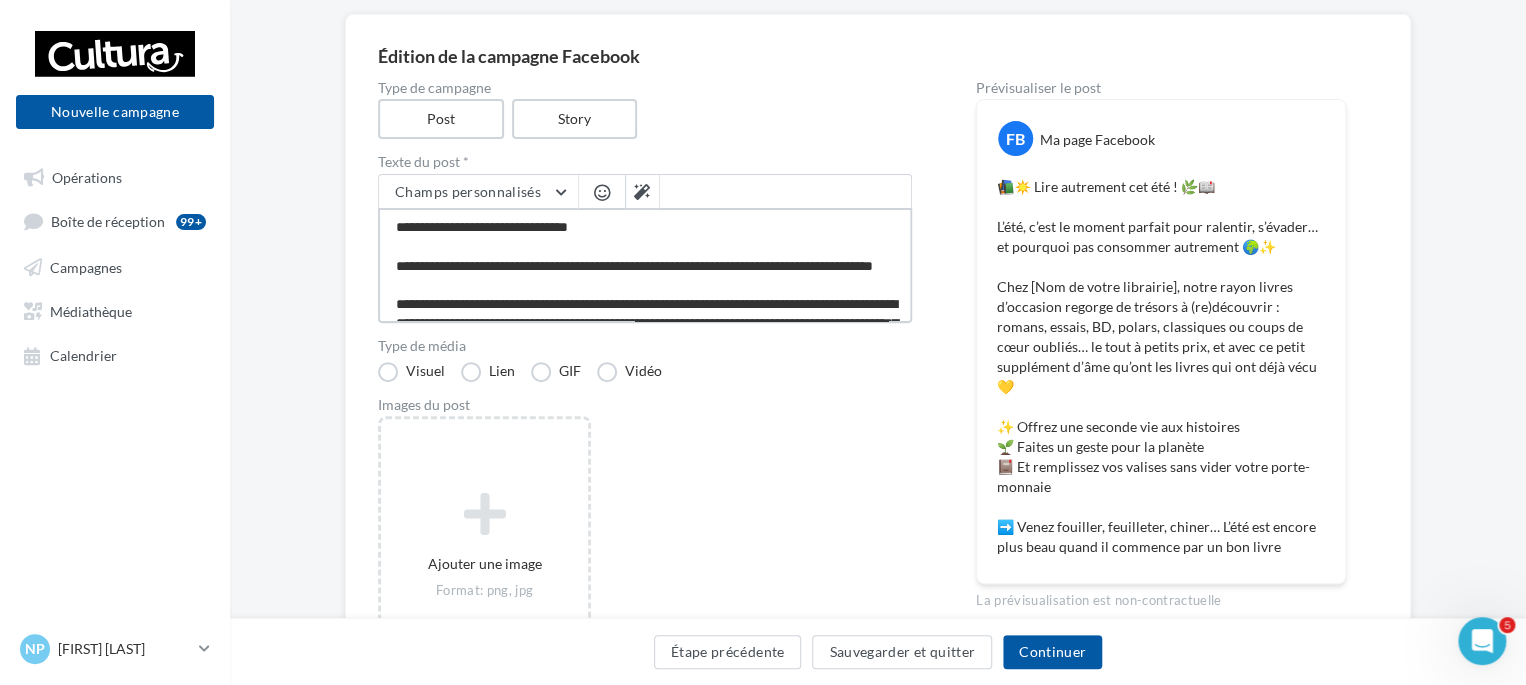 click on "**********" at bounding box center (645, 265) 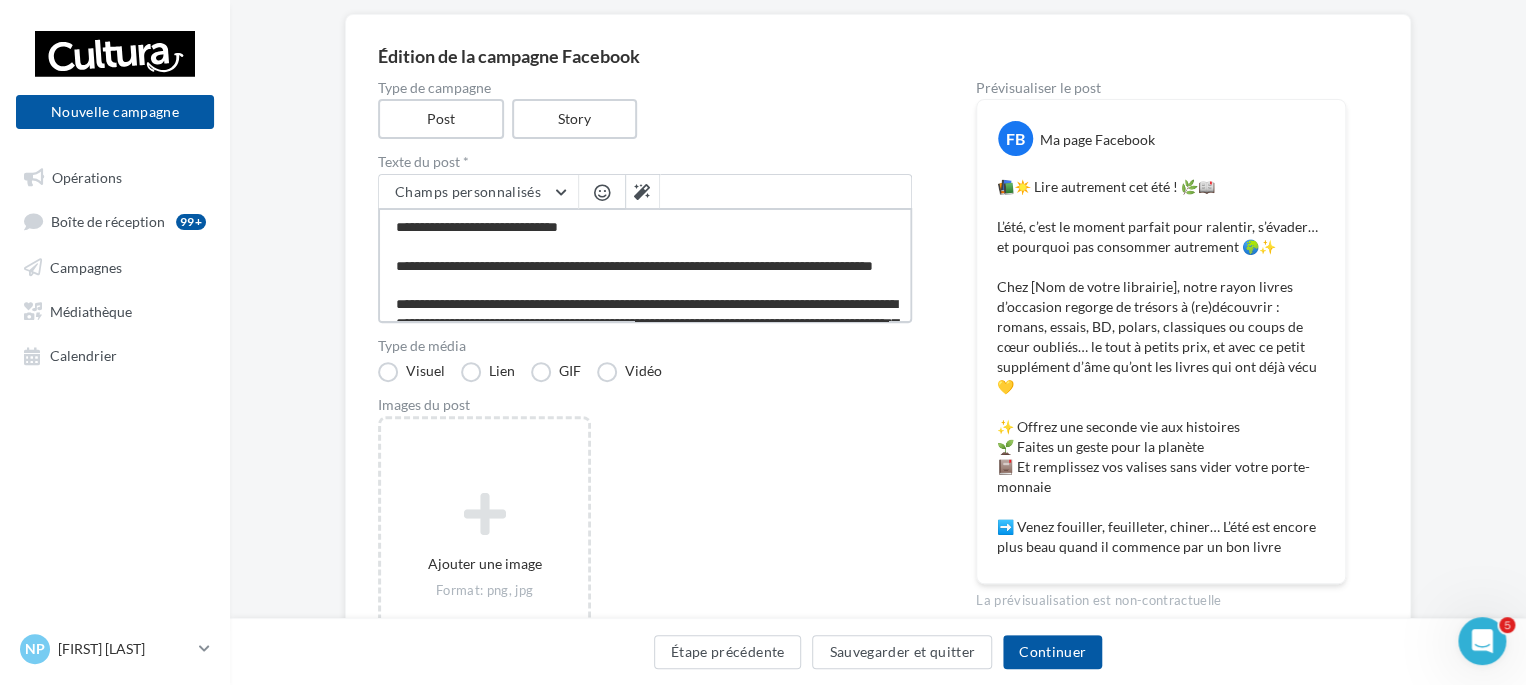 click on "**********" at bounding box center [645, 265] 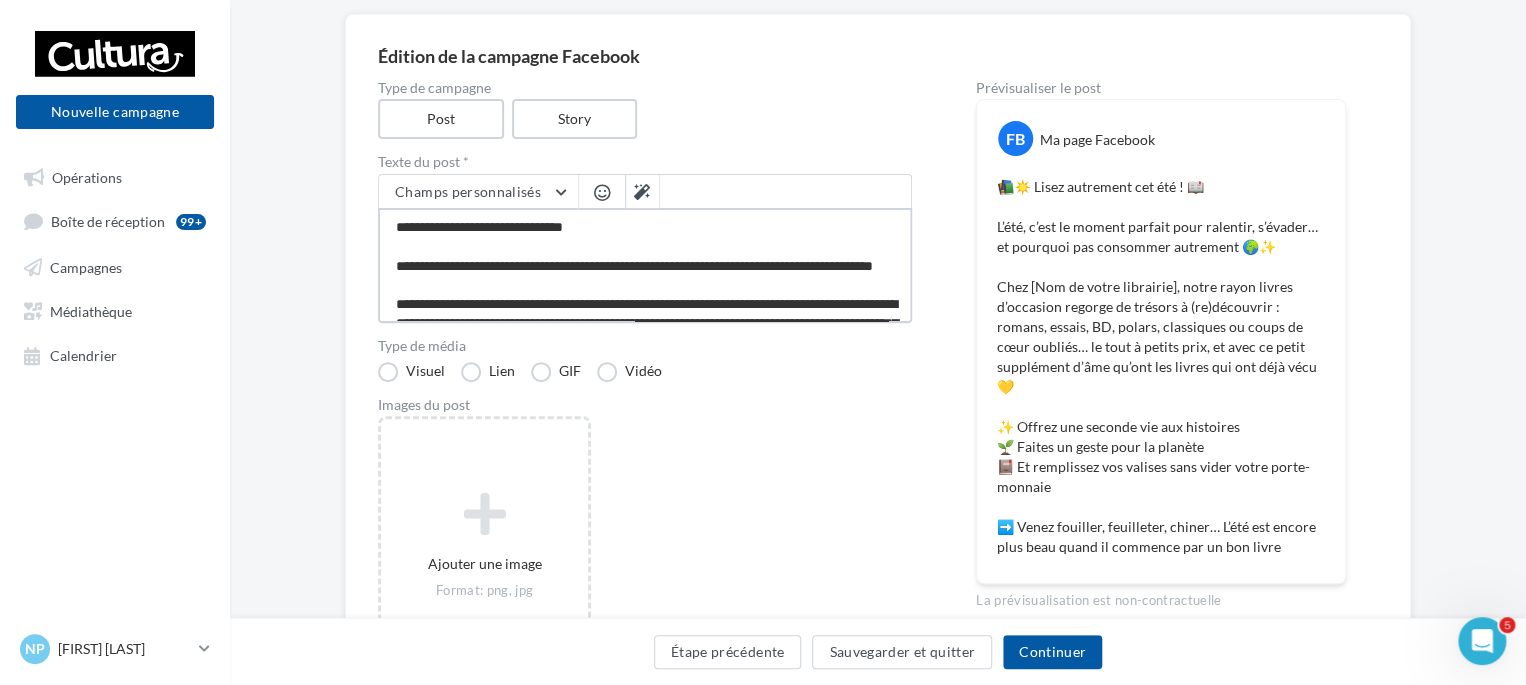 drag, startPoint x: 434, startPoint y: 228, endPoint x: 420, endPoint y: 230, distance: 14.142136 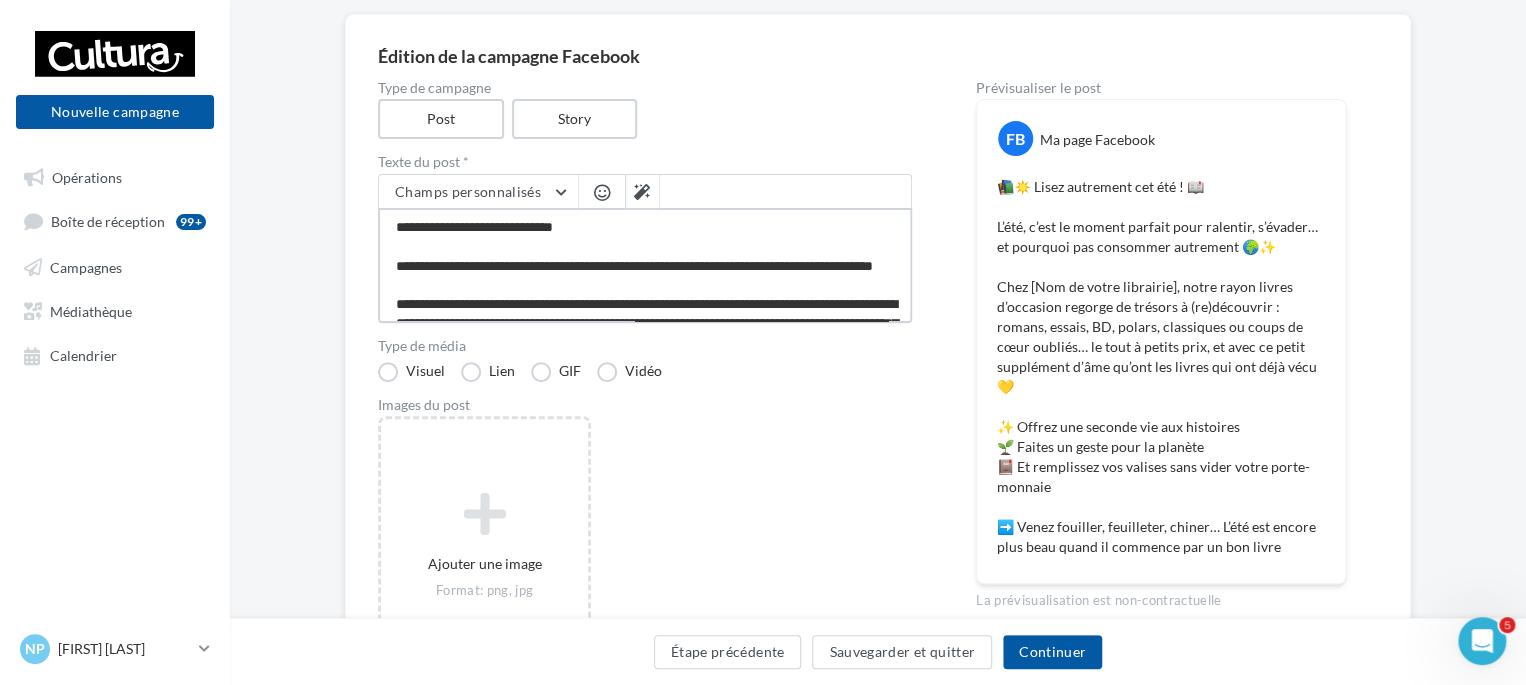 click on "**********" at bounding box center (645, 265) 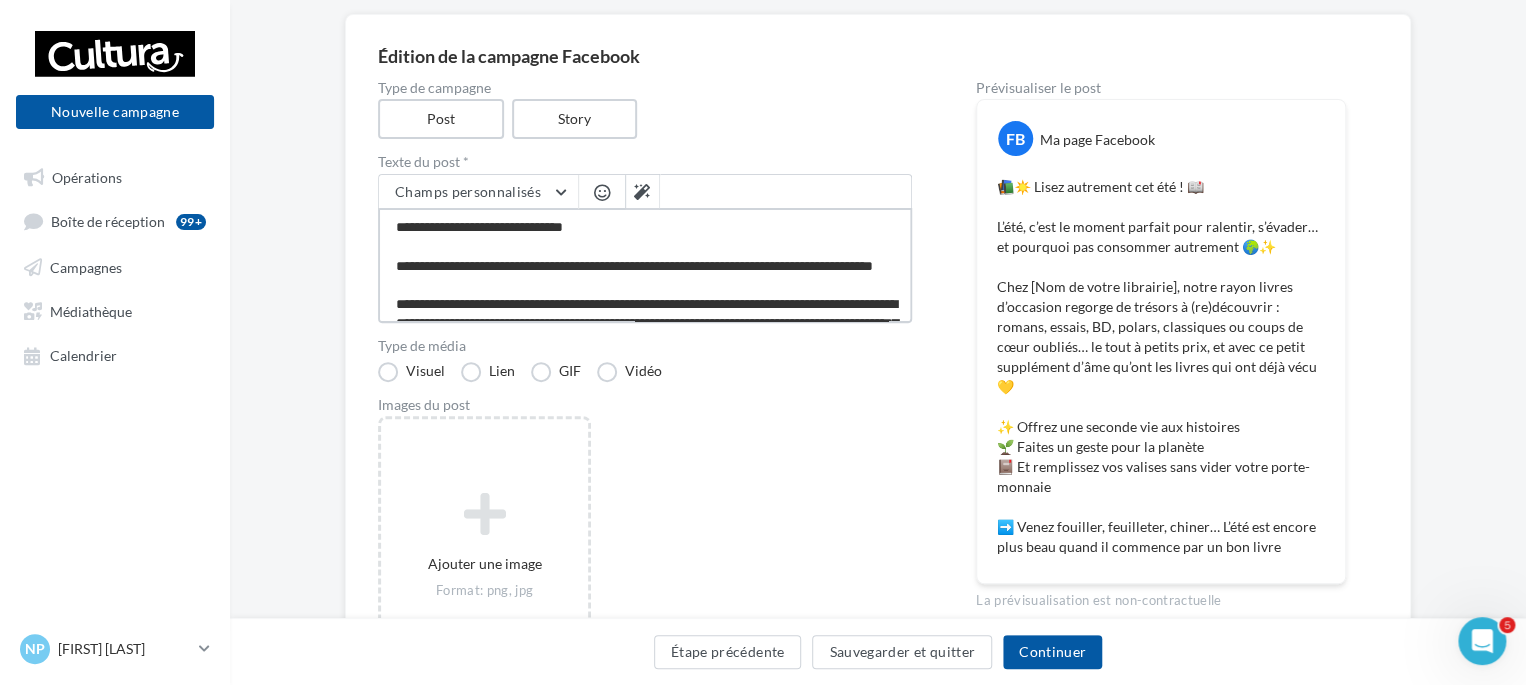 click on "**********" at bounding box center [645, 265] 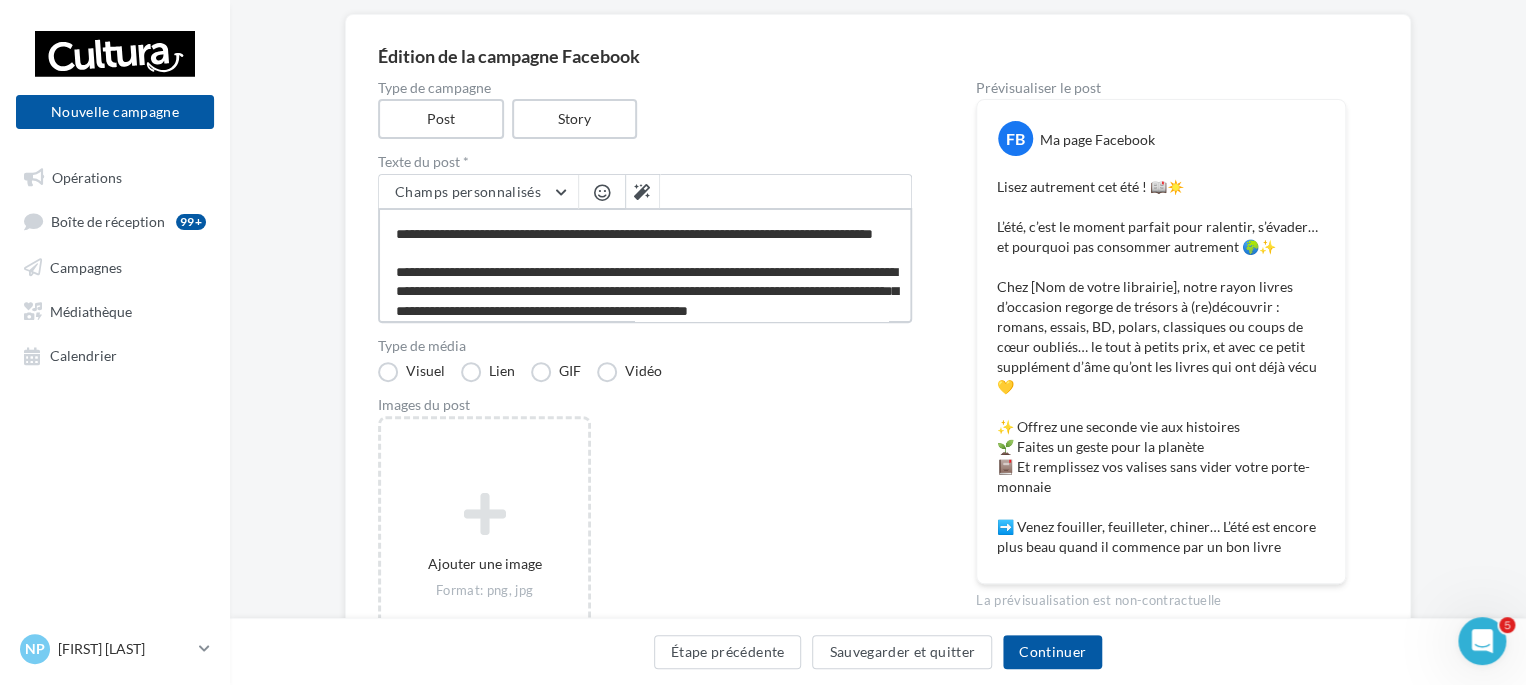 scroll, scrollTop: 43, scrollLeft: 0, axis: vertical 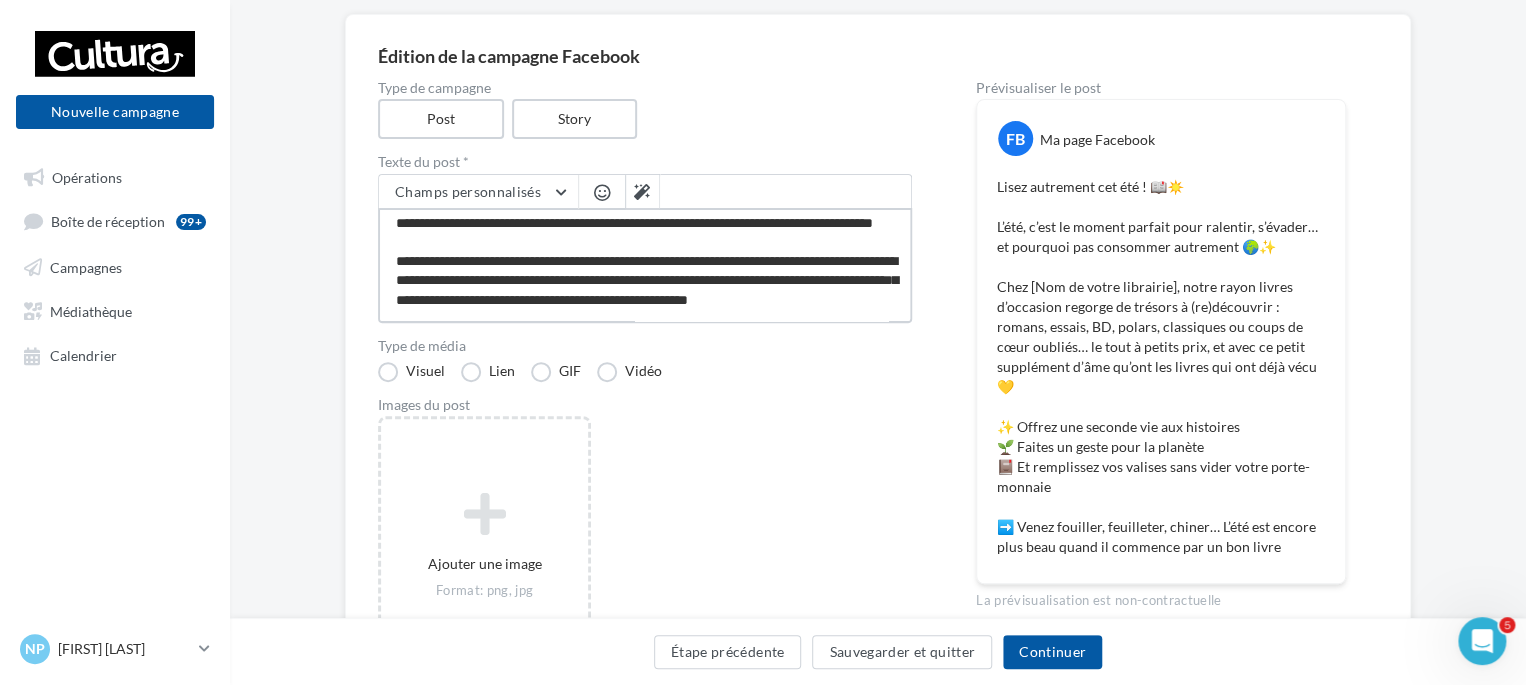 click on "**********" at bounding box center [645, 265] 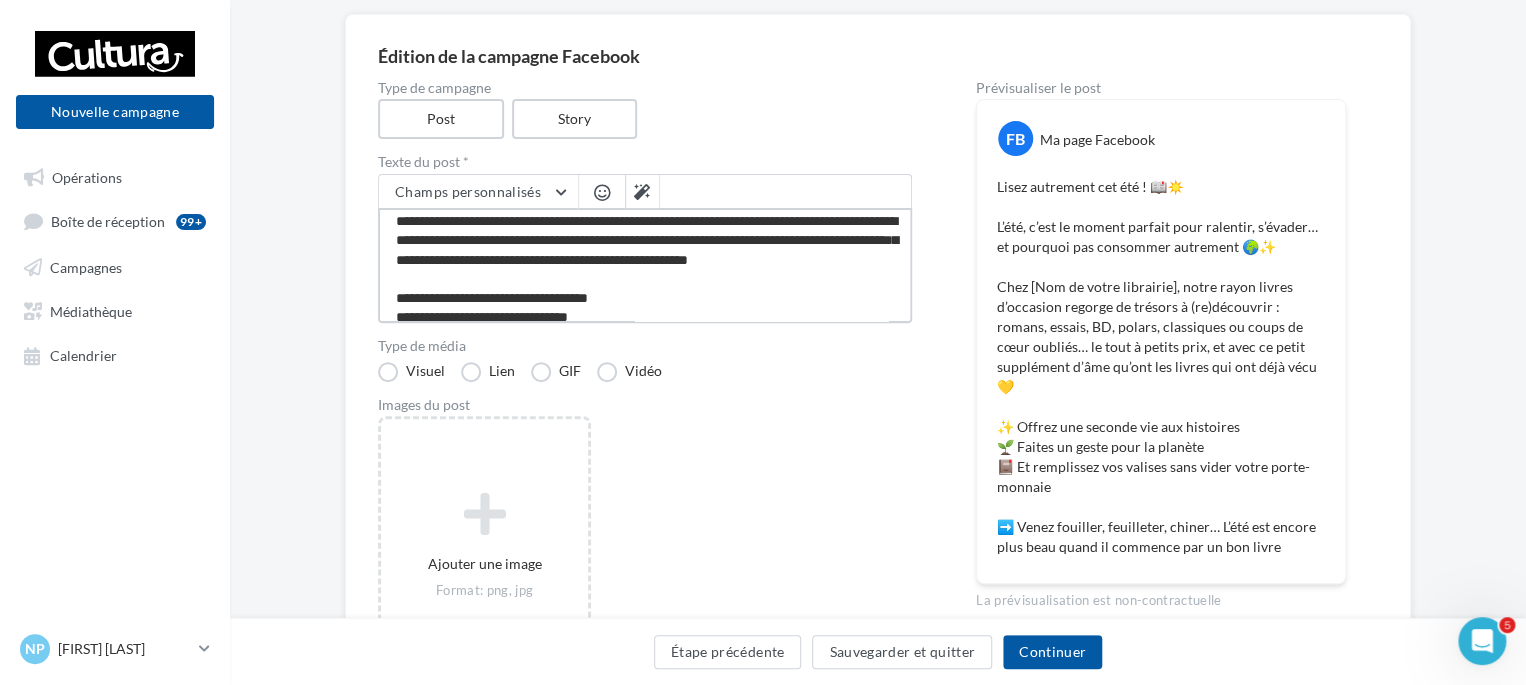 scroll, scrollTop: 86, scrollLeft: 0, axis: vertical 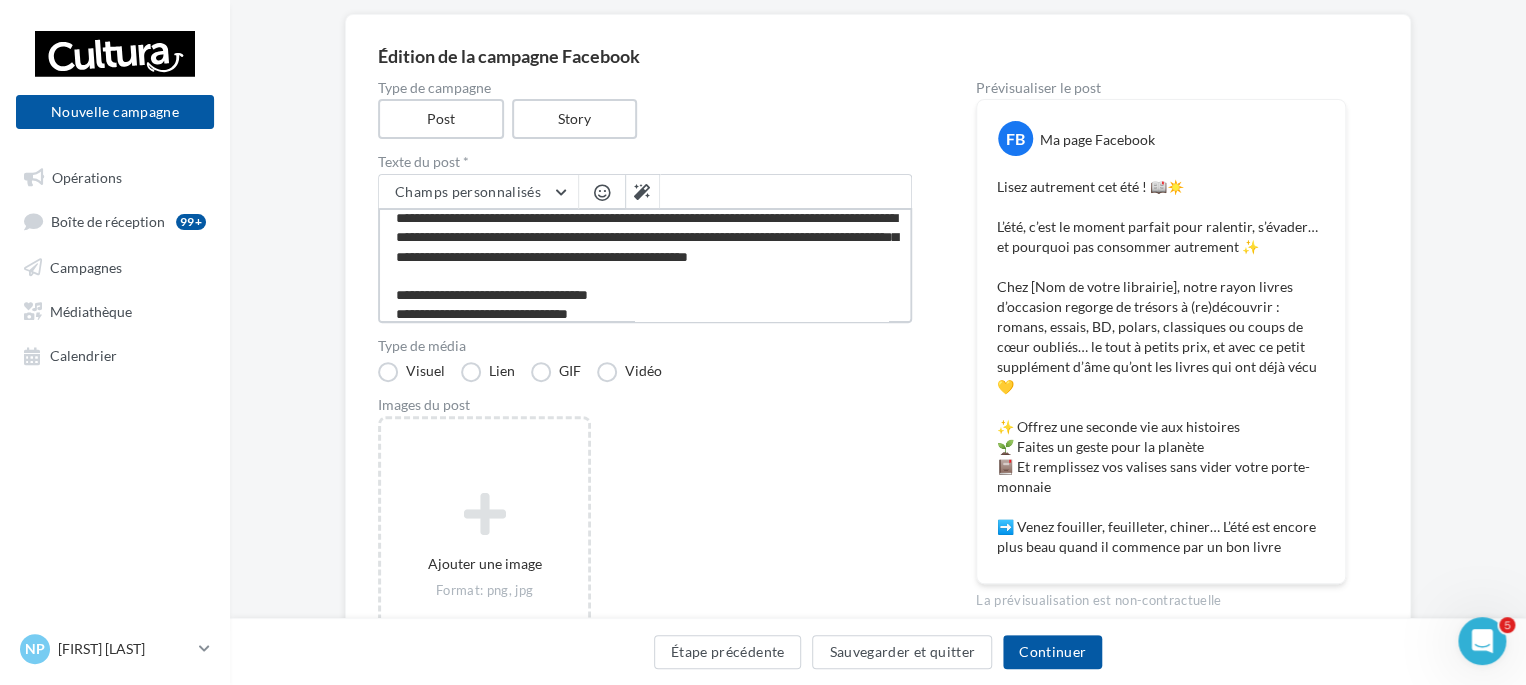 drag, startPoint x: 682, startPoint y: 234, endPoint x: 392, endPoint y: 229, distance: 290.0431 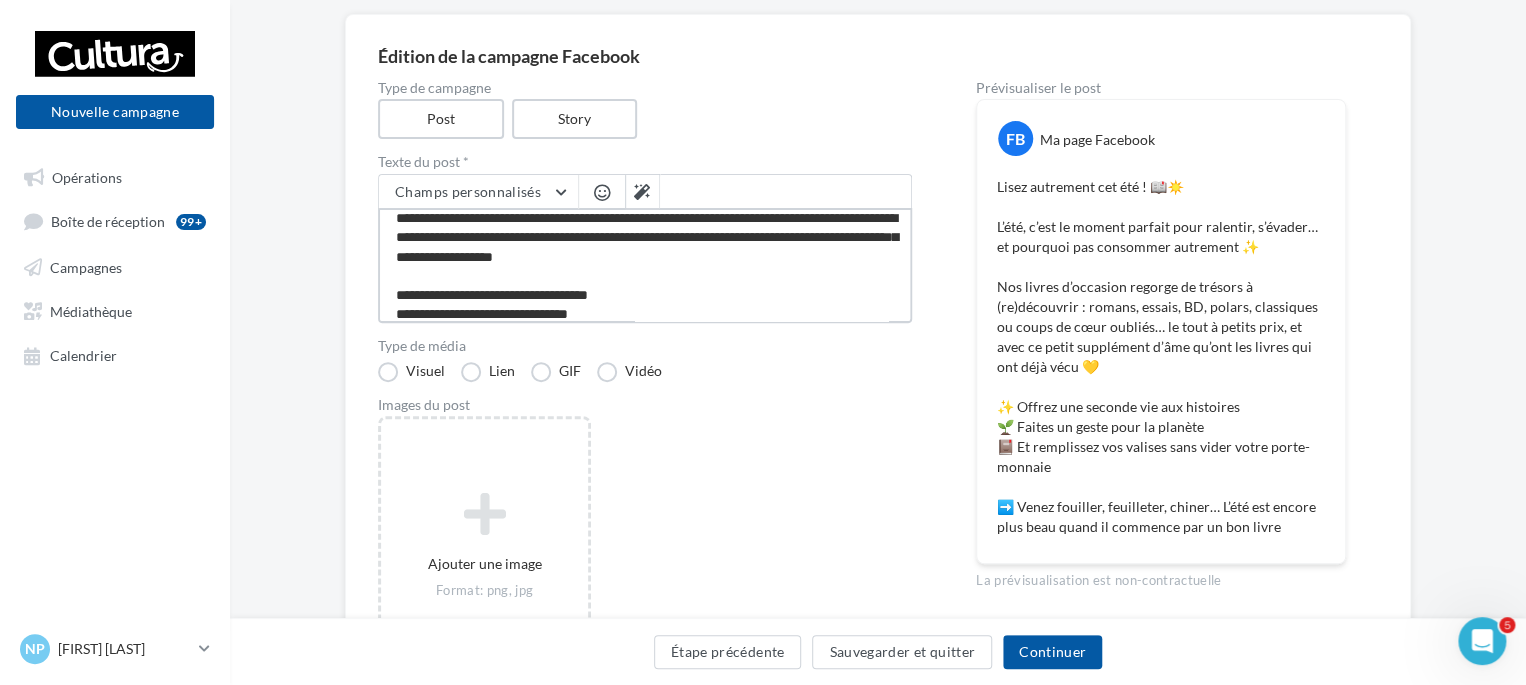 click on "**********" at bounding box center [645, 265] 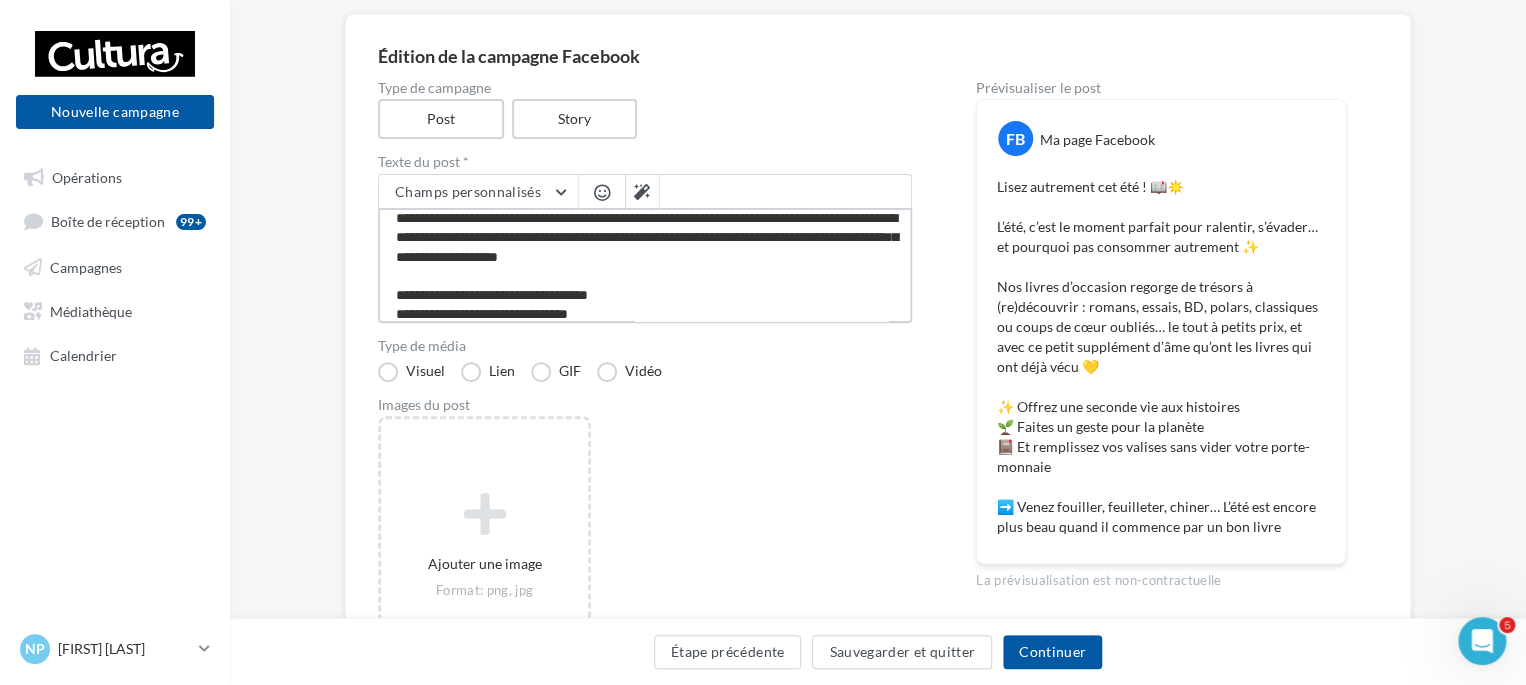 click on "**********" at bounding box center (645, 265) 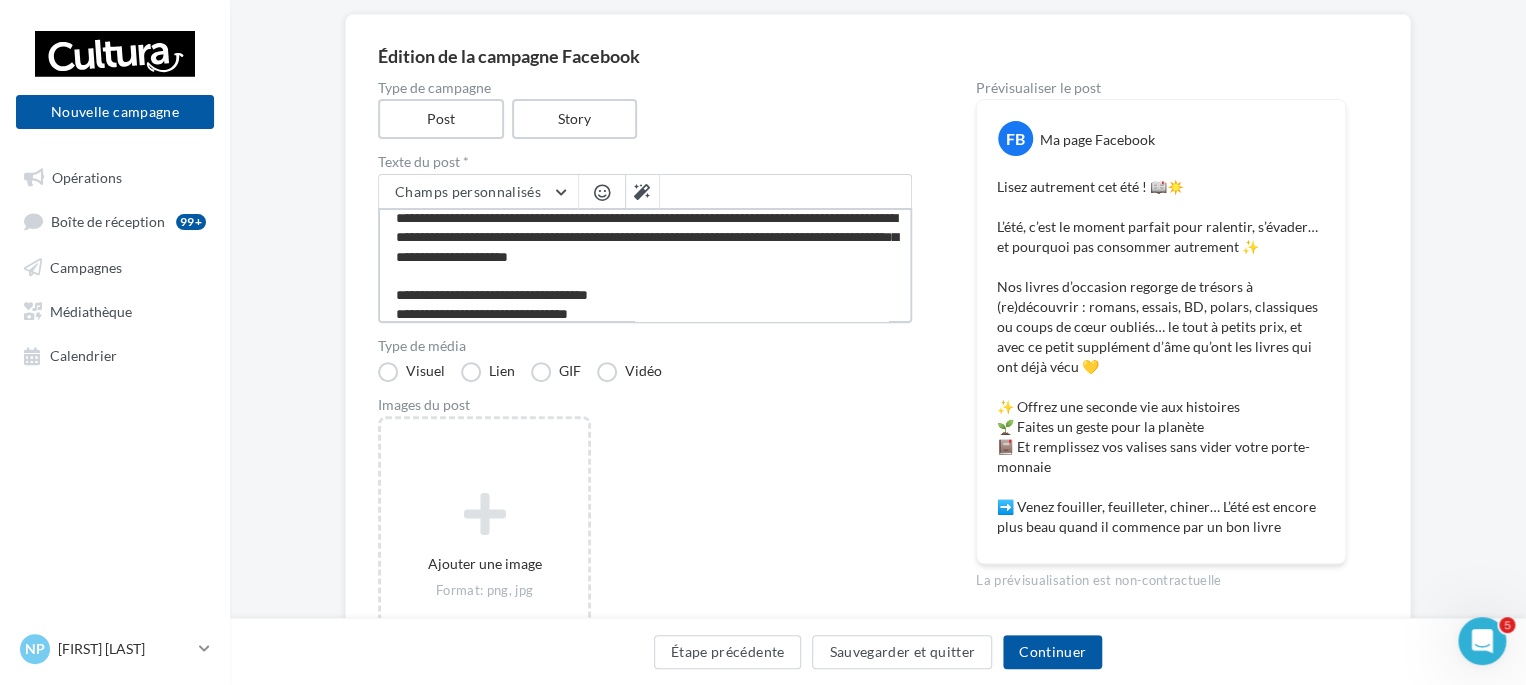 click on "**********" at bounding box center [645, 265] 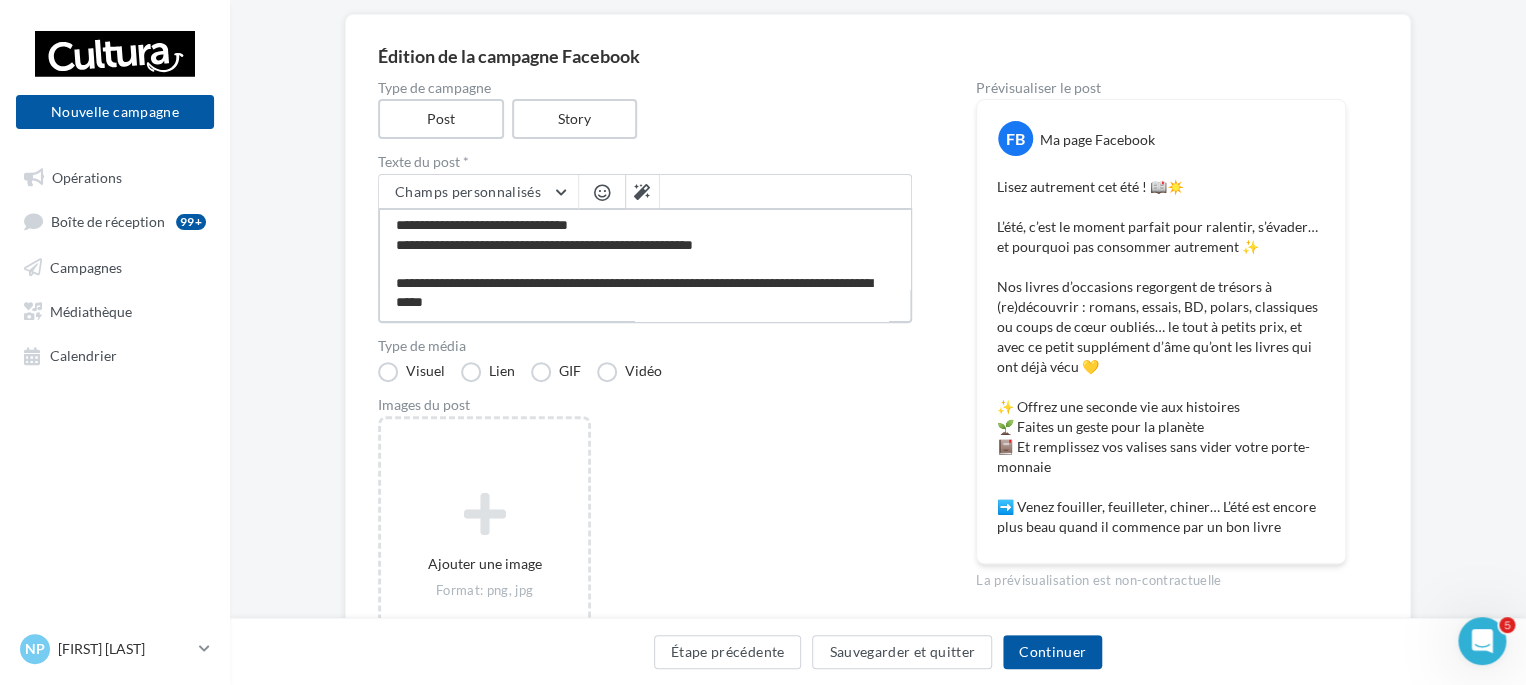 scroll, scrollTop: 180, scrollLeft: 0, axis: vertical 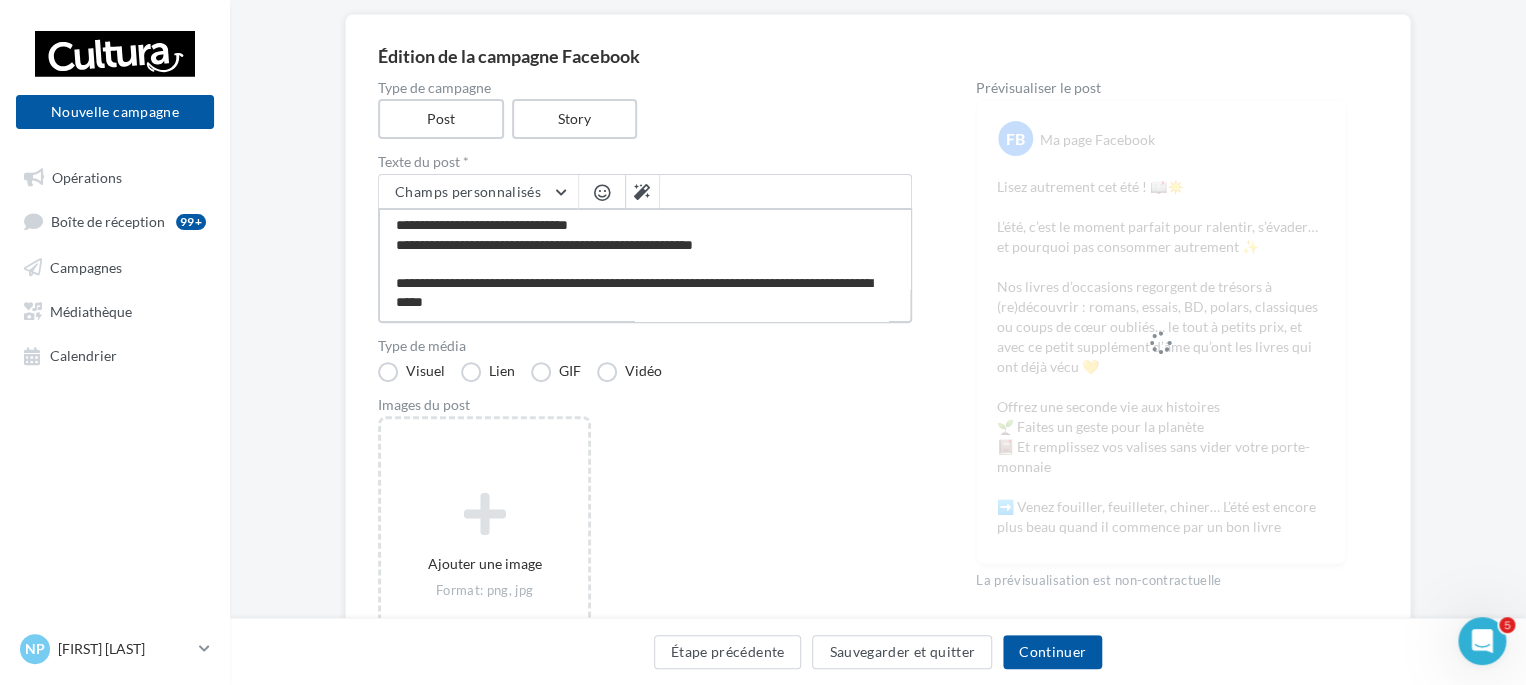 click on "**********" at bounding box center [645, 265] 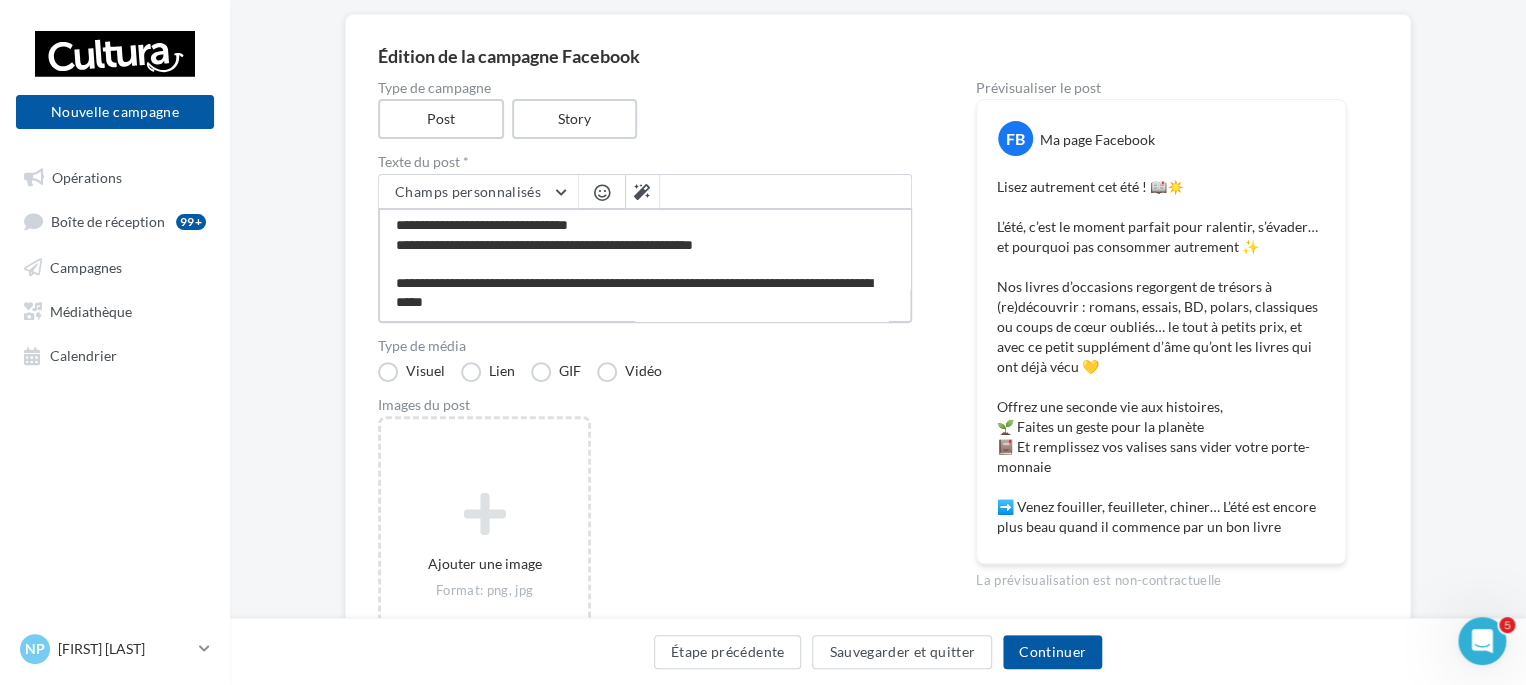 drag, startPoint x: 414, startPoint y: 235, endPoint x: 397, endPoint y: 231, distance: 17.464249 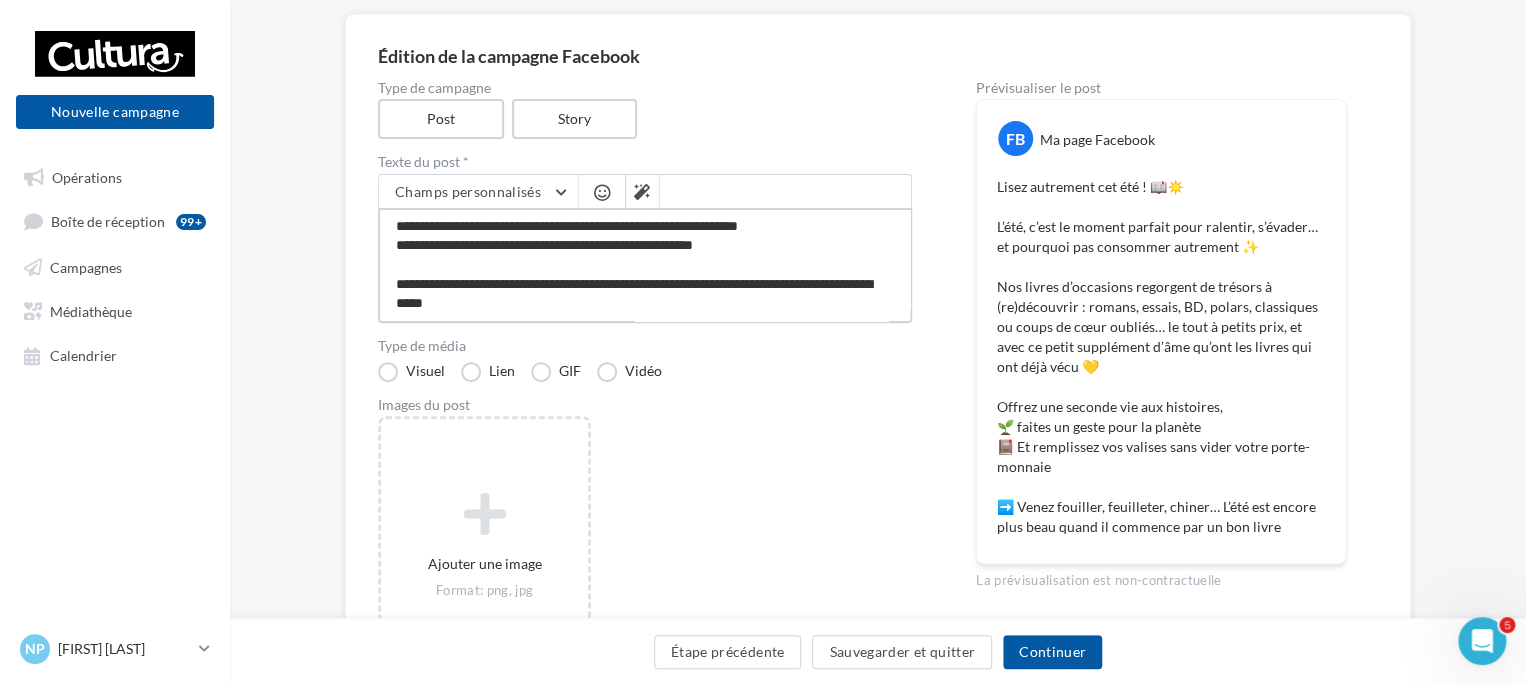scroll, scrollTop: 173, scrollLeft: 0, axis: vertical 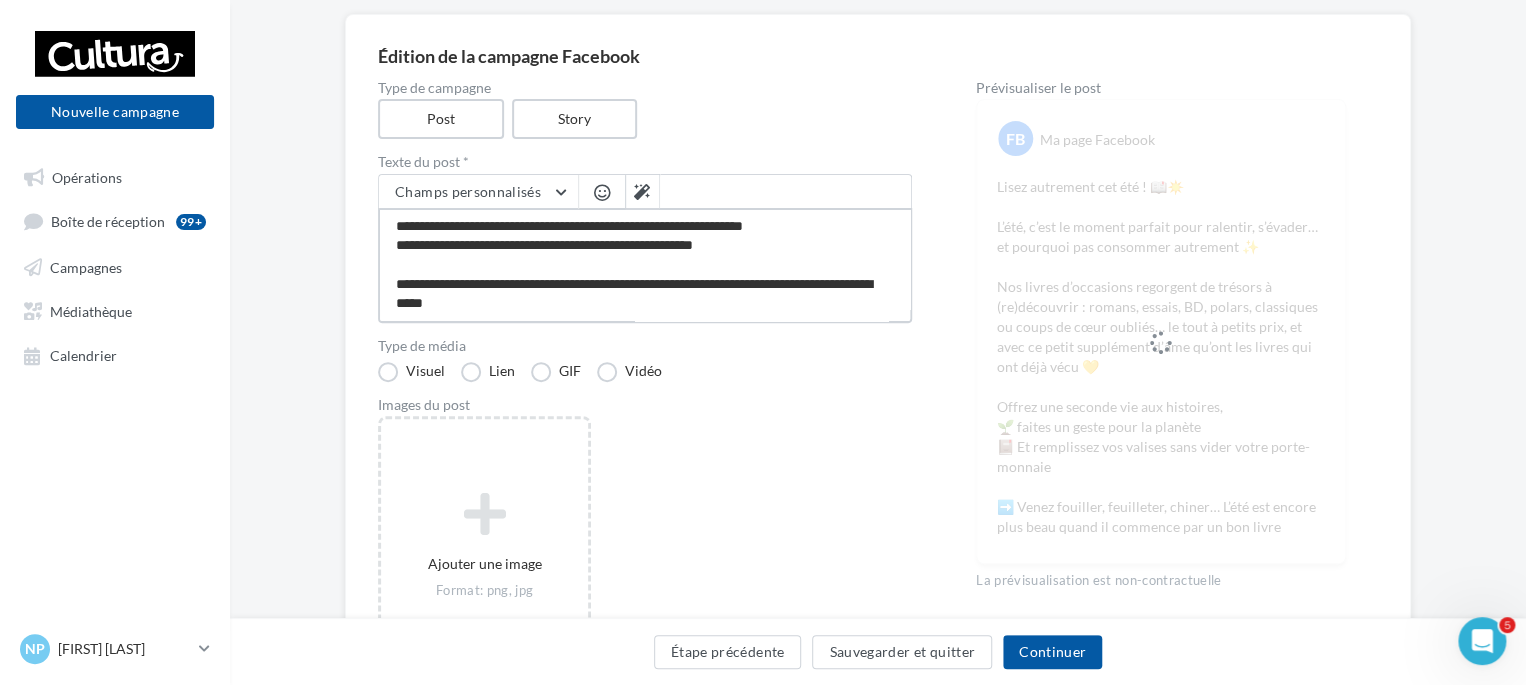 click on "**********" at bounding box center [645, 265] 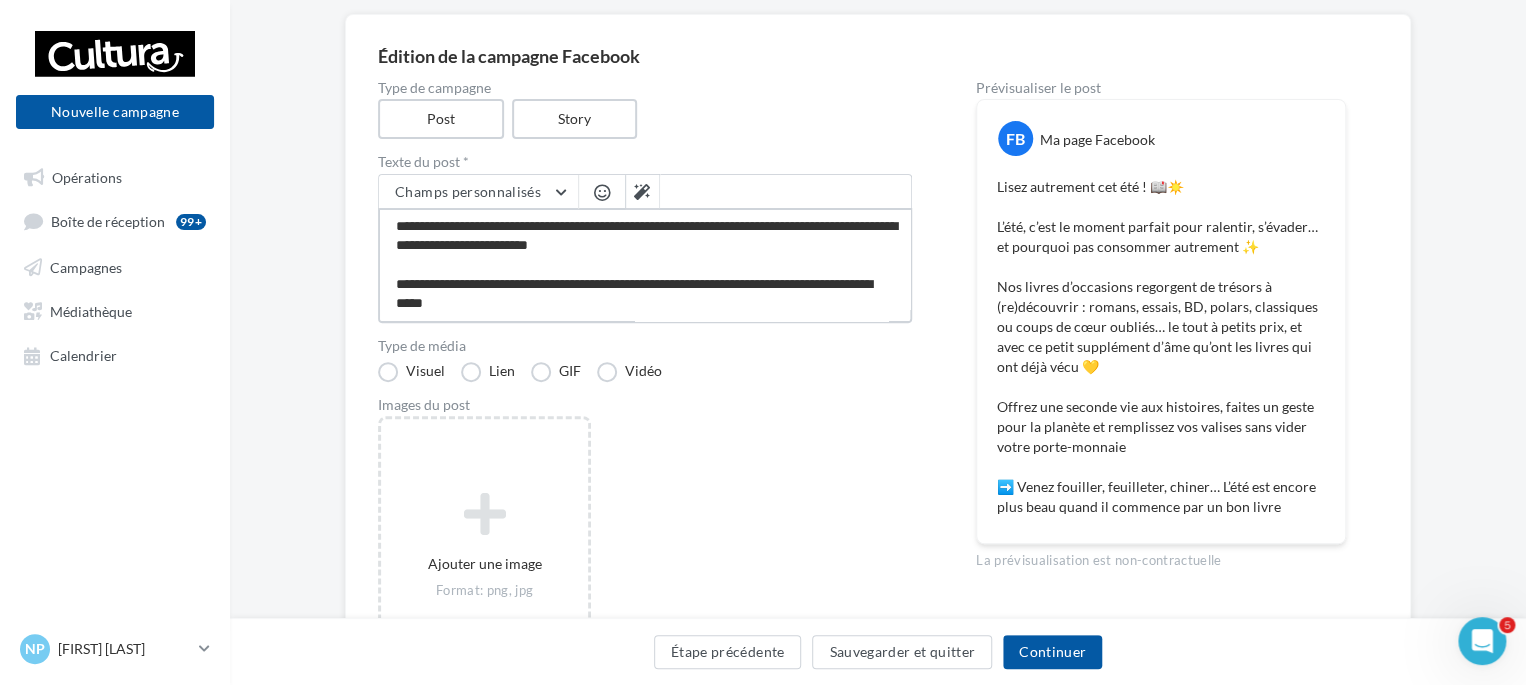 click on "**********" at bounding box center (645, 265) 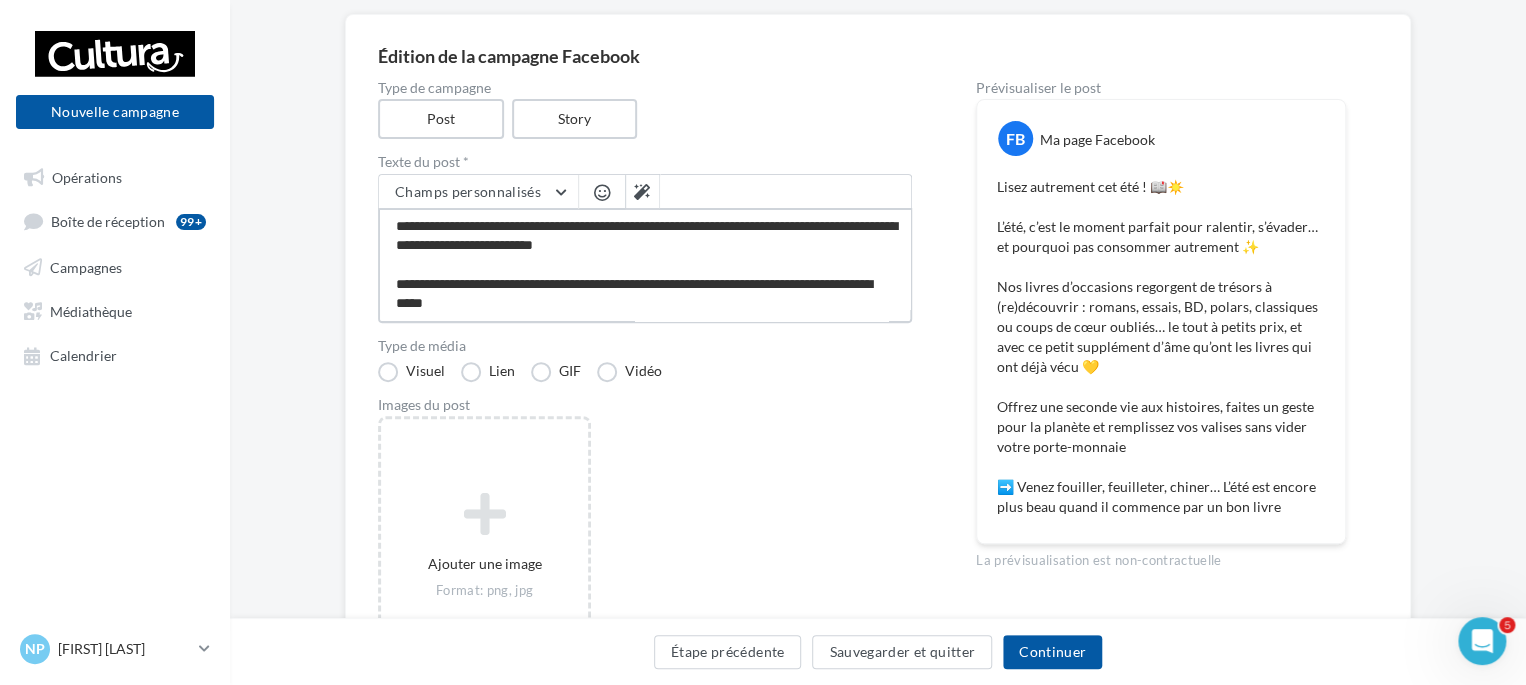 paste on "**" 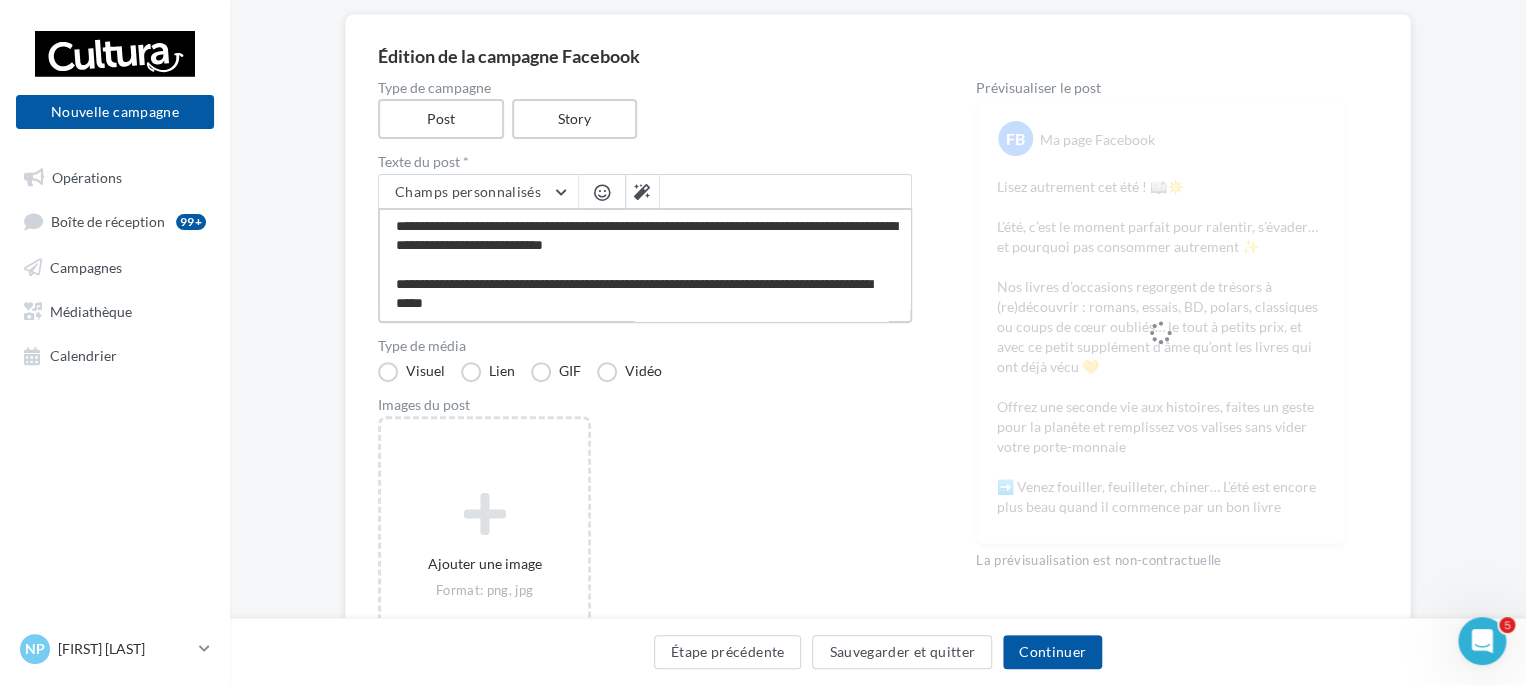 scroll, scrollTop: 173, scrollLeft: 0, axis: vertical 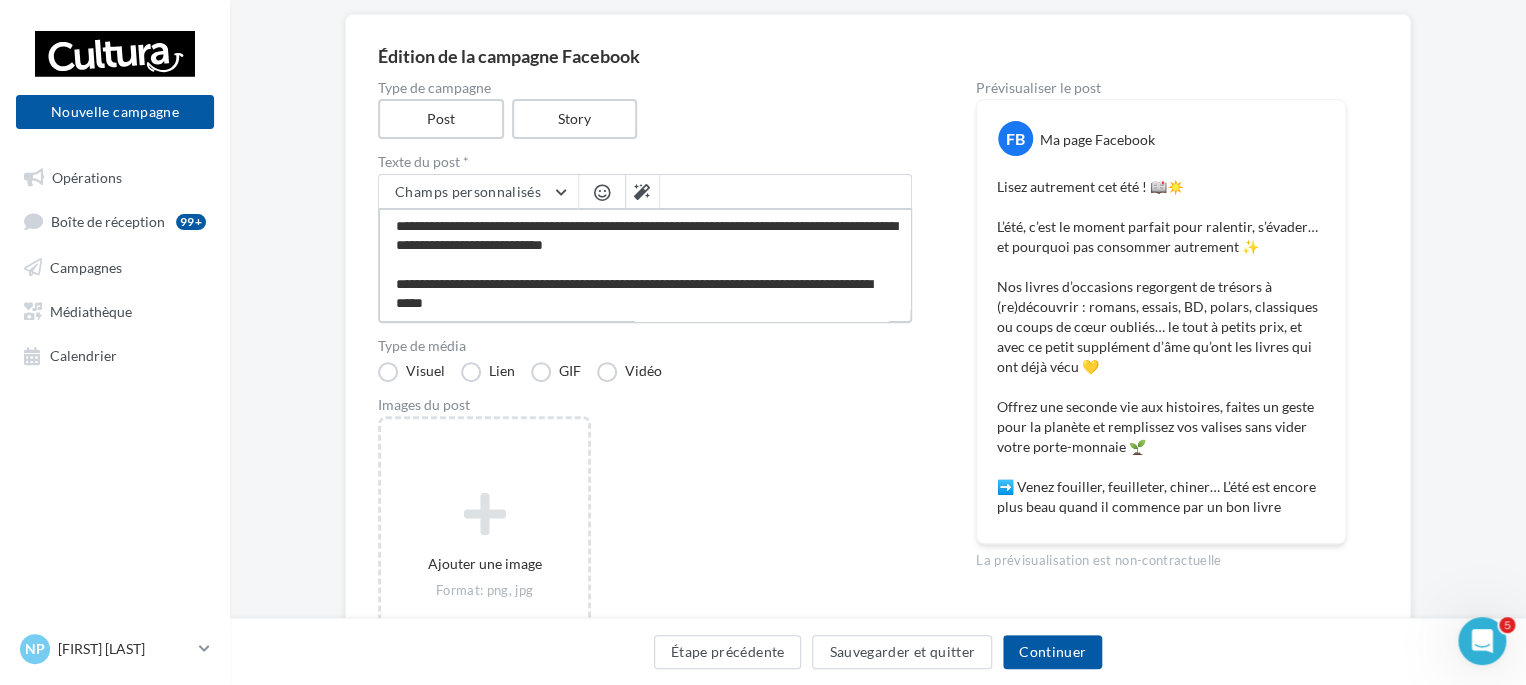 click on "**********" at bounding box center (645, 265) 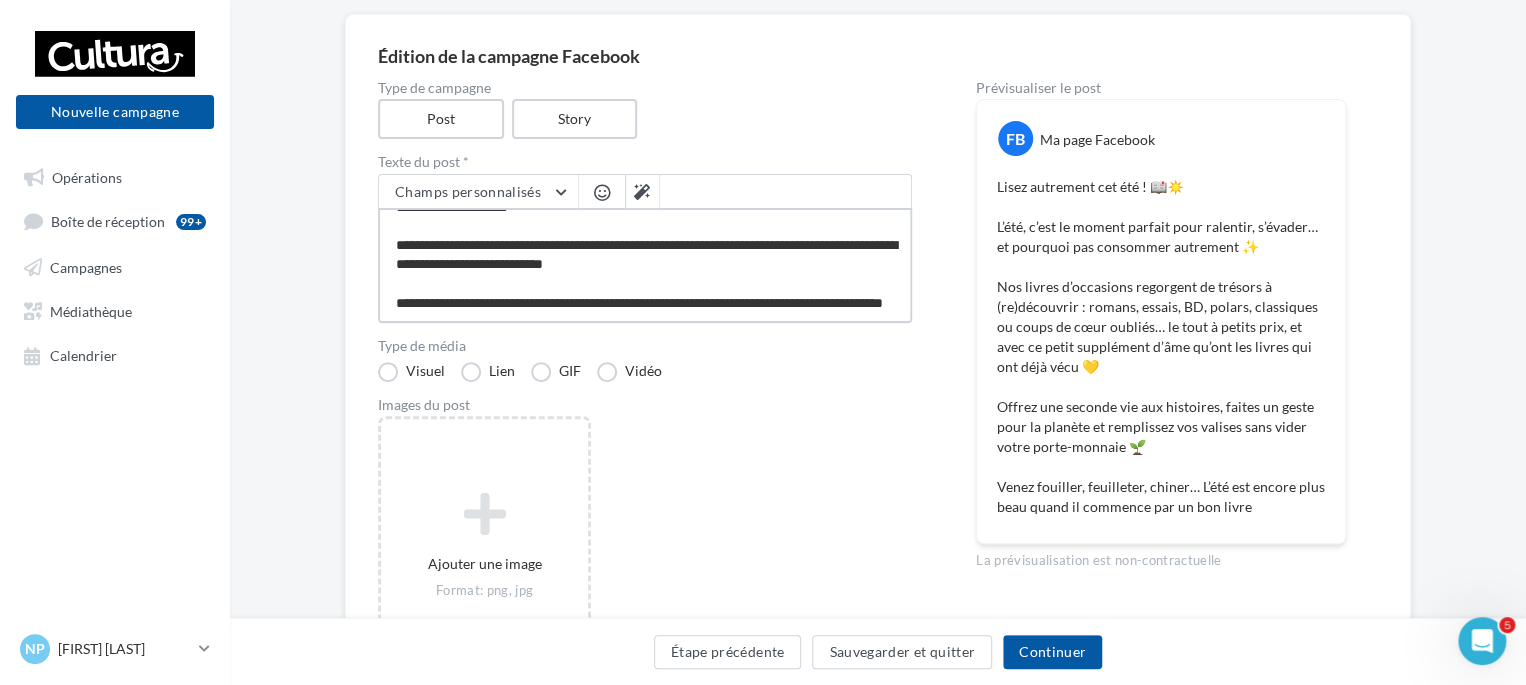 click on "**********" at bounding box center [645, 265] 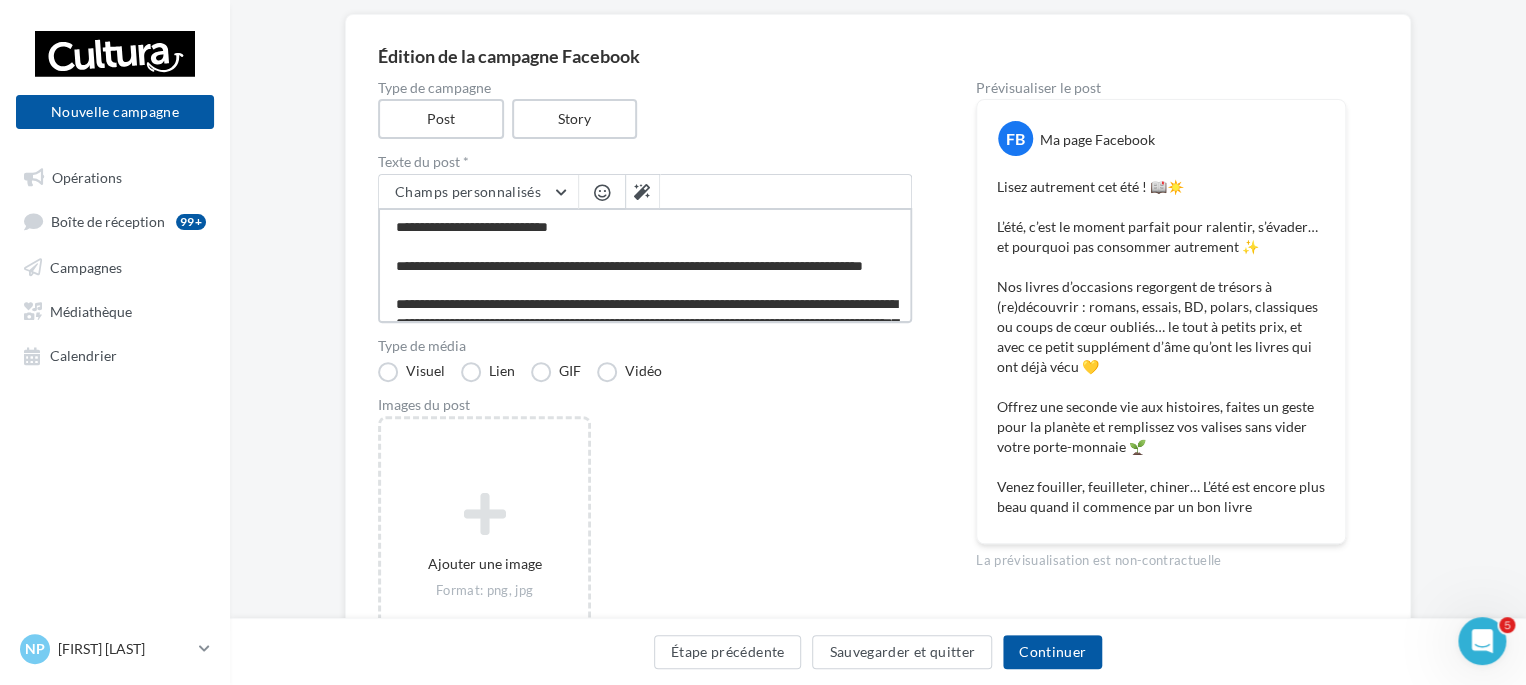 drag, startPoint x: 583, startPoint y: 227, endPoint x: 569, endPoint y: 231, distance: 14.56022 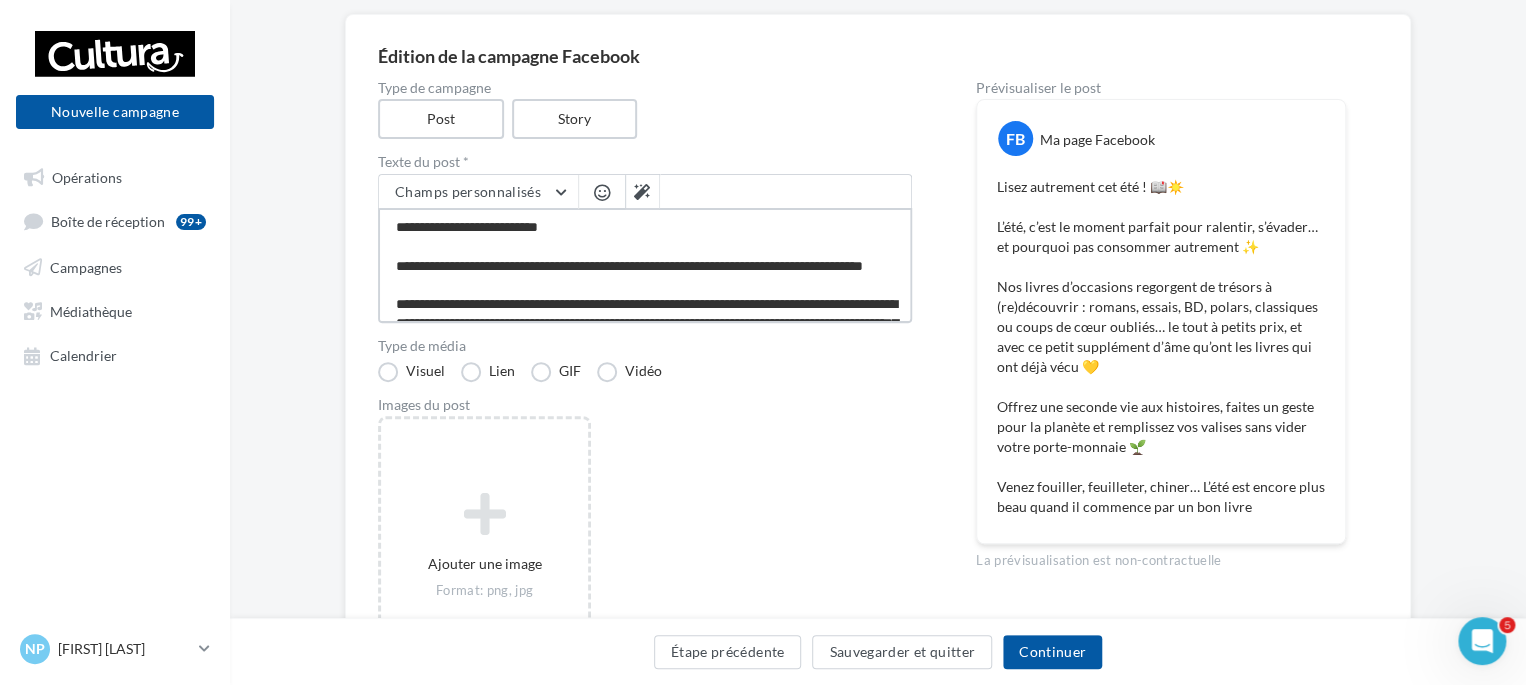 scroll, scrollTop: 173, scrollLeft: 0, axis: vertical 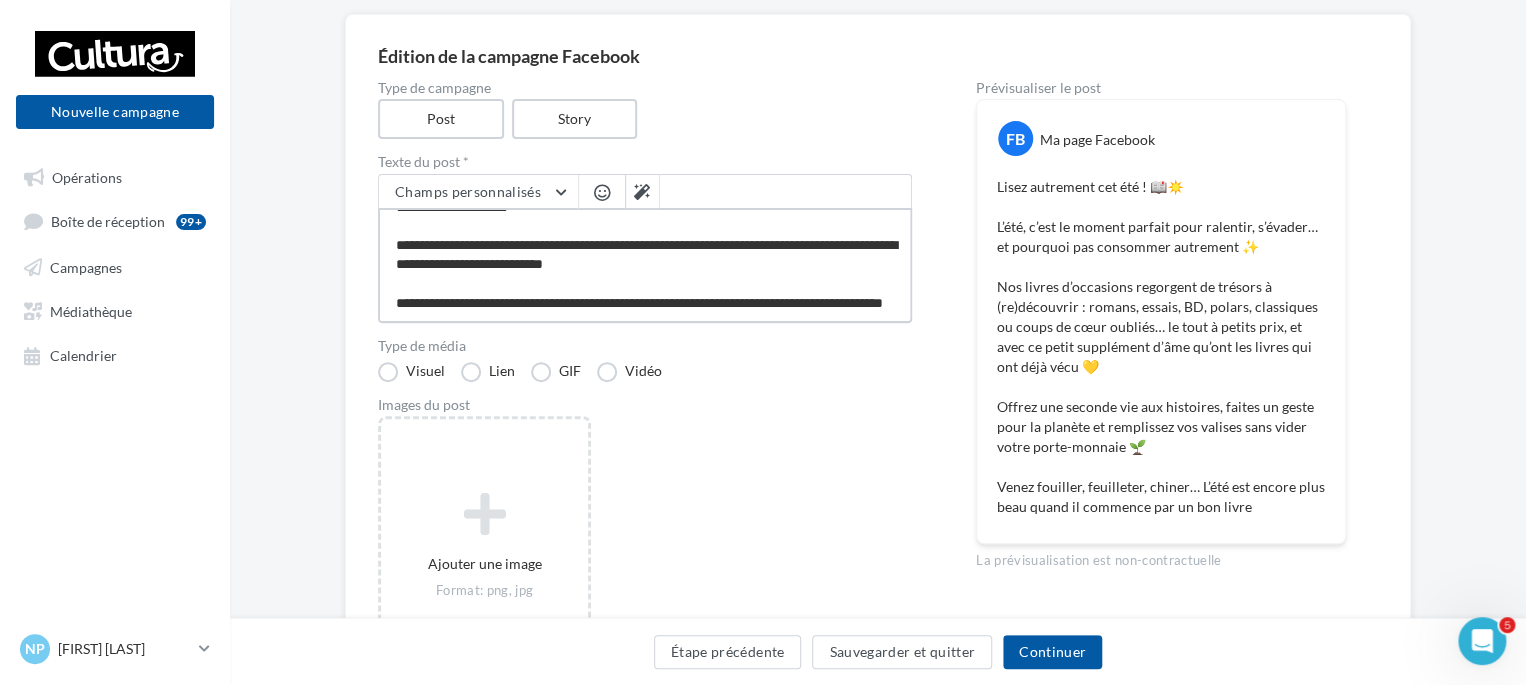 click on "**********" at bounding box center [645, 265] 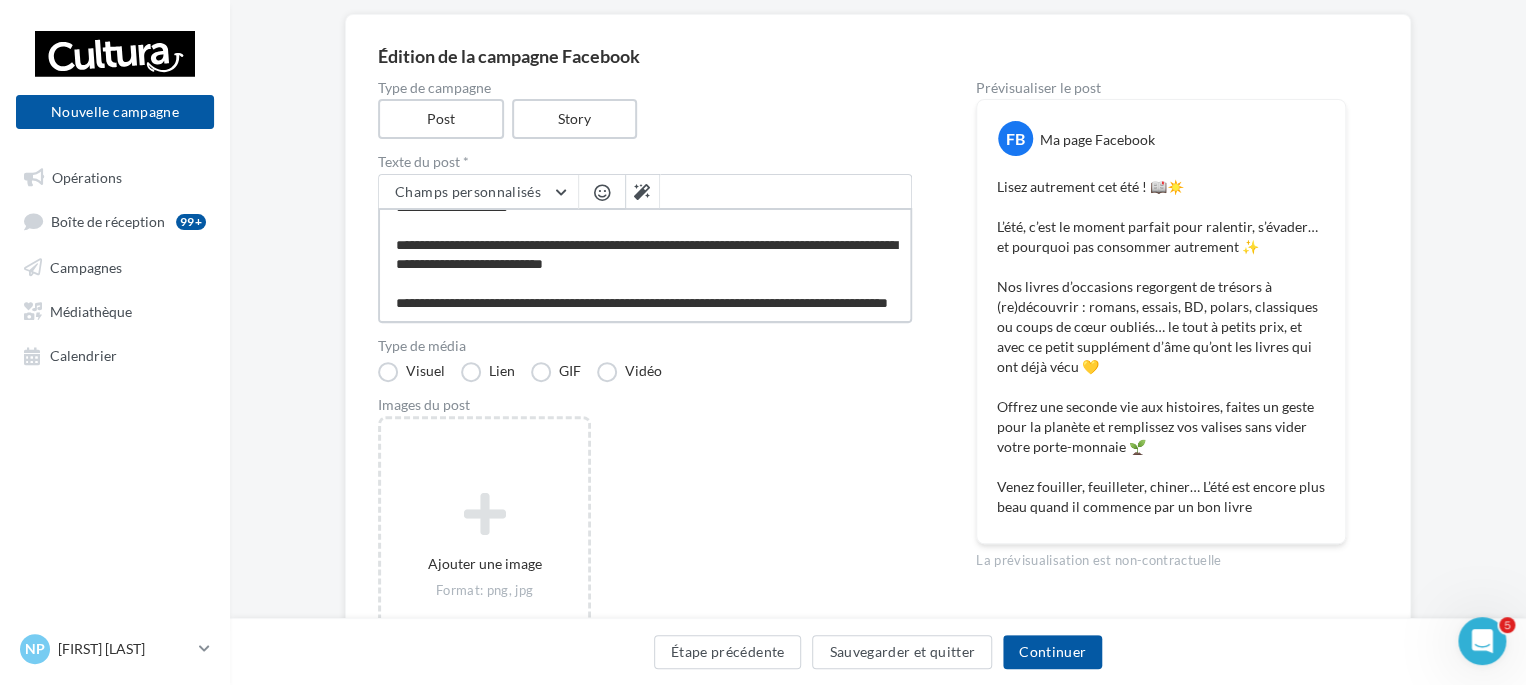 paste on "***" 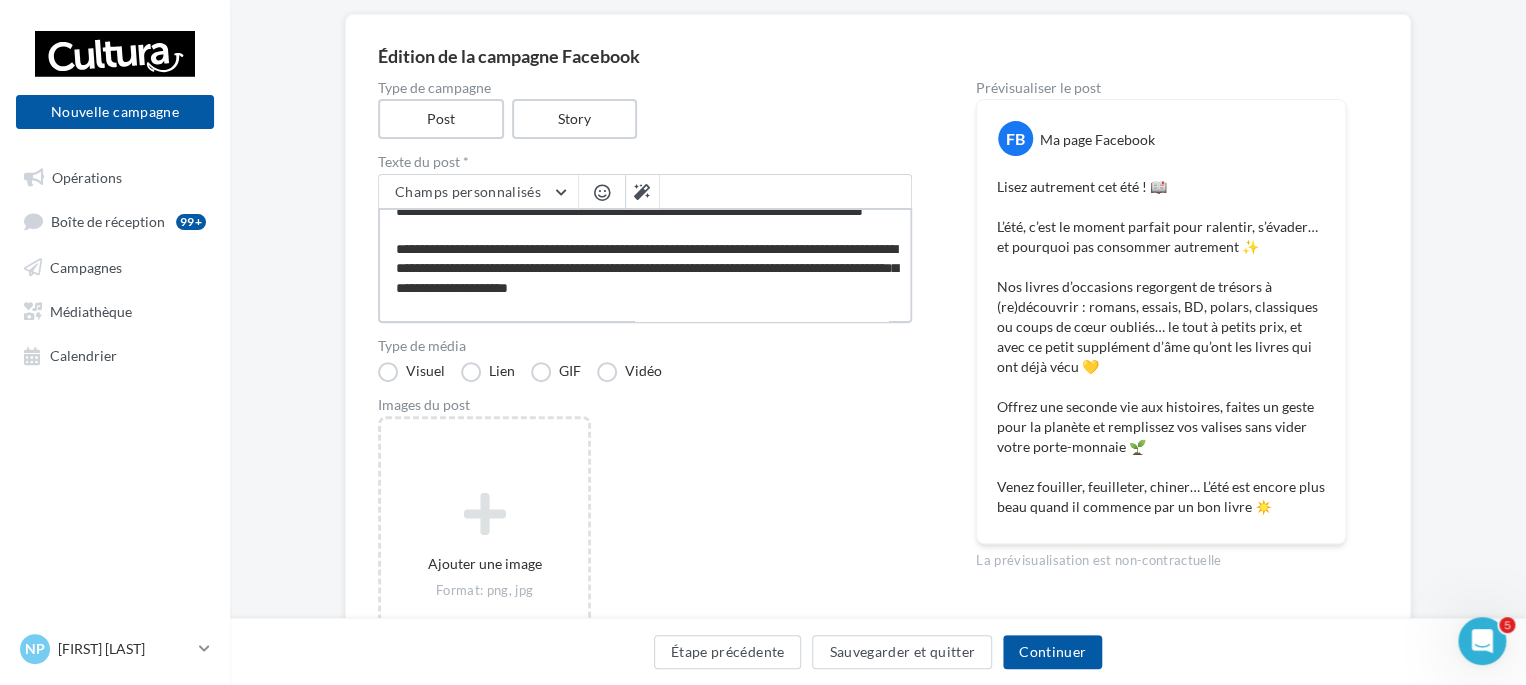 scroll, scrollTop: 0, scrollLeft: 0, axis: both 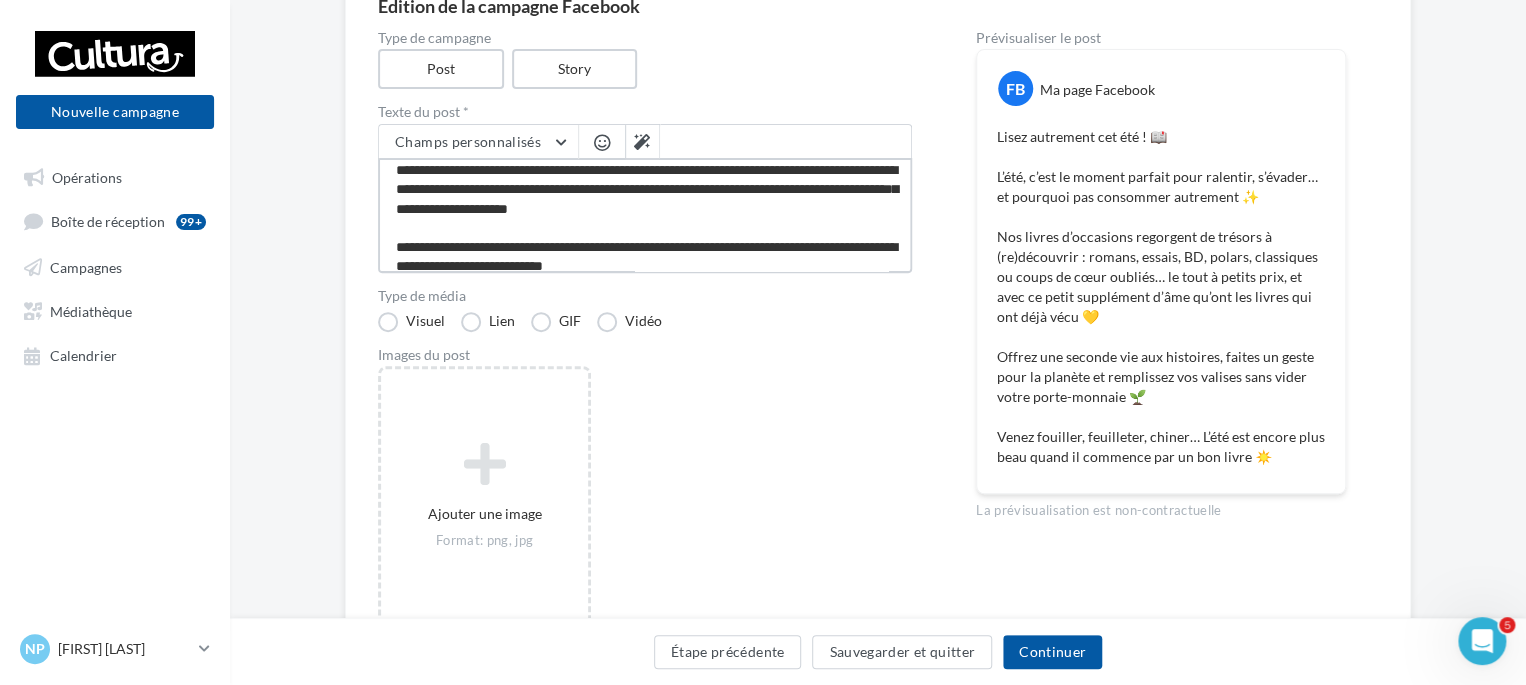 click on "**********" at bounding box center [645, 215] 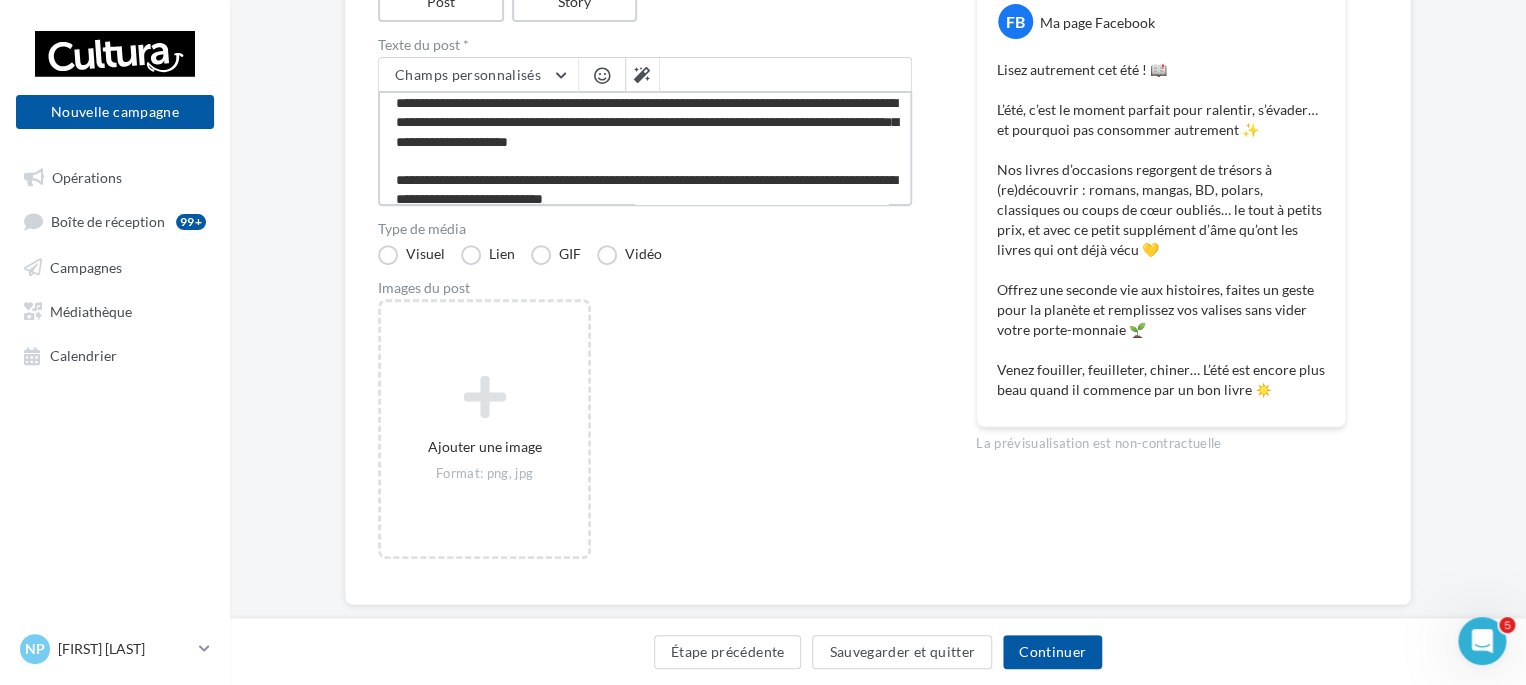scroll, scrollTop: 268, scrollLeft: 0, axis: vertical 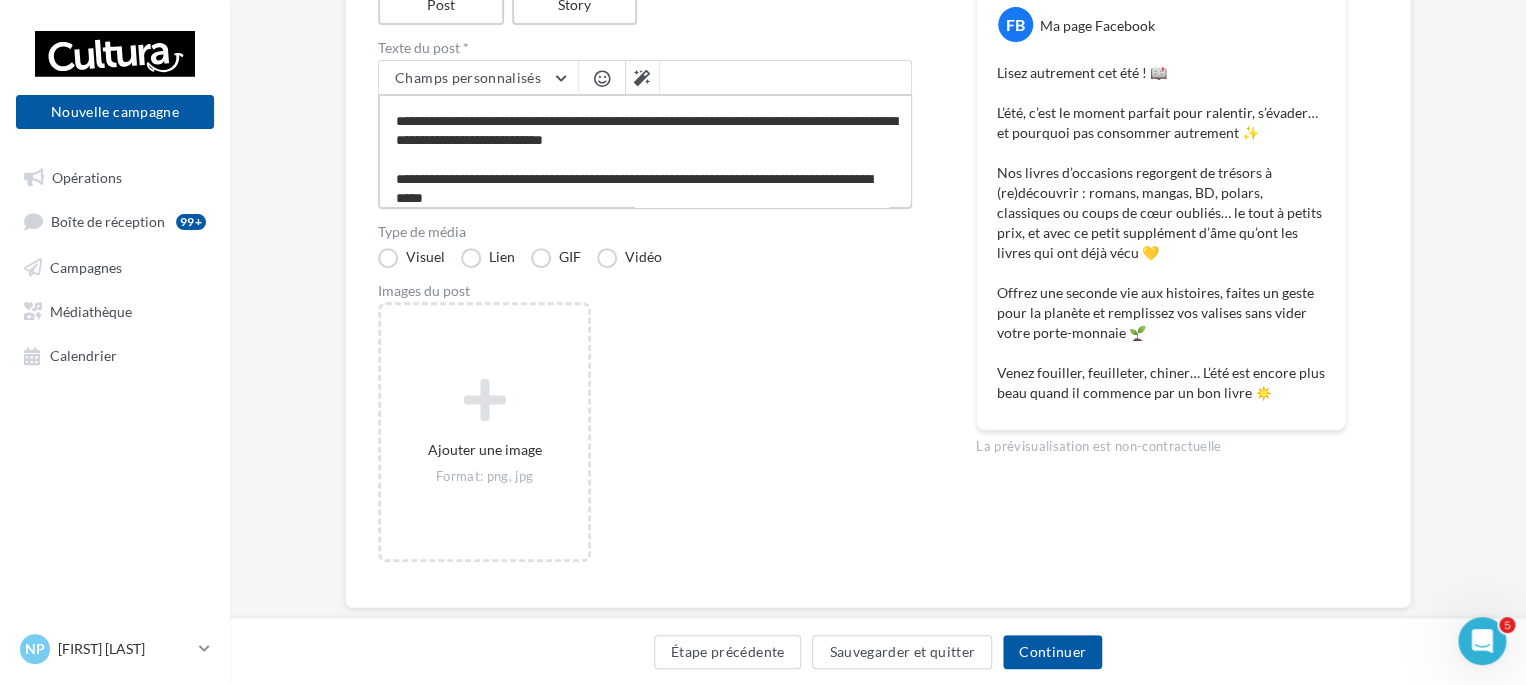 click on "**********" at bounding box center [645, 151] 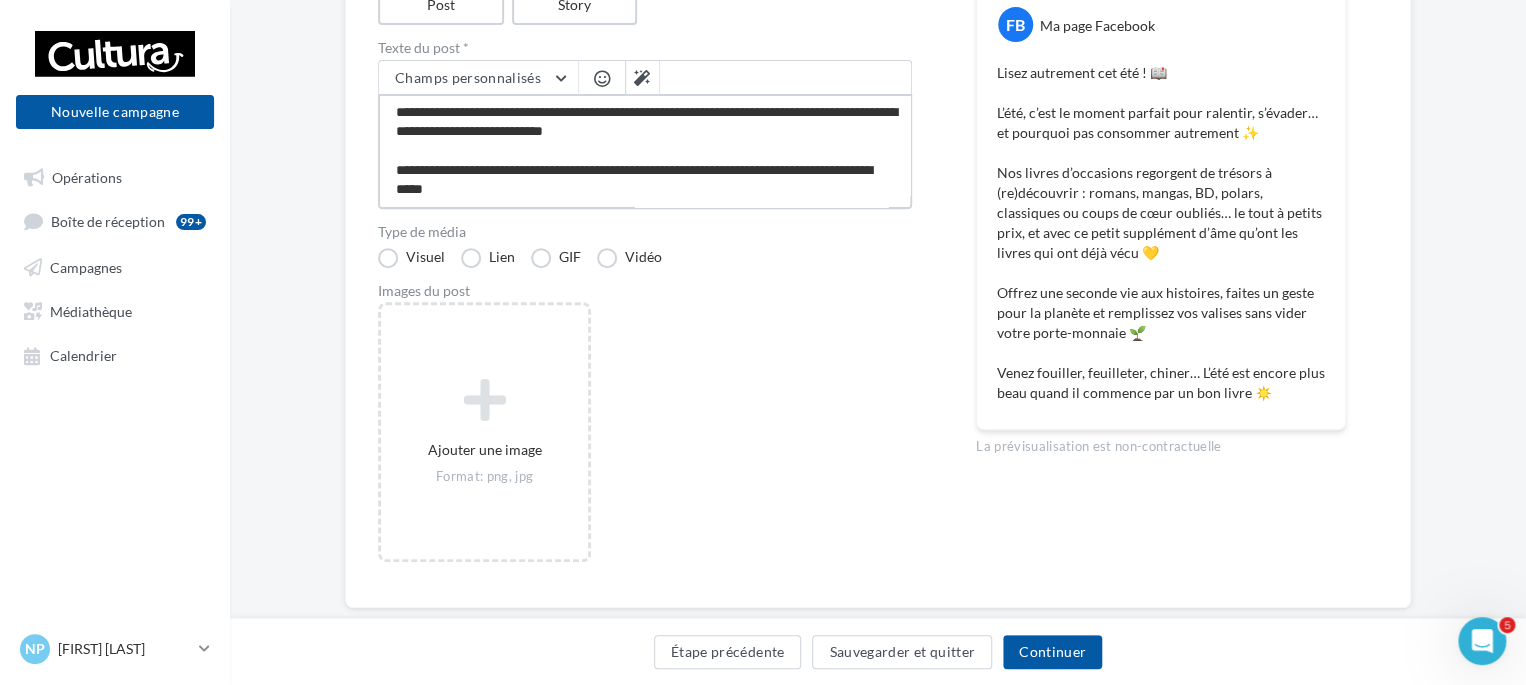 click on "**********" at bounding box center [645, 151] 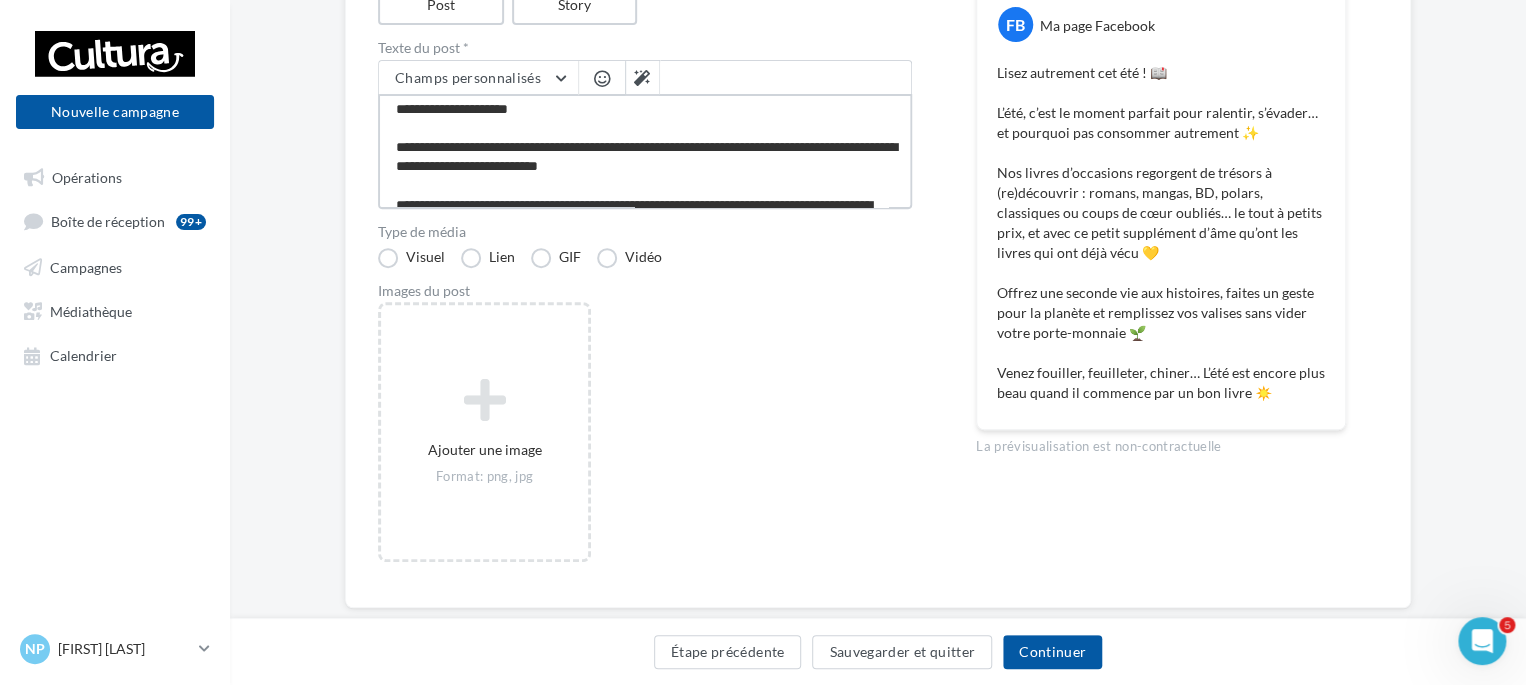 scroll, scrollTop: 100, scrollLeft: 0, axis: vertical 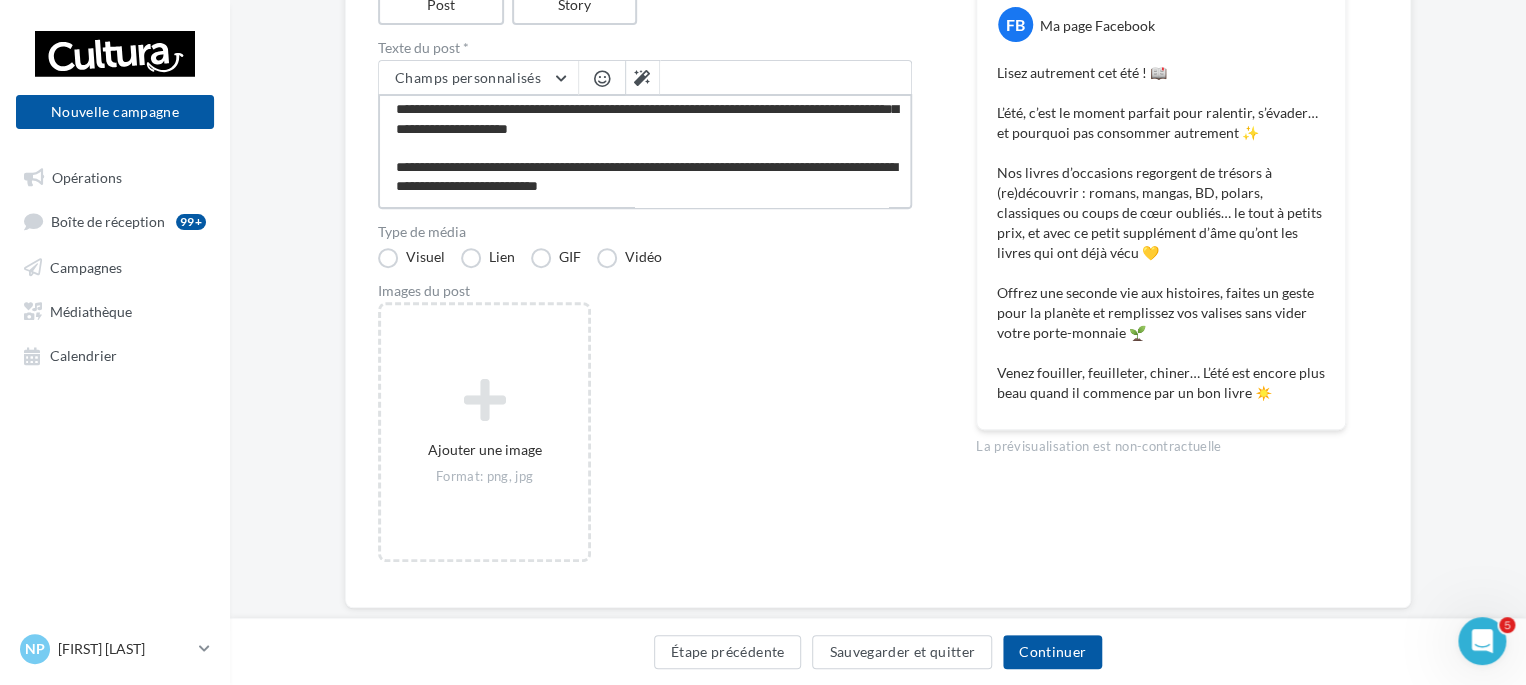 click on "**********" at bounding box center [645, 151] 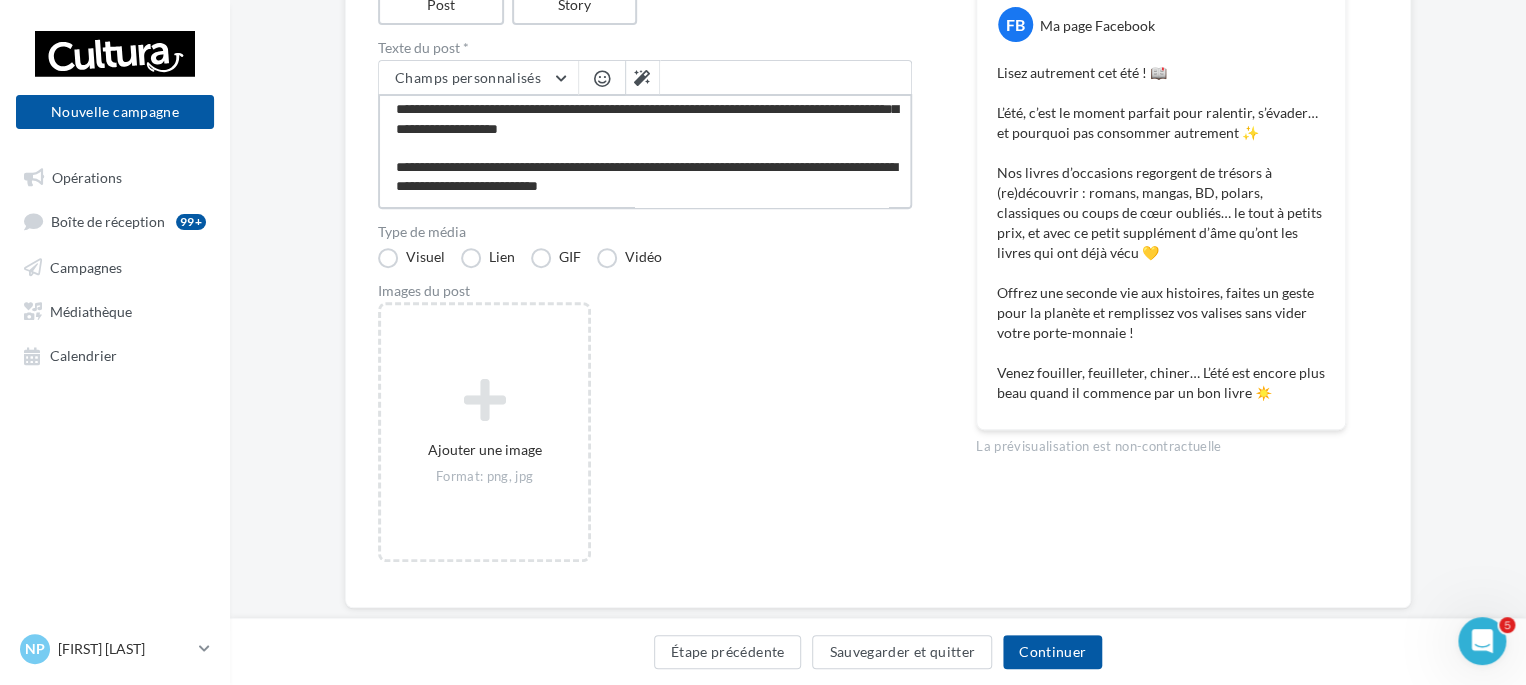 paste on "**" 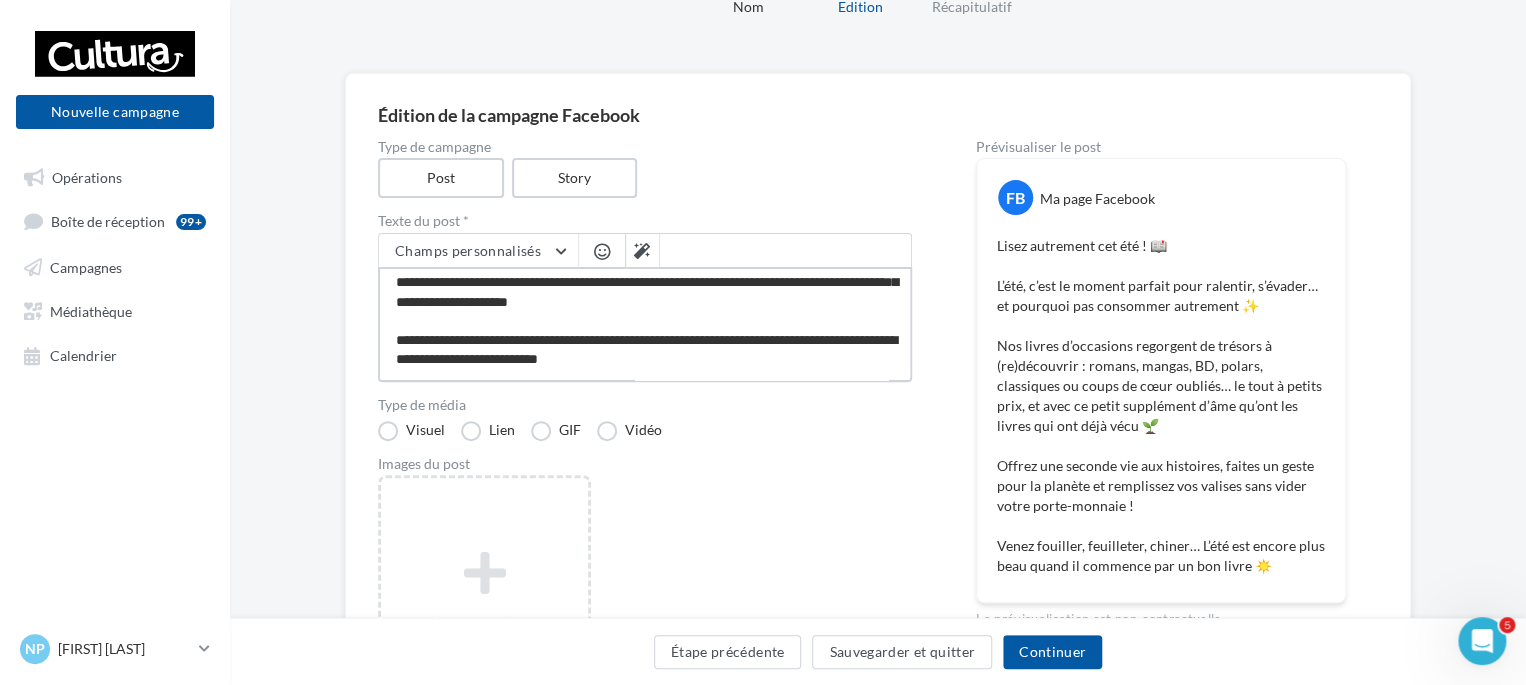 scroll, scrollTop: 92, scrollLeft: 0, axis: vertical 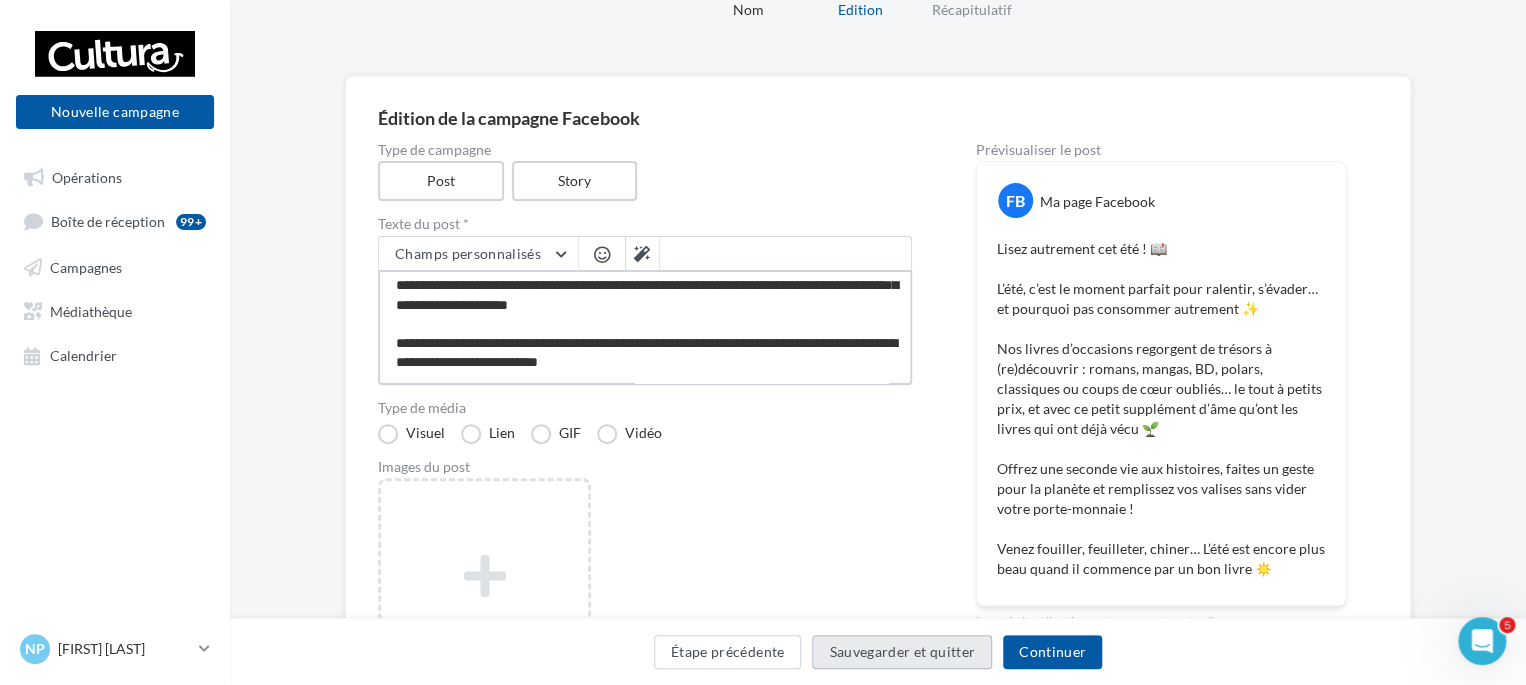 type on "**********" 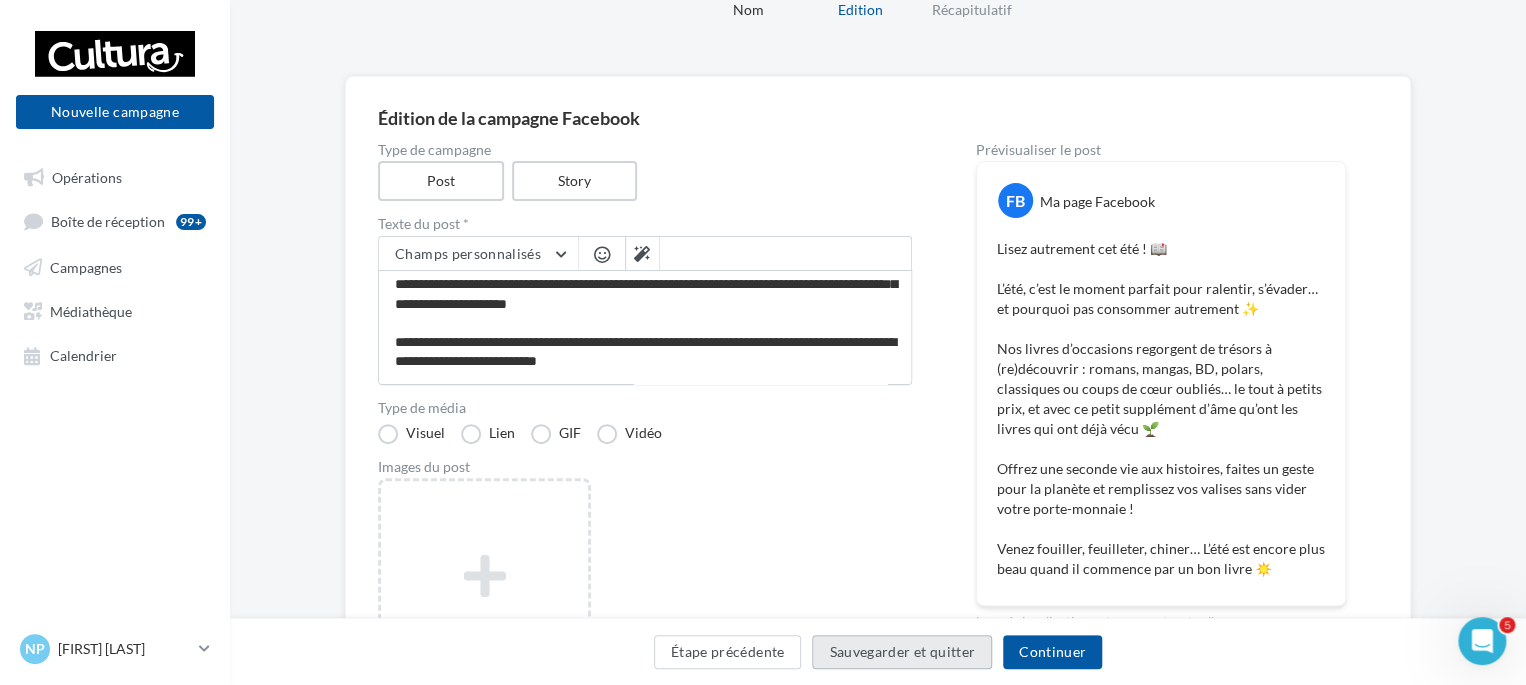 scroll, scrollTop: 99, scrollLeft: 0, axis: vertical 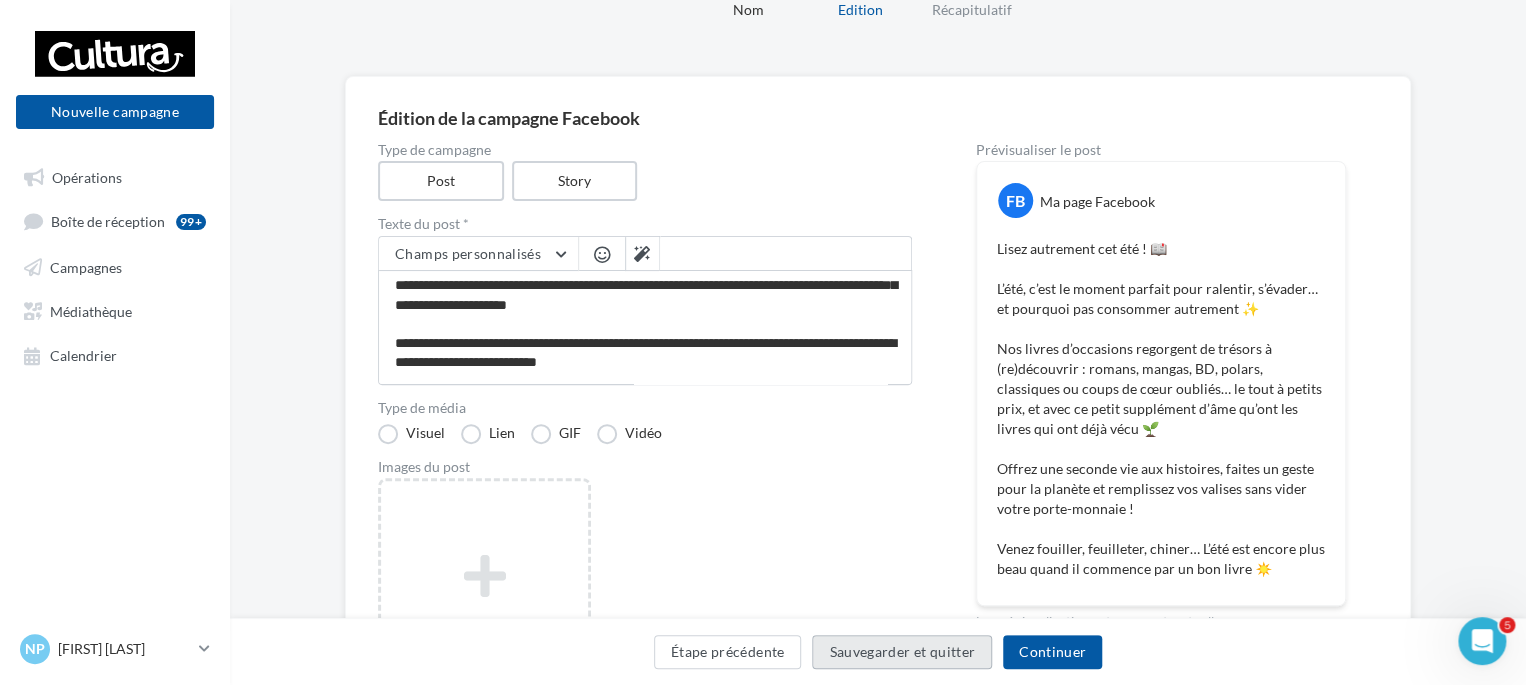 click on "Sauvegarder et quitter" at bounding box center (902, 652) 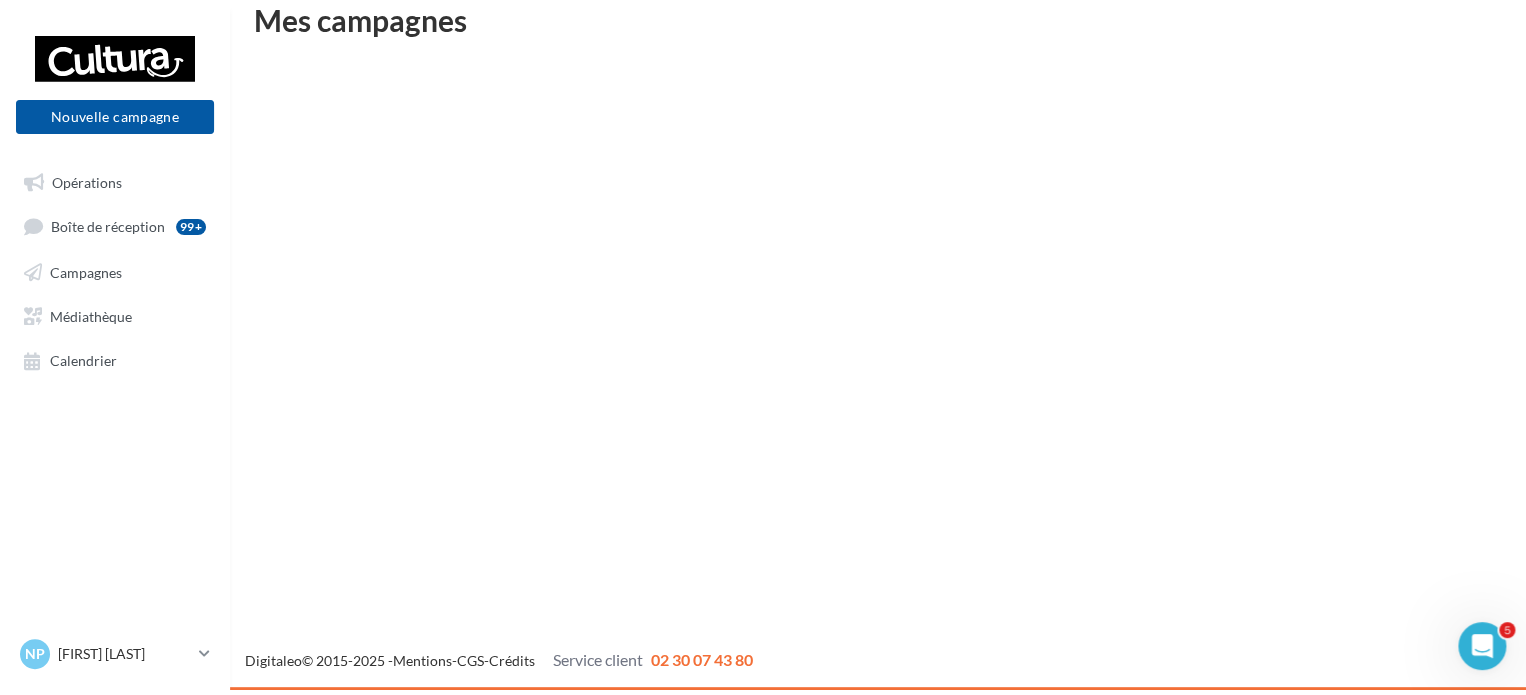 scroll, scrollTop: 32, scrollLeft: 0, axis: vertical 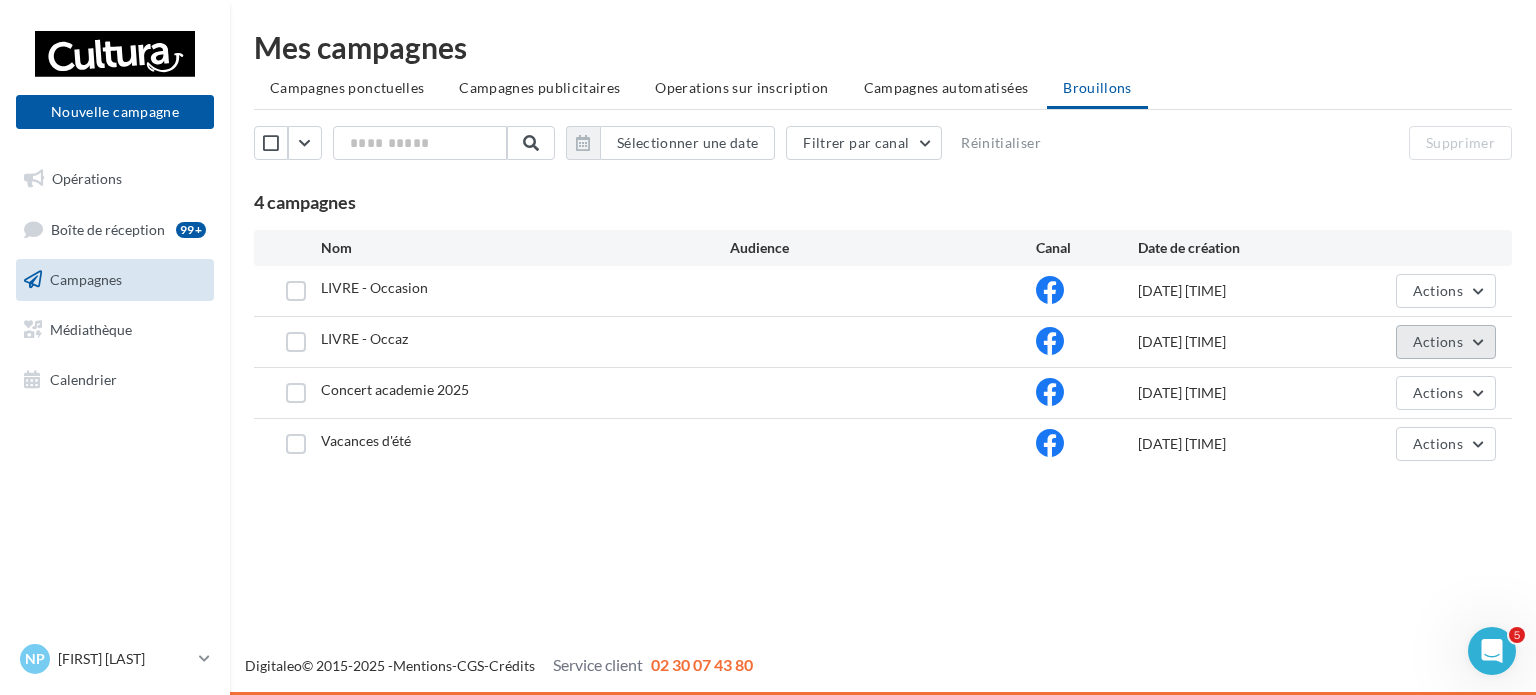 click on "Actions" at bounding box center (1446, 291) 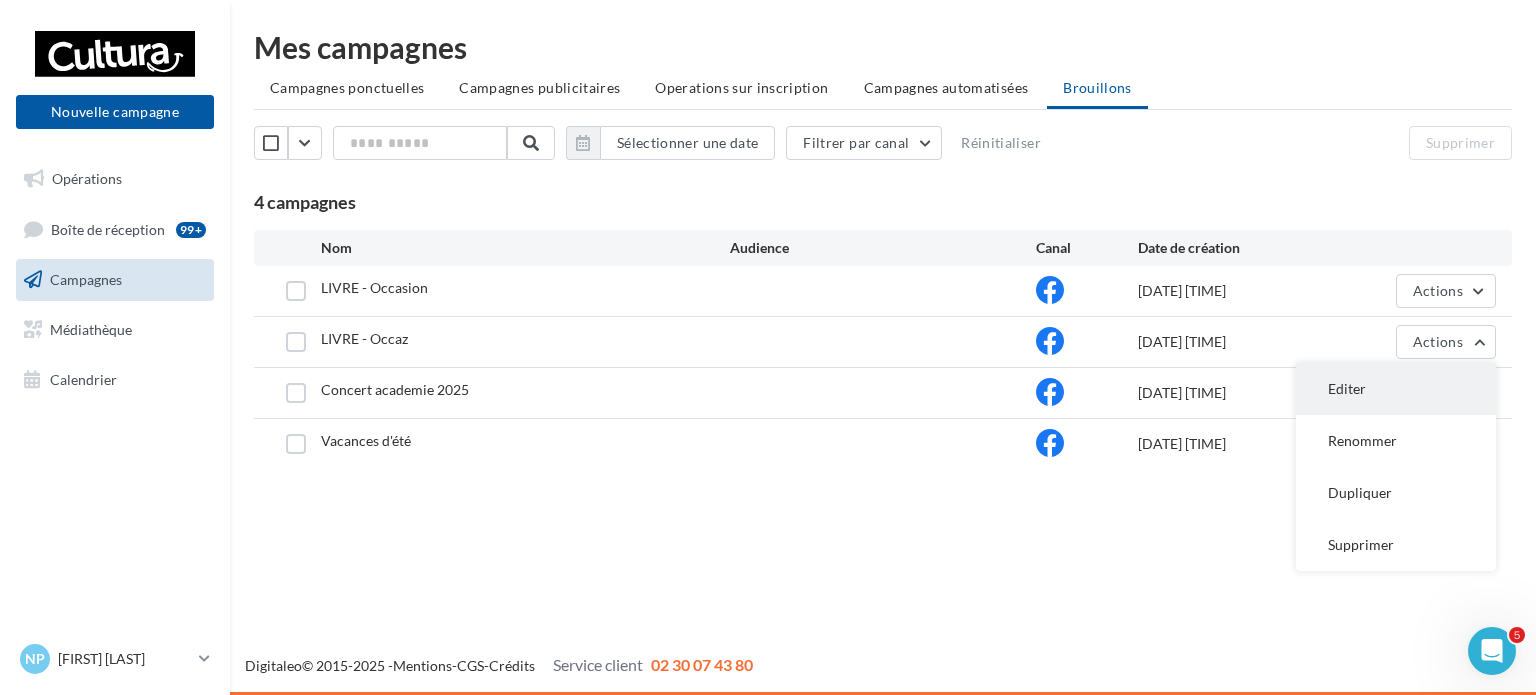 click on "Editer" at bounding box center [1396, 389] 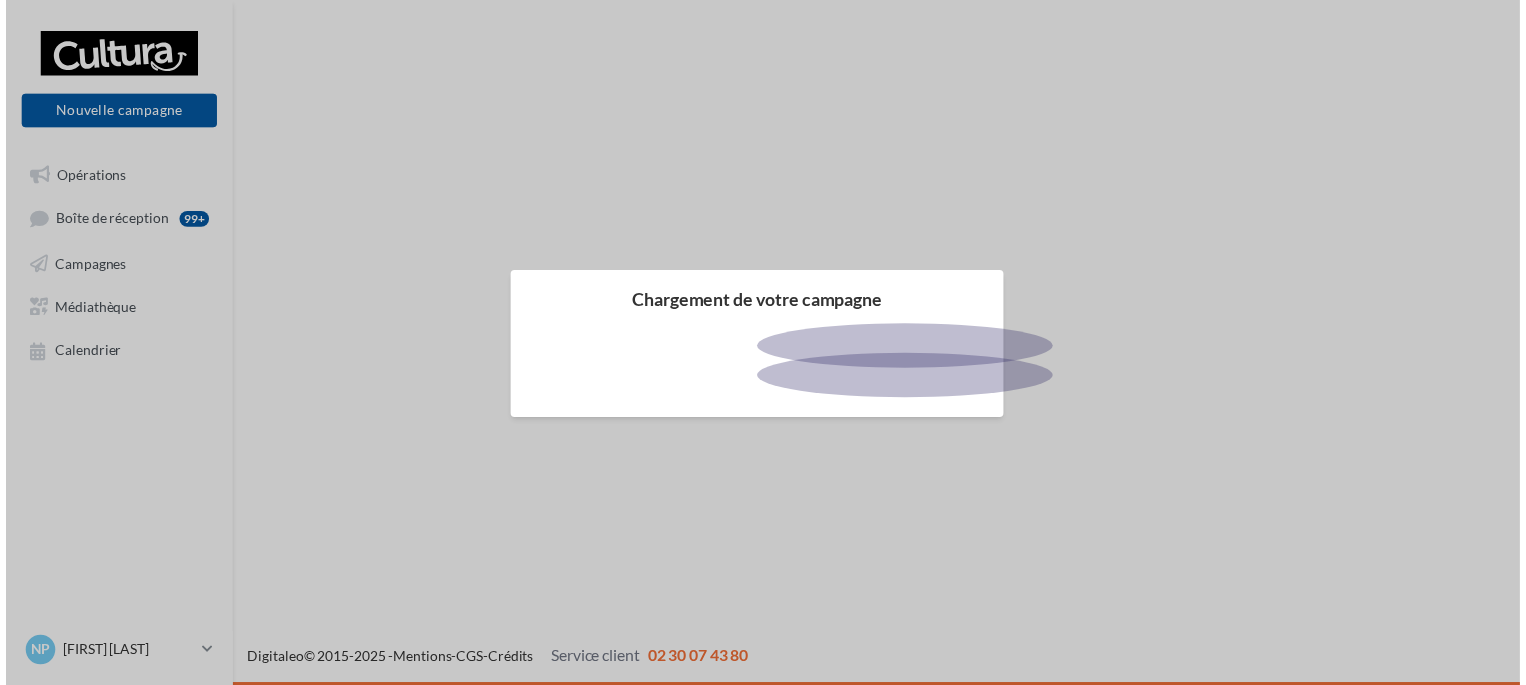 scroll, scrollTop: 0, scrollLeft: 0, axis: both 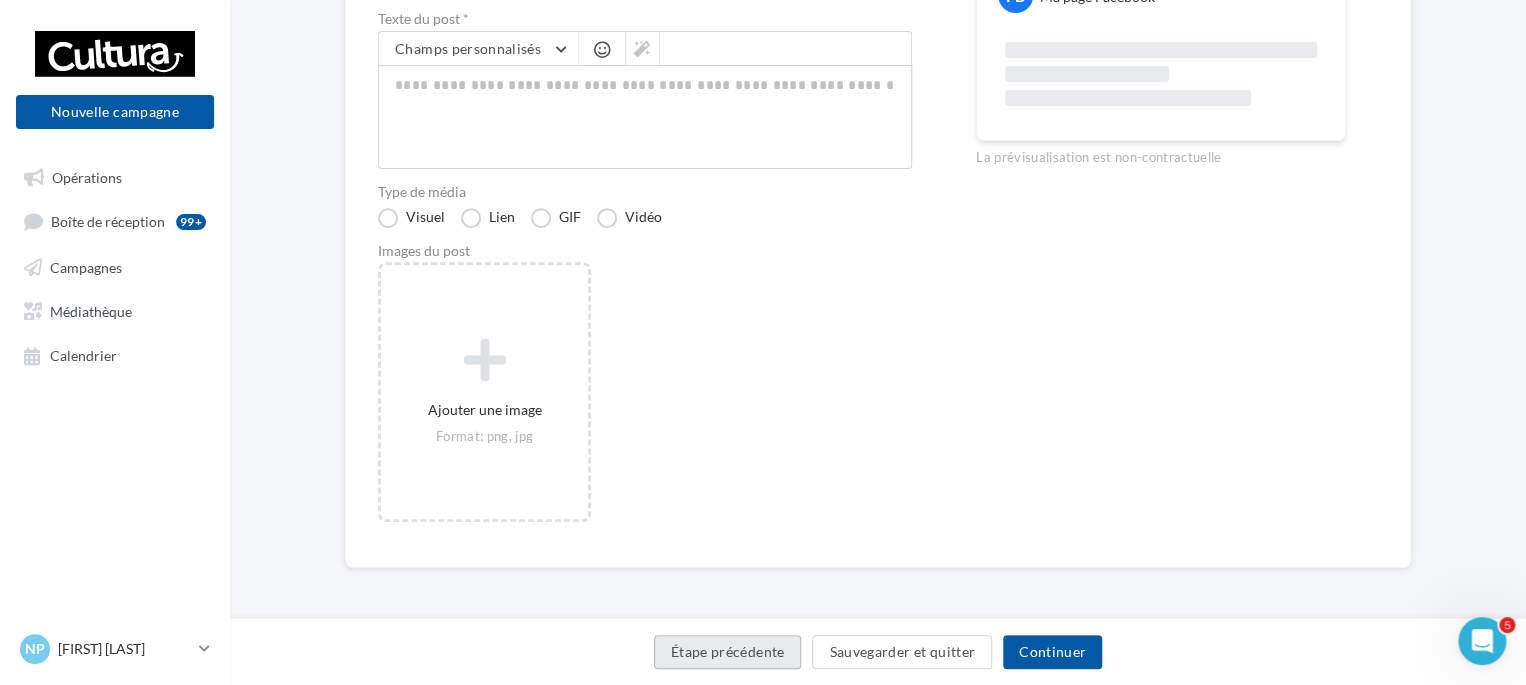 click on "Étape précédente" at bounding box center (728, 652) 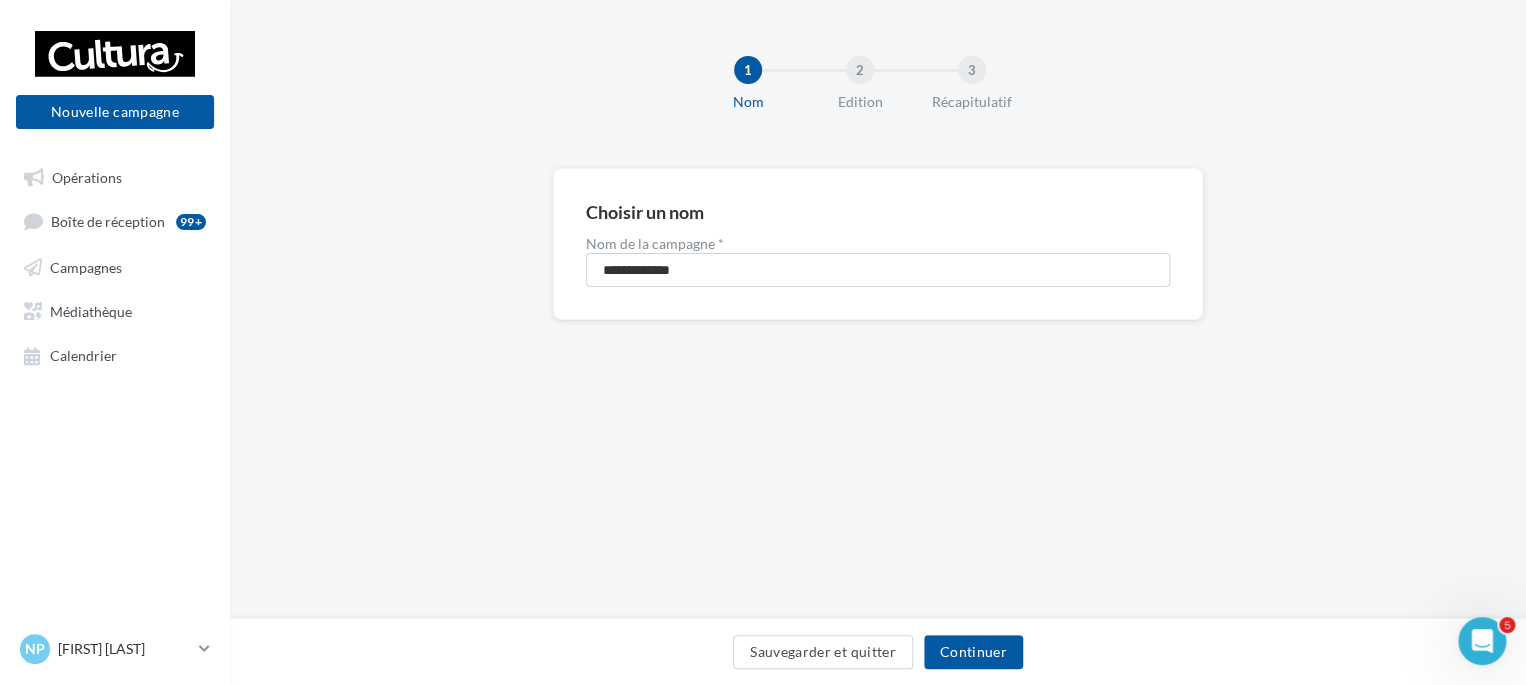 scroll, scrollTop: 0, scrollLeft: 0, axis: both 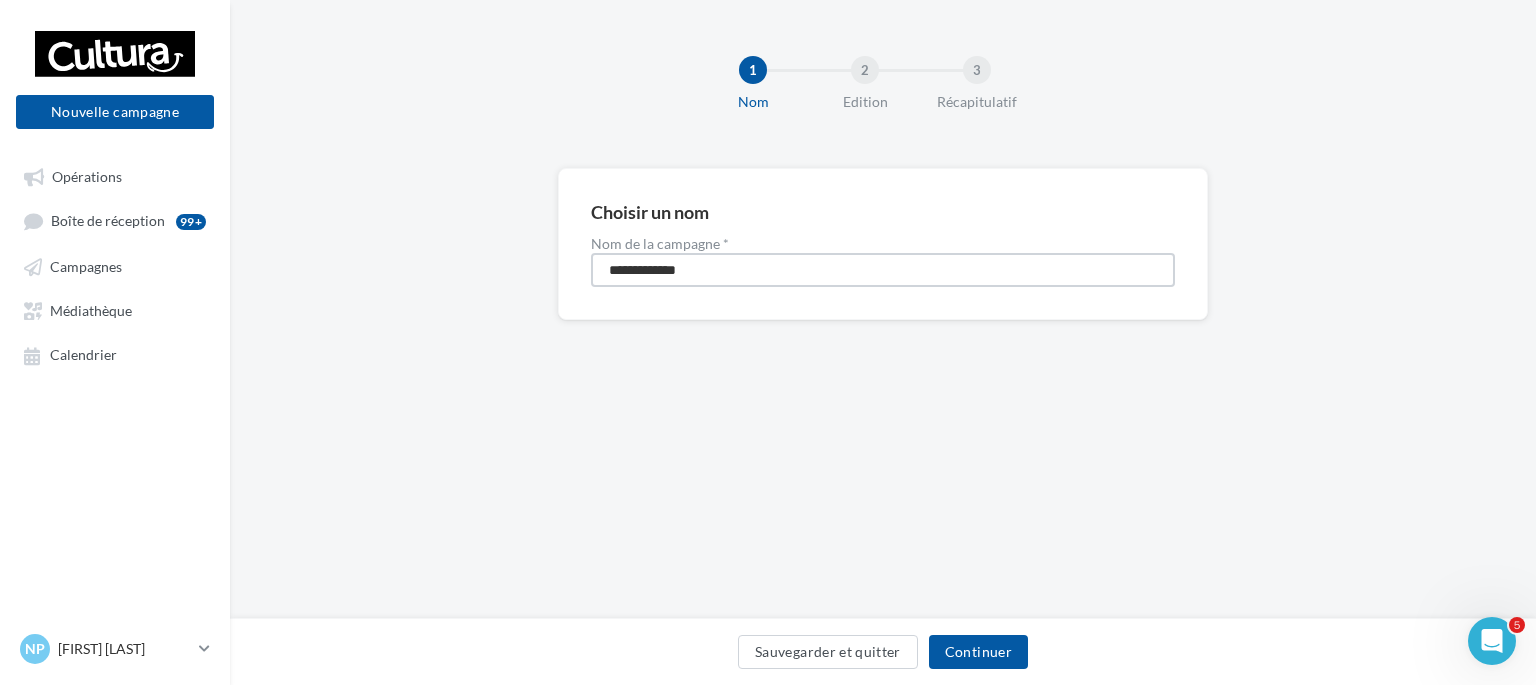 click on "**********" at bounding box center [883, 270] 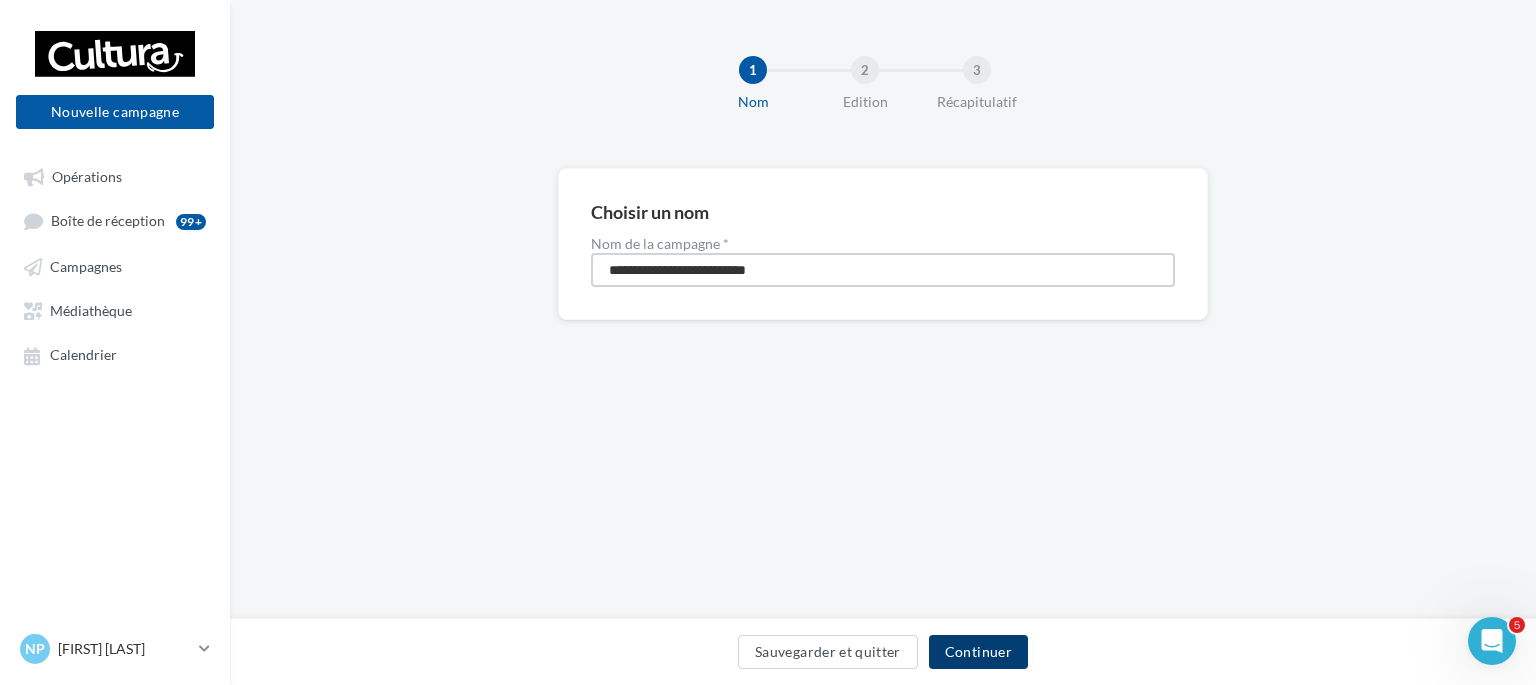 type on "**********" 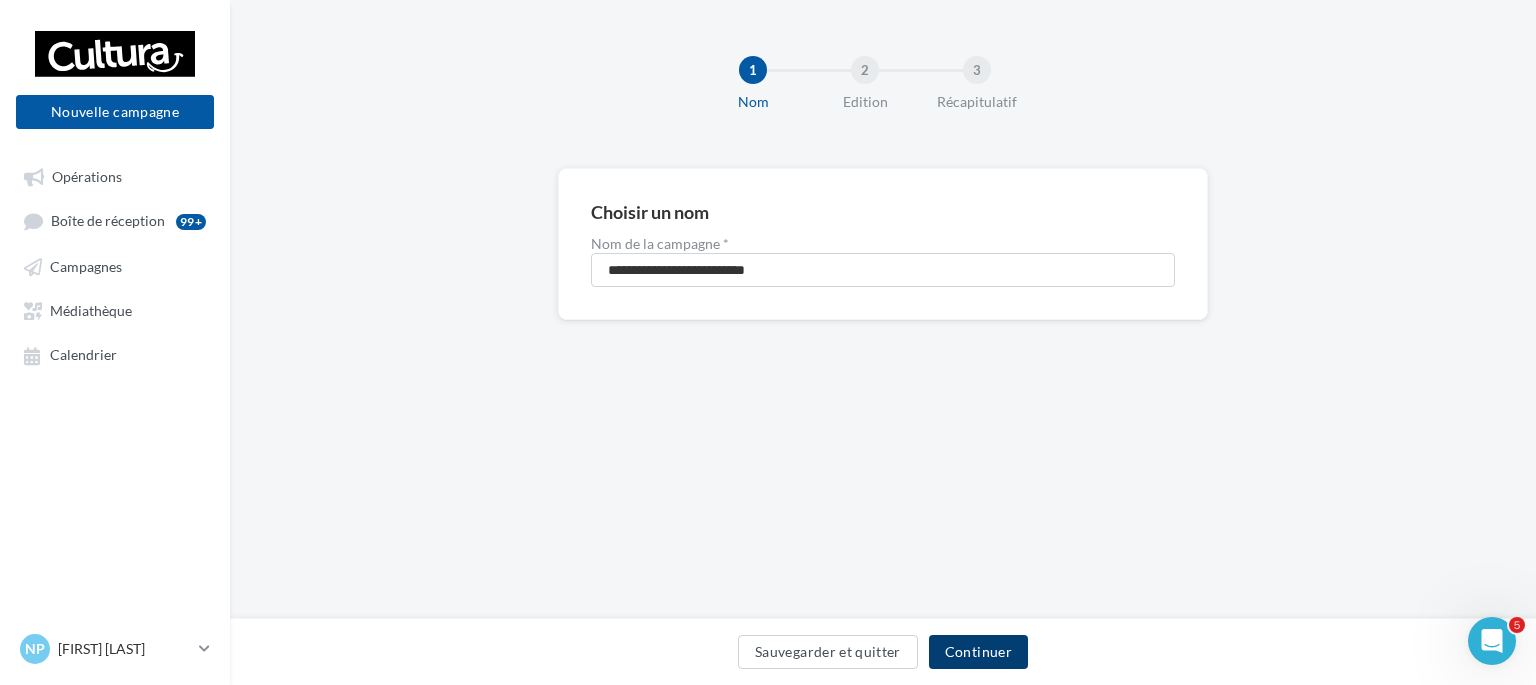 click on "Continuer" at bounding box center (978, 652) 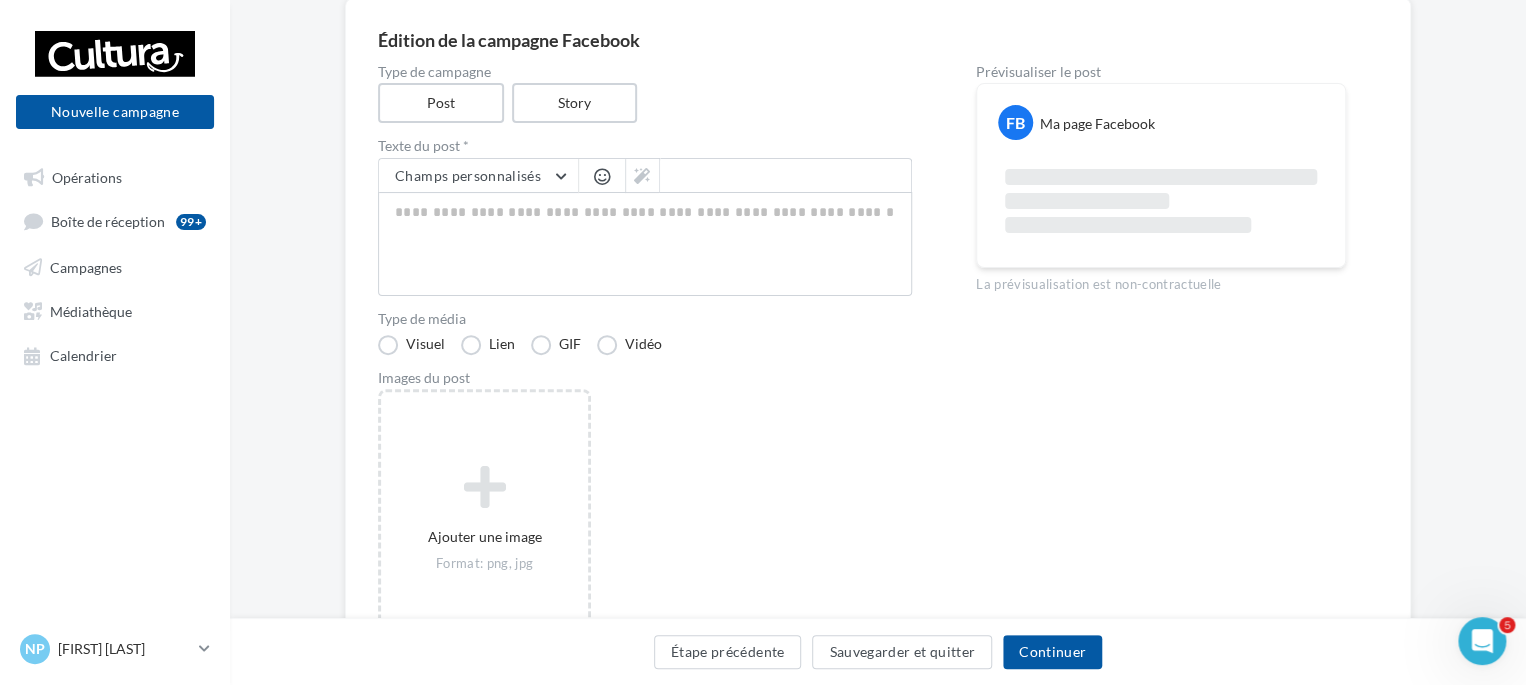 scroll, scrollTop: 172, scrollLeft: 0, axis: vertical 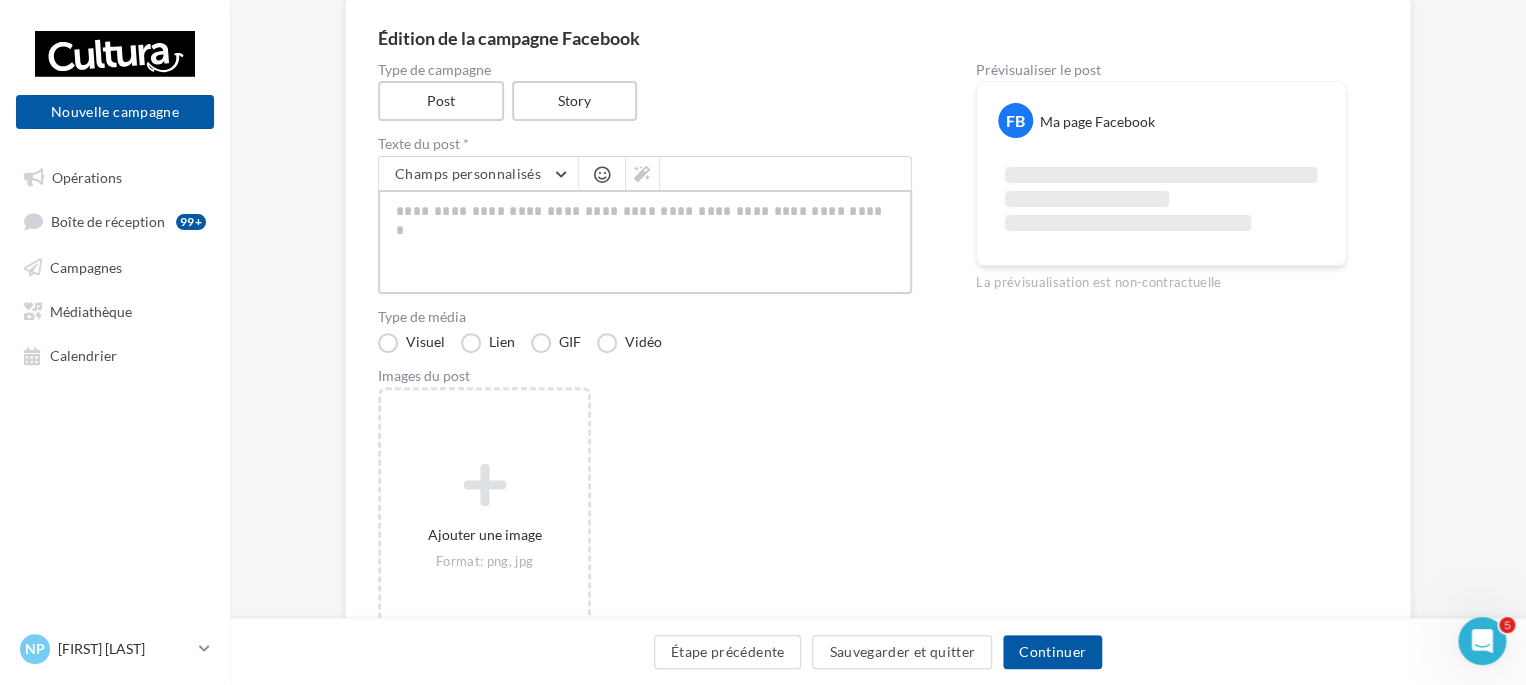 click at bounding box center [645, 242] 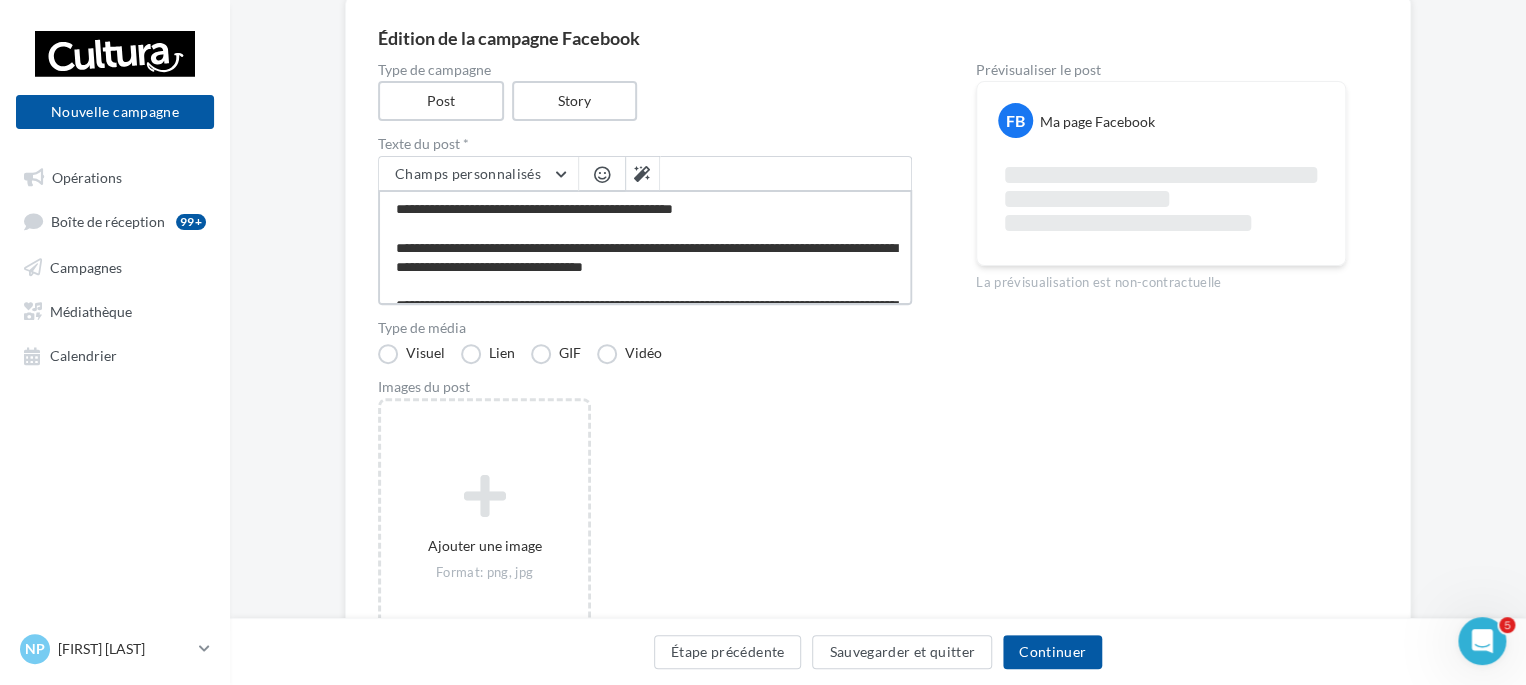 scroll, scrollTop: 154, scrollLeft: 0, axis: vertical 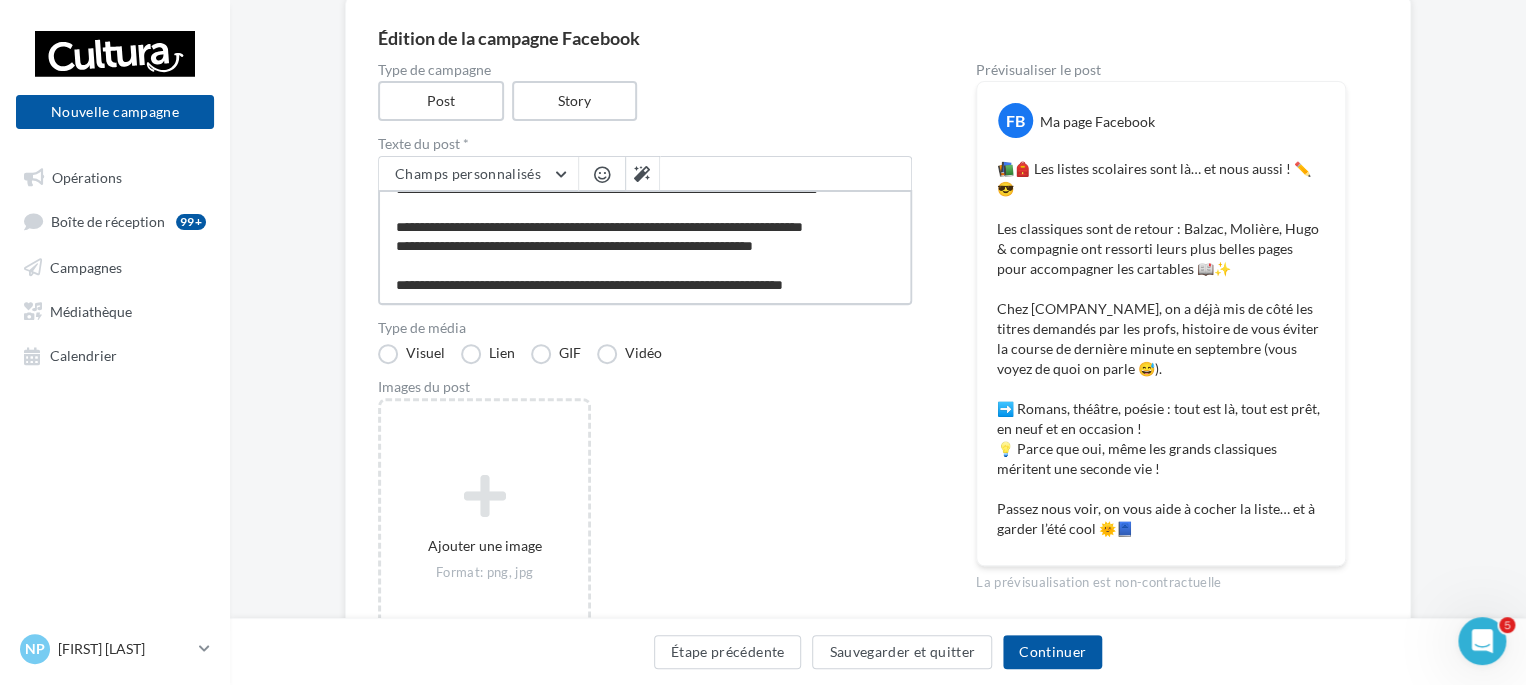 drag, startPoint x: 868, startPoint y: 223, endPoint x: 714, endPoint y: 229, distance: 154.11684 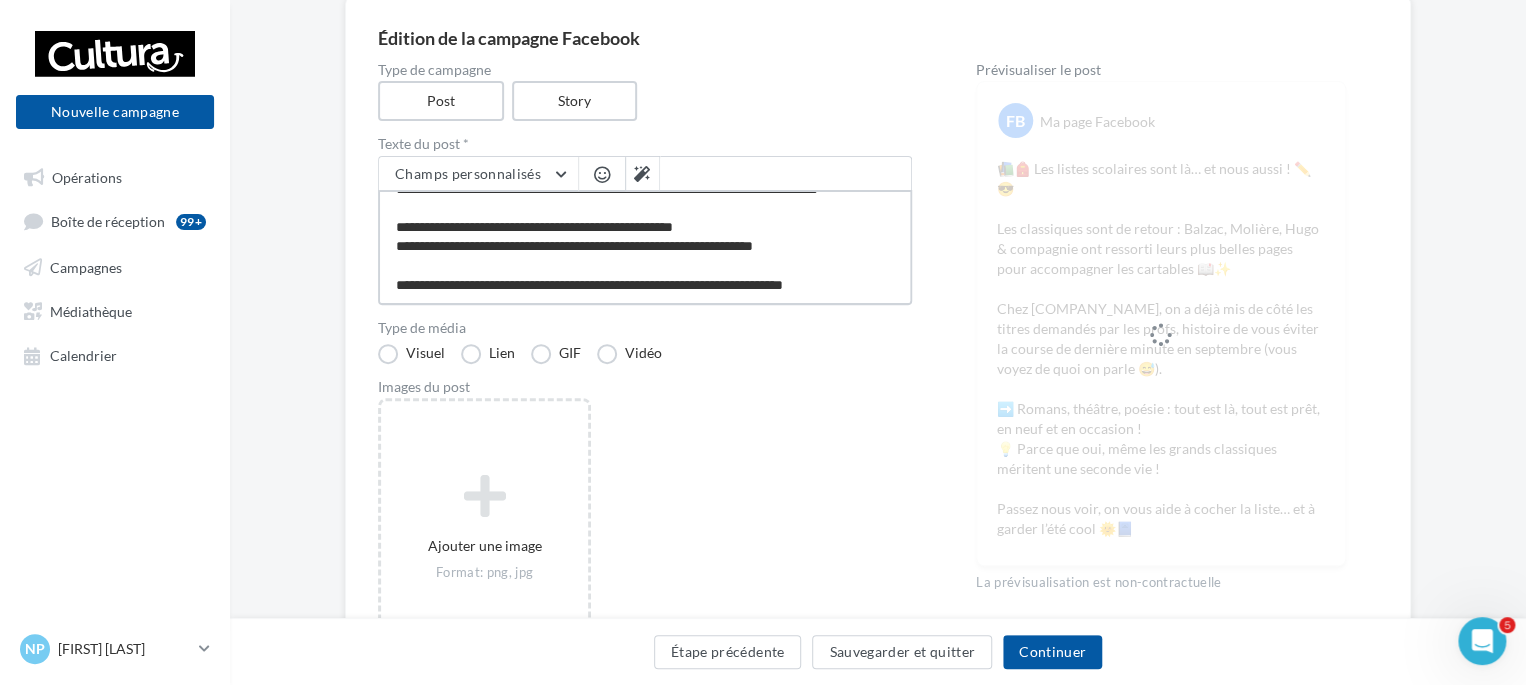click on "**********" at bounding box center [645, 247] 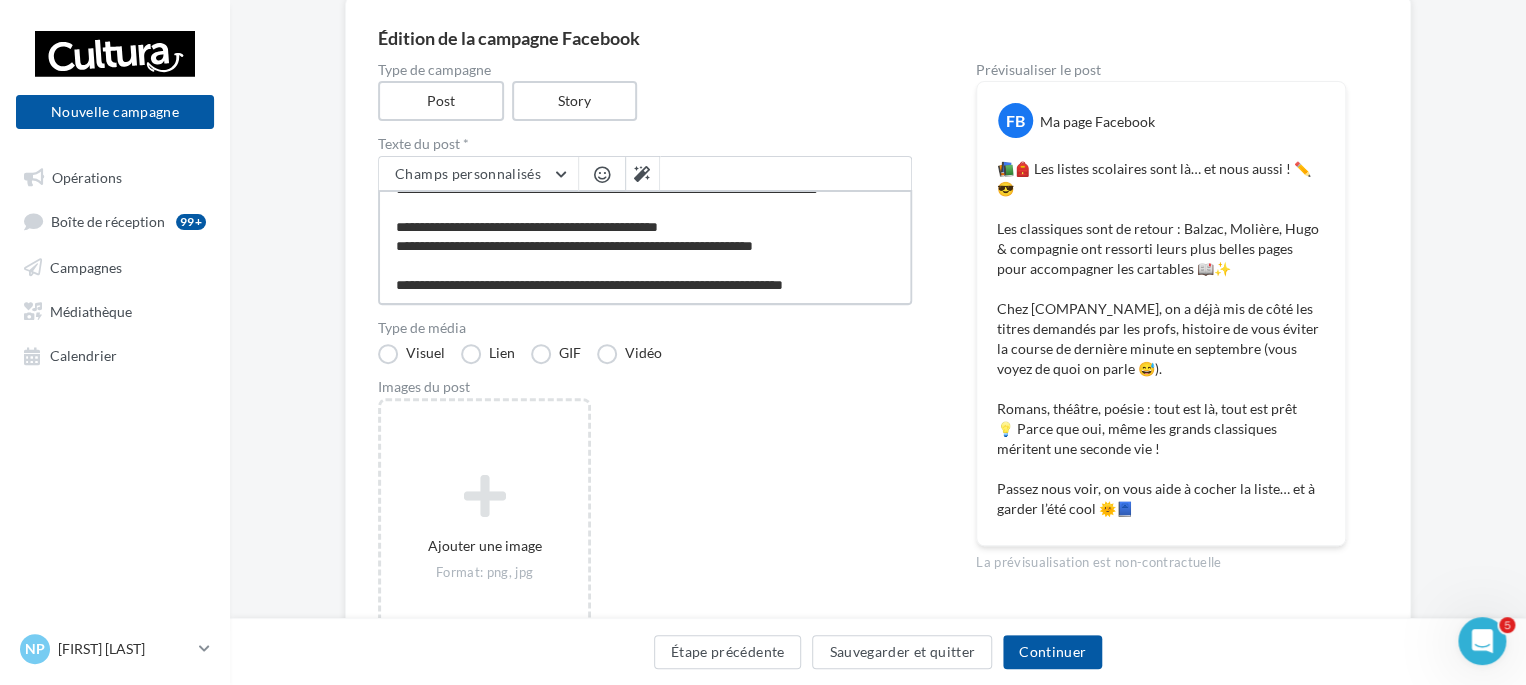 drag, startPoint x: 852, startPoint y: 240, endPoint x: 704, endPoint y: 234, distance: 148.12157 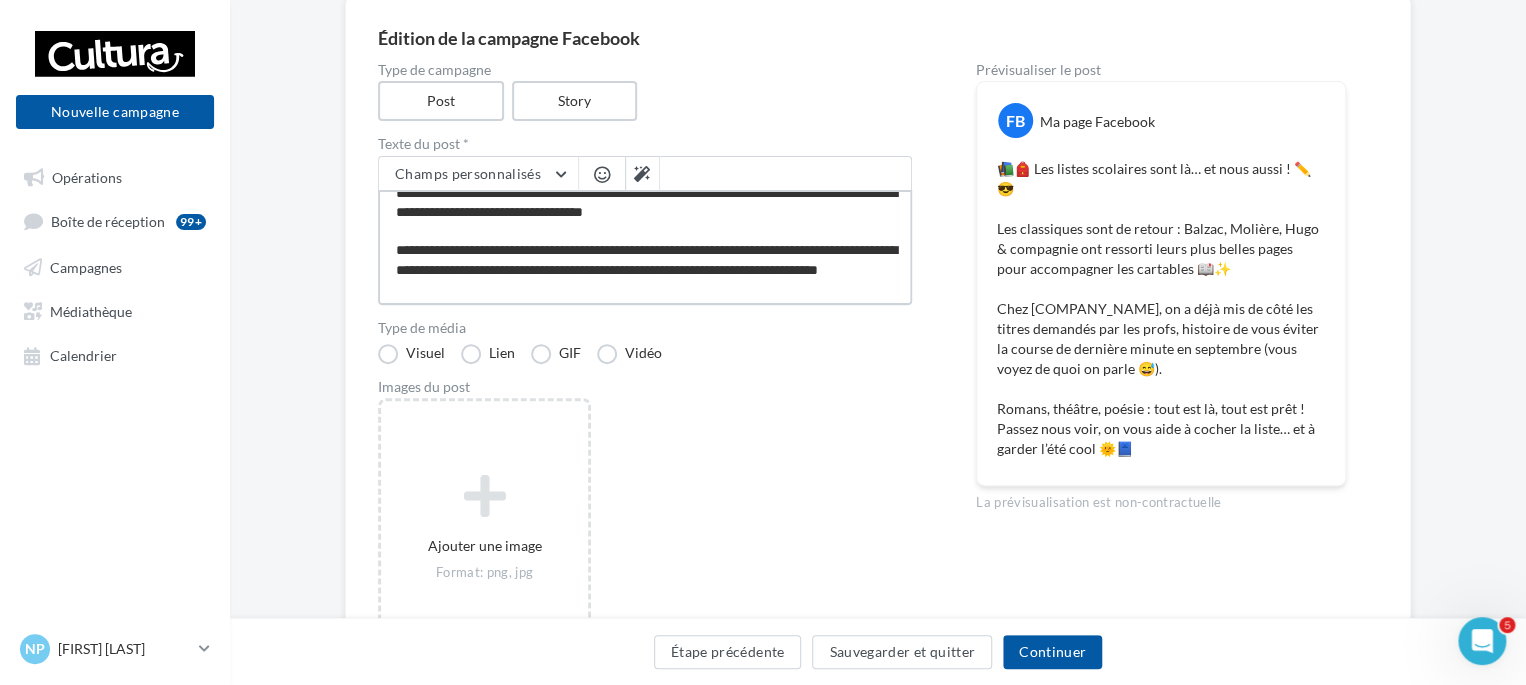 scroll, scrollTop: 56, scrollLeft: 0, axis: vertical 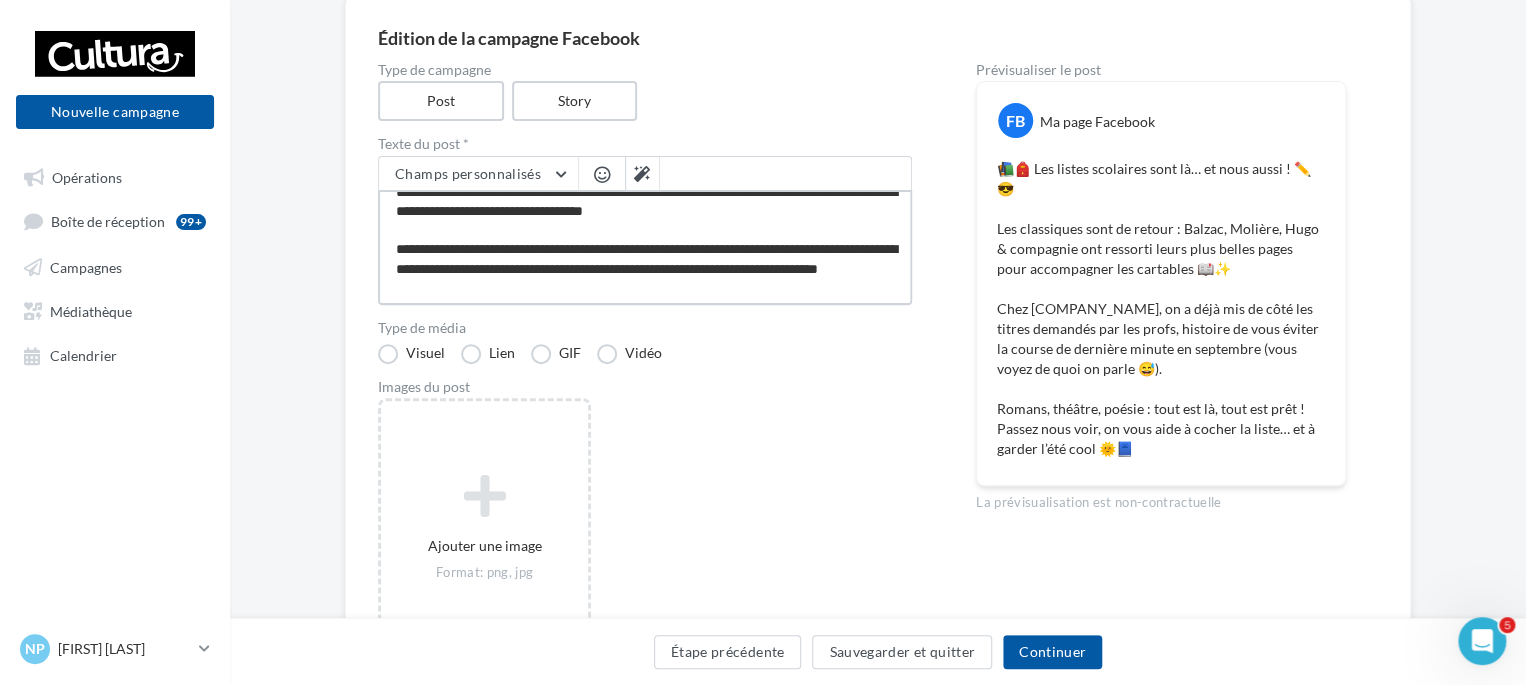 drag, startPoint x: 558, startPoint y: 247, endPoint x: 361, endPoint y: 254, distance: 197.12433 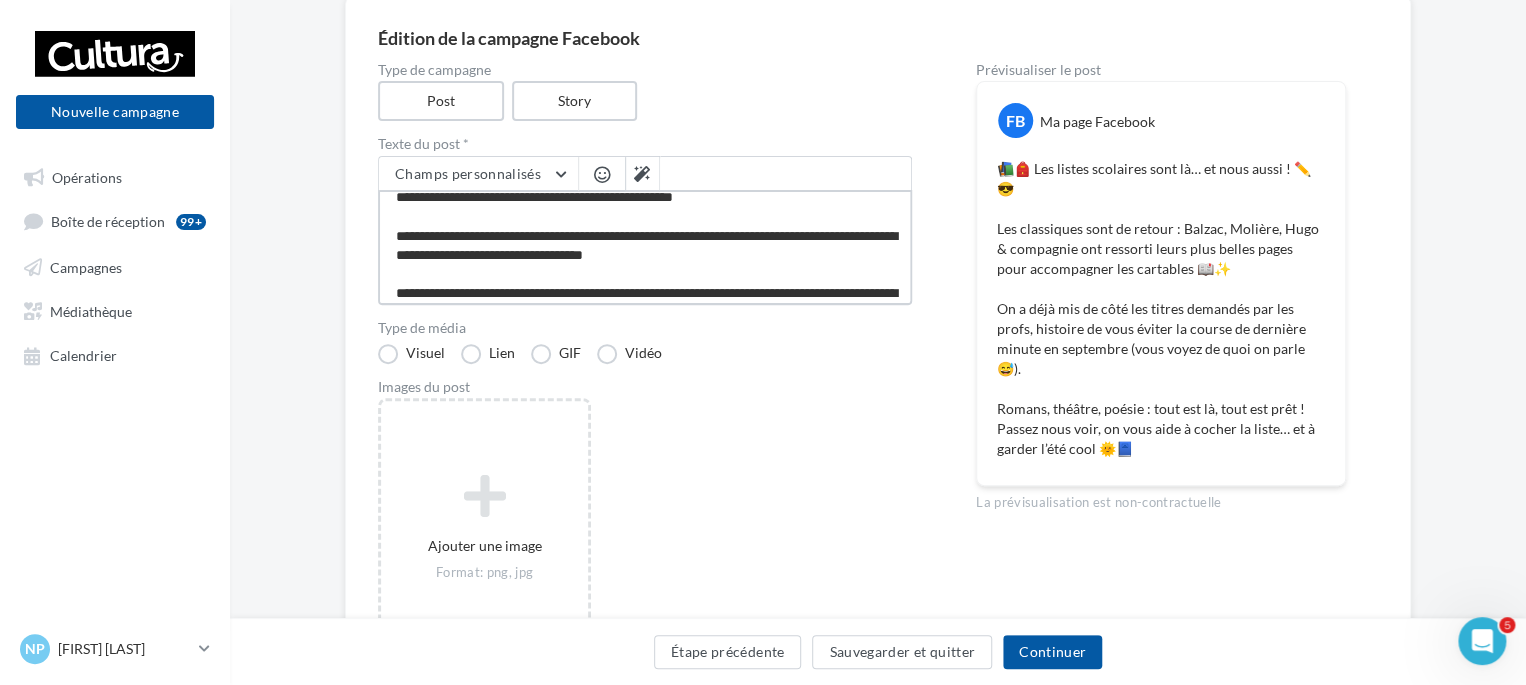 scroll, scrollTop: 0, scrollLeft: 0, axis: both 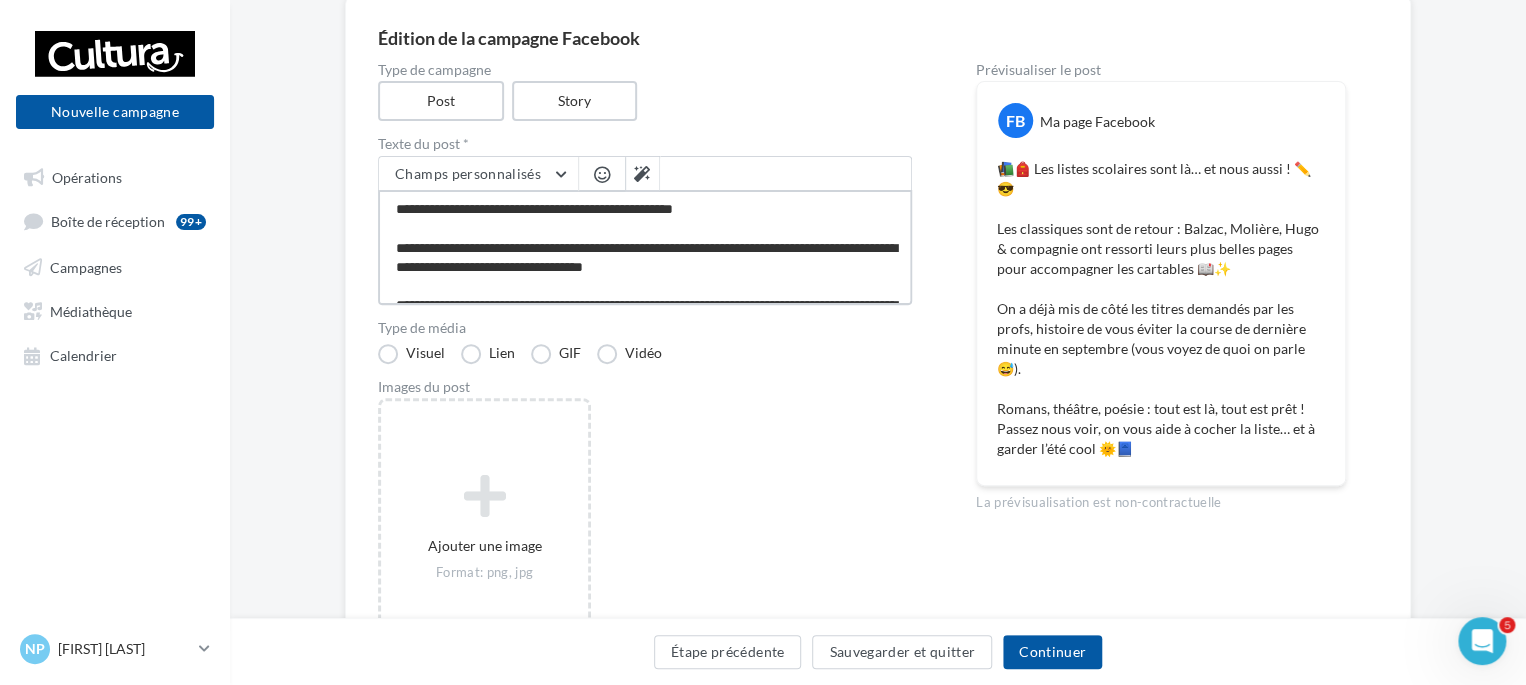 click on "**********" at bounding box center [645, 247] 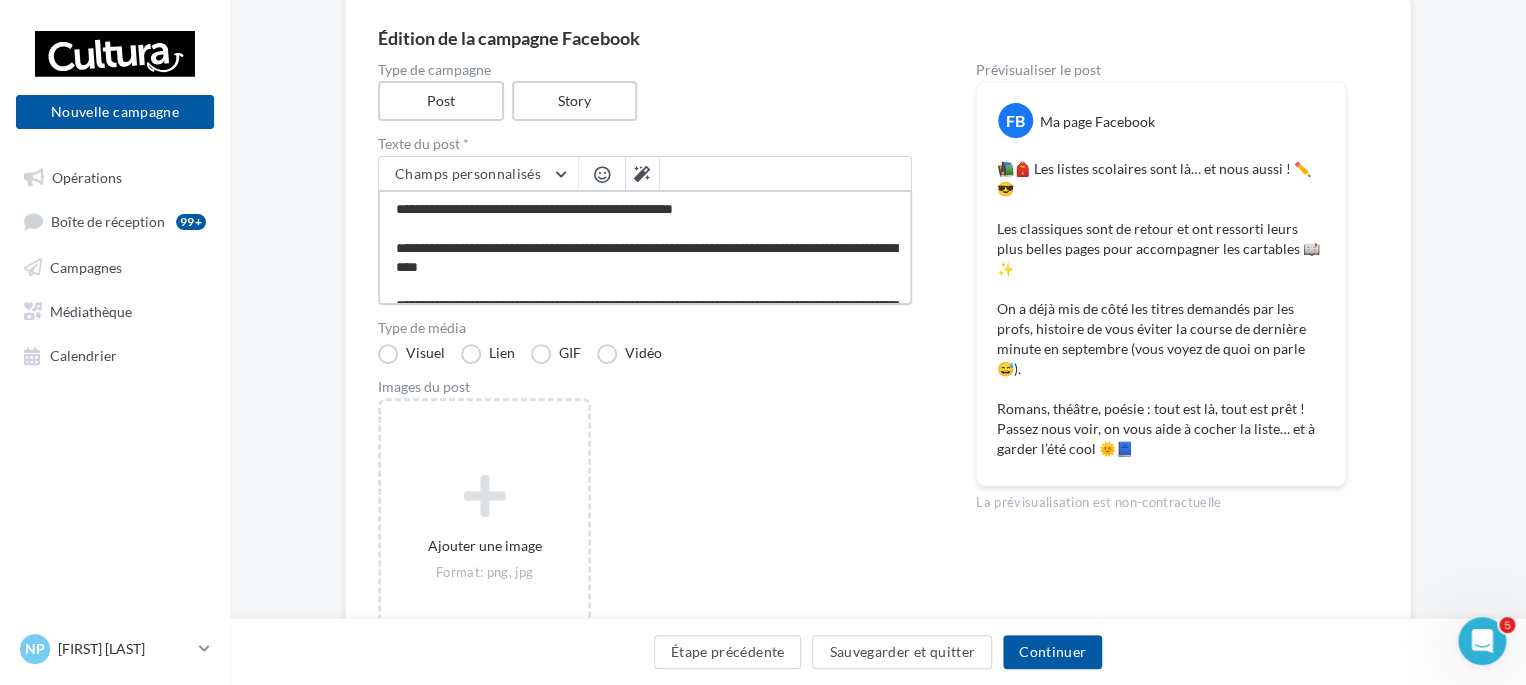 click on "**********" at bounding box center [645, 247] 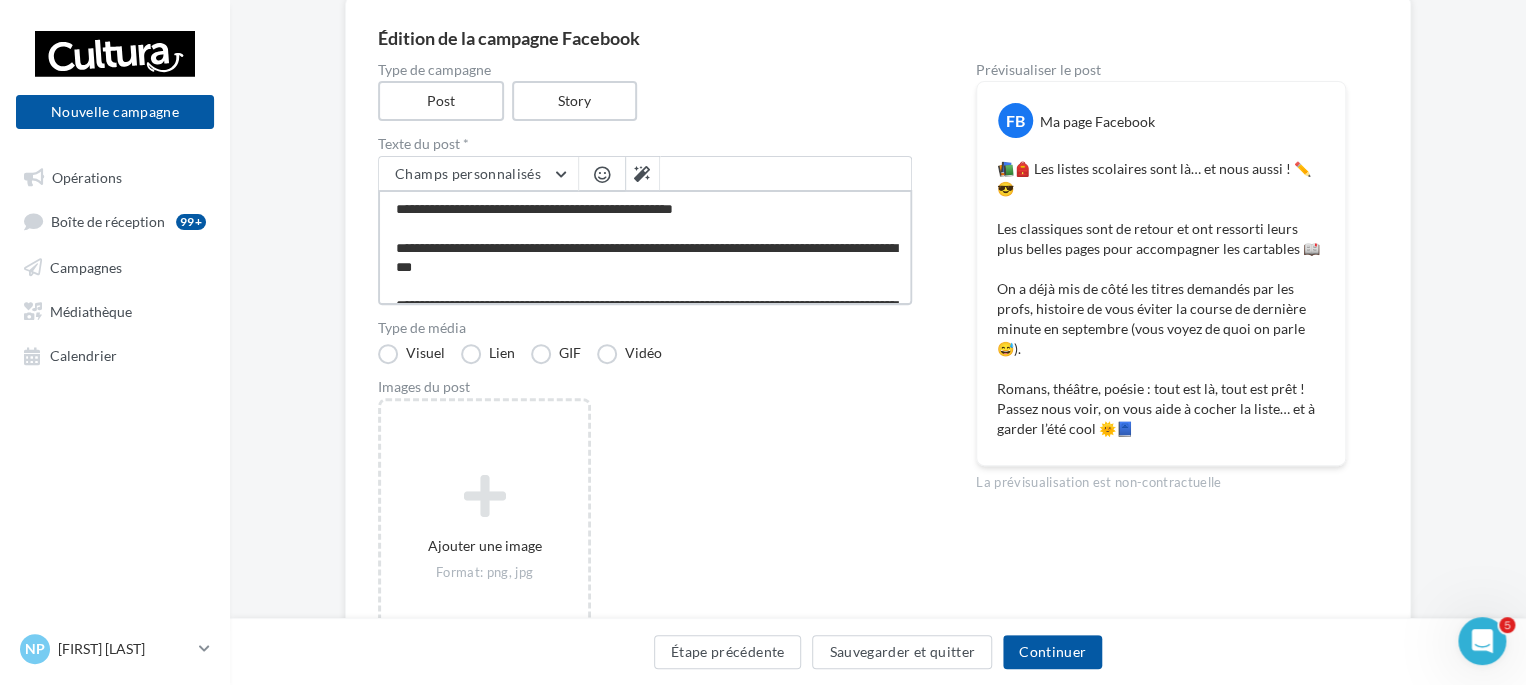 drag, startPoint x: 689, startPoint y: 202, endPoint x: 384, endPoint y: 207, distance: 305.041 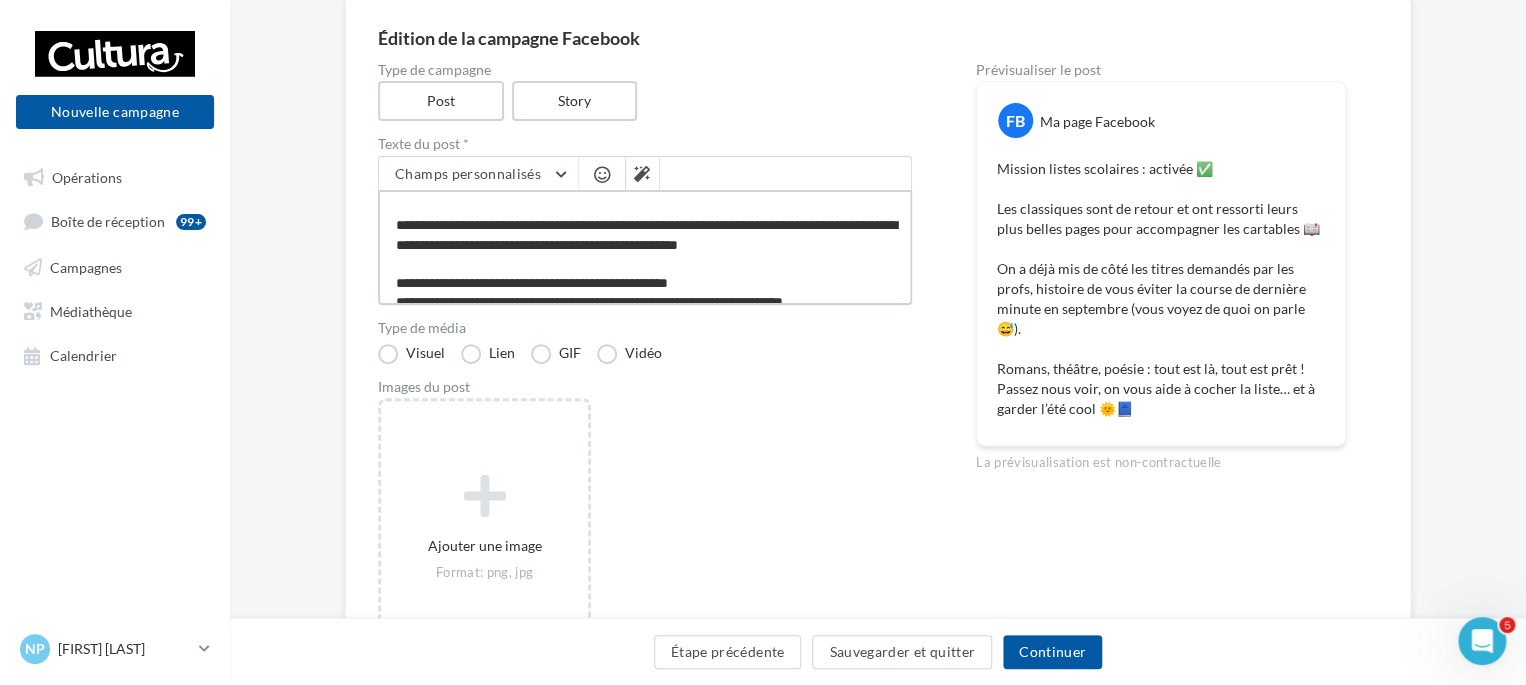 scroll, scrollTop: 96, scrollLeft: 0, axis: vertical 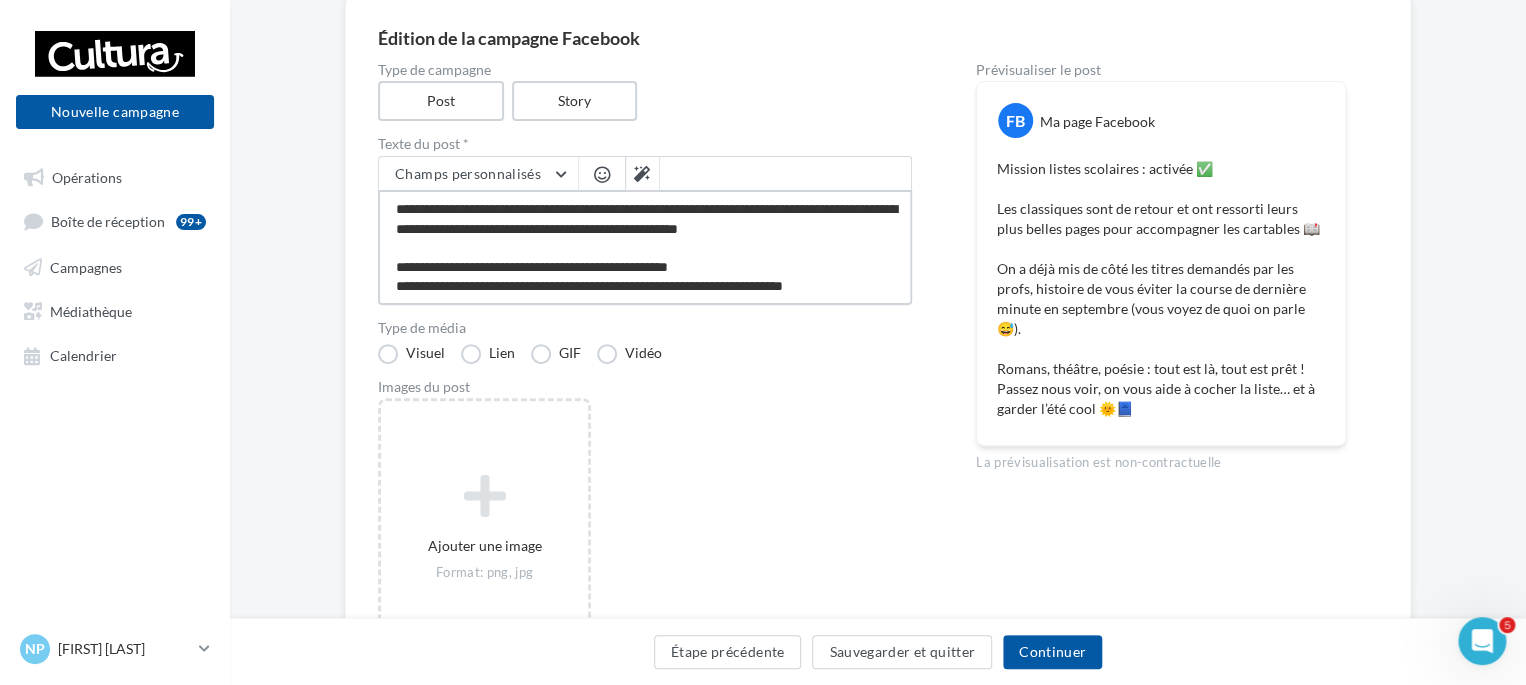 click on "**********" at bounding box center (645, 247) 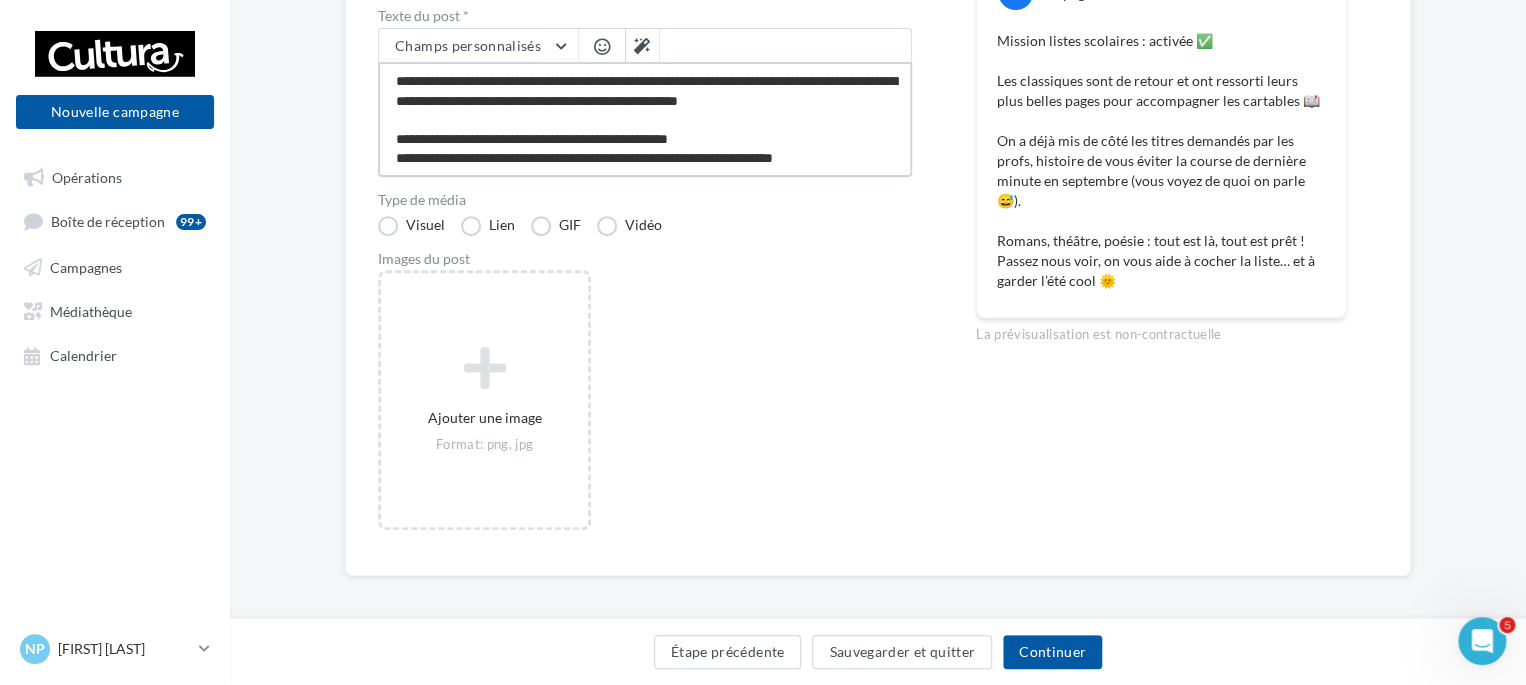scroll, scrollTop: 300, scrollLeft: 0, axis: vertical 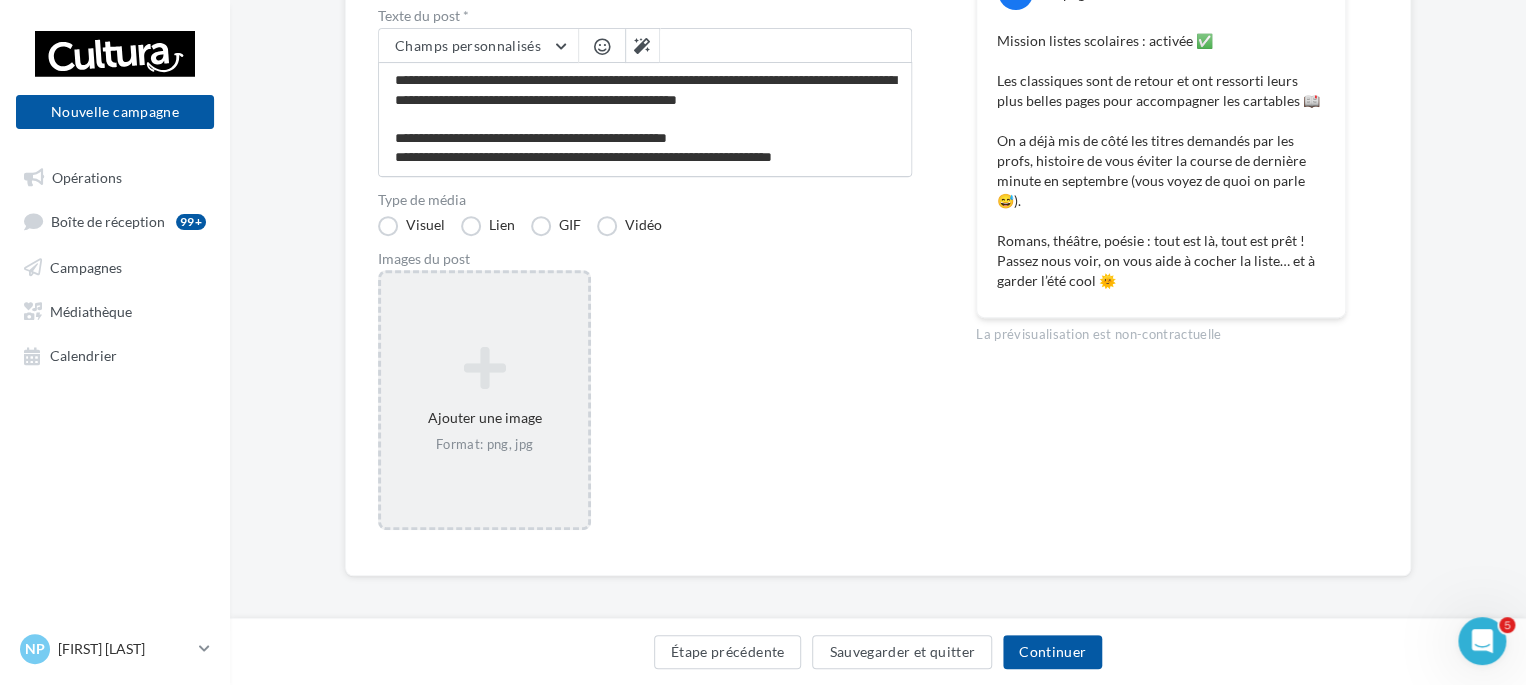 click at bounding box center [484, 368] 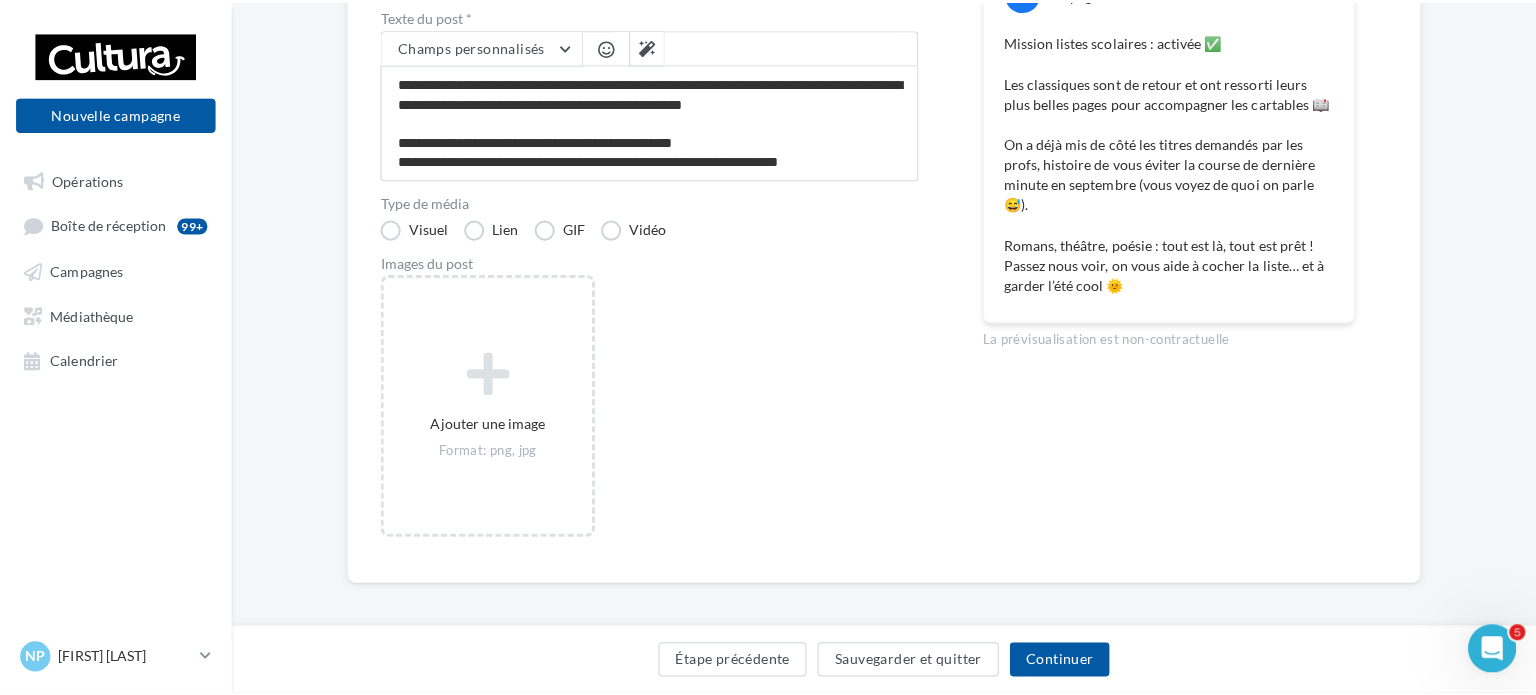 scroll, scrollTop: 298, scrollLeft: 0, axis: vertical 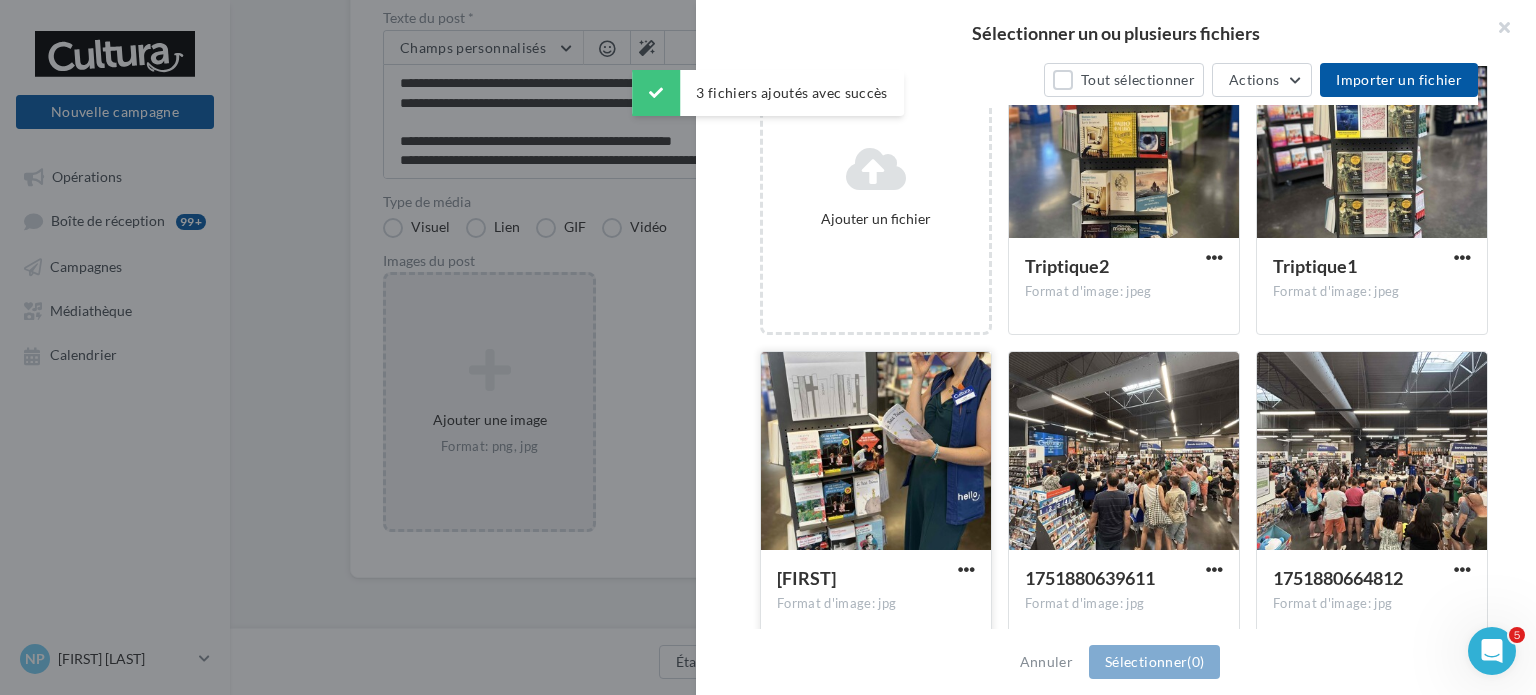 click at bounding box center (1124, 140) 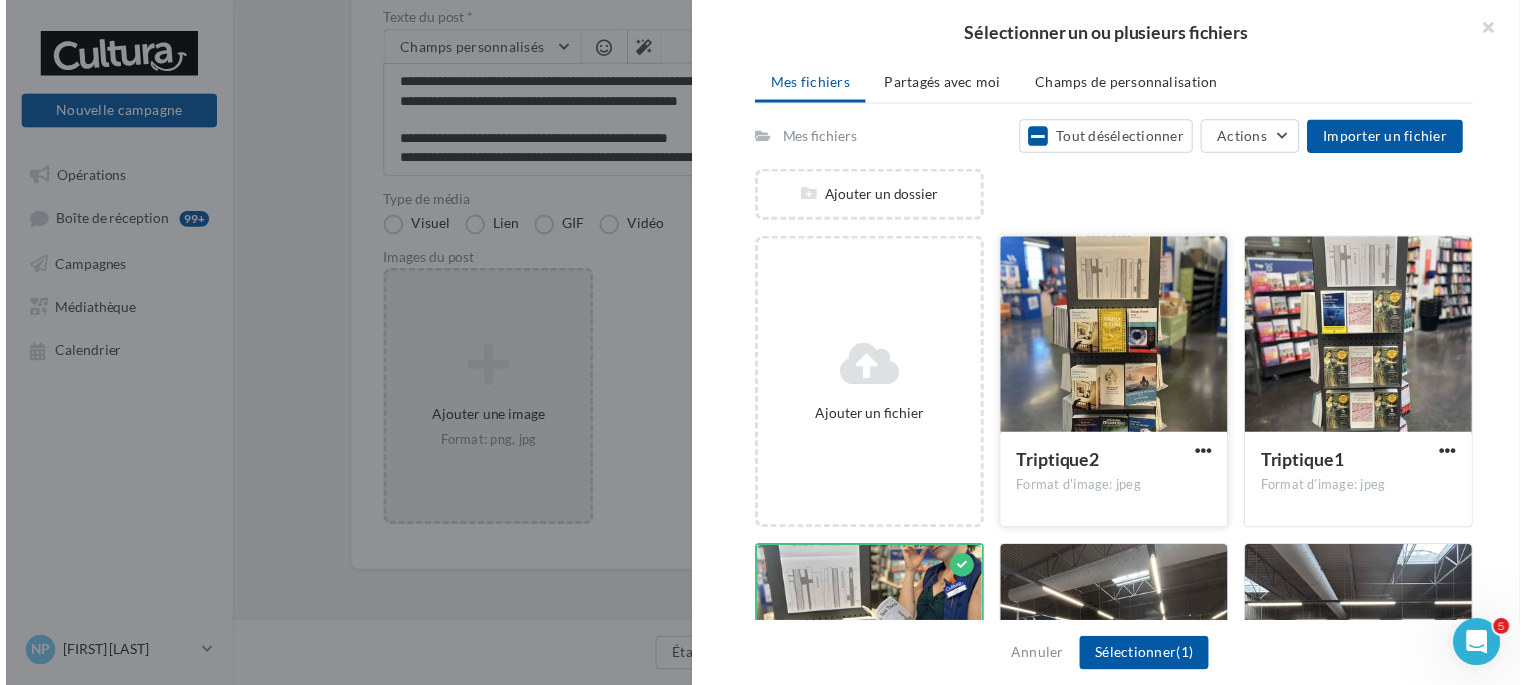scroll, scrollTop: 119, scrollLeft: 0, axis: vertical 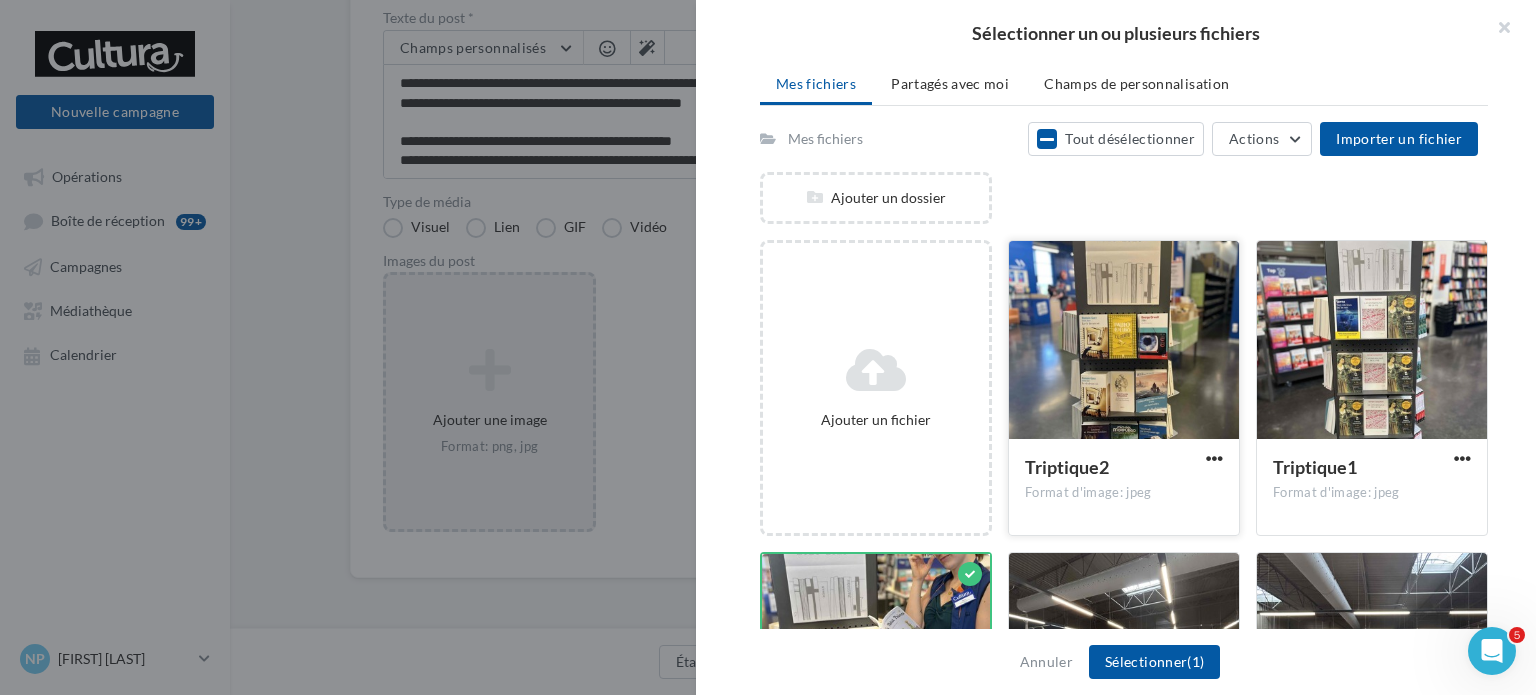 click at bounding box center [1124, 341] 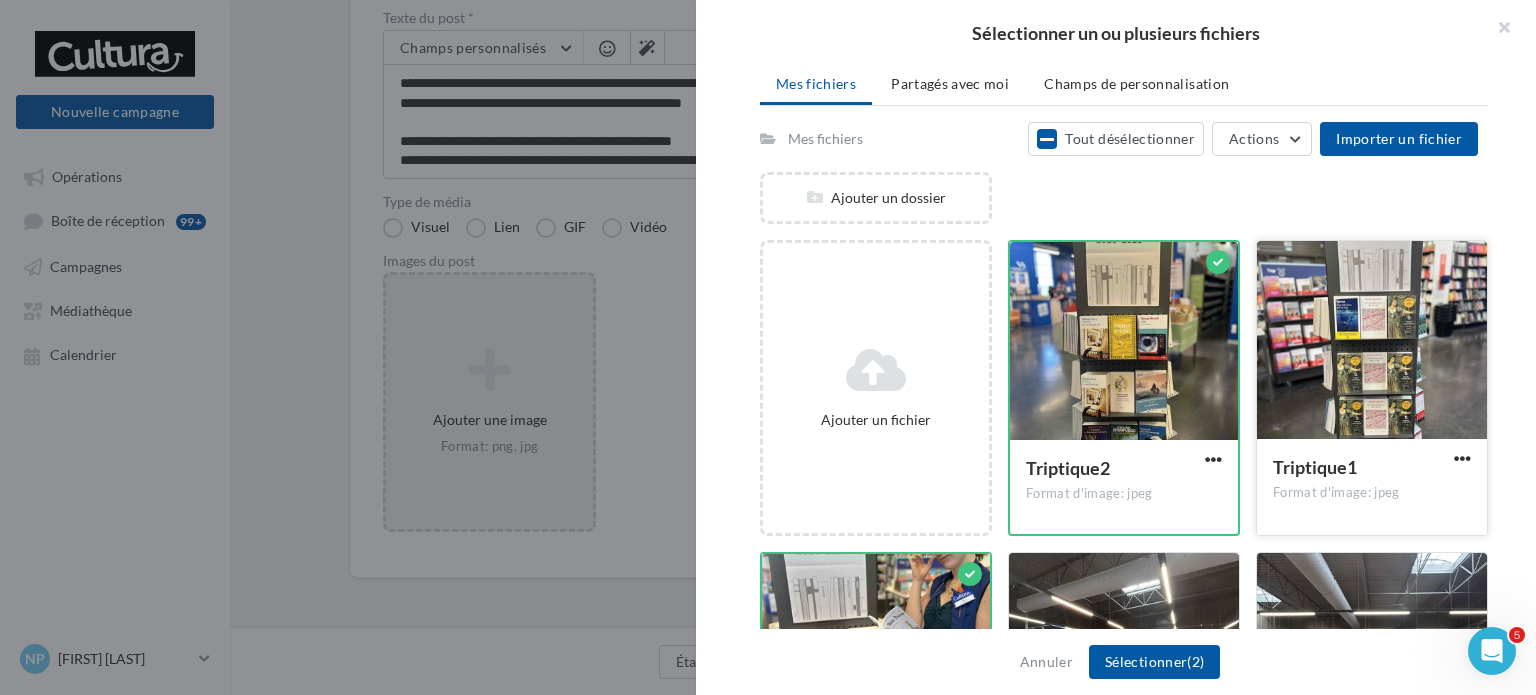click at bounding box center (1124, 342) 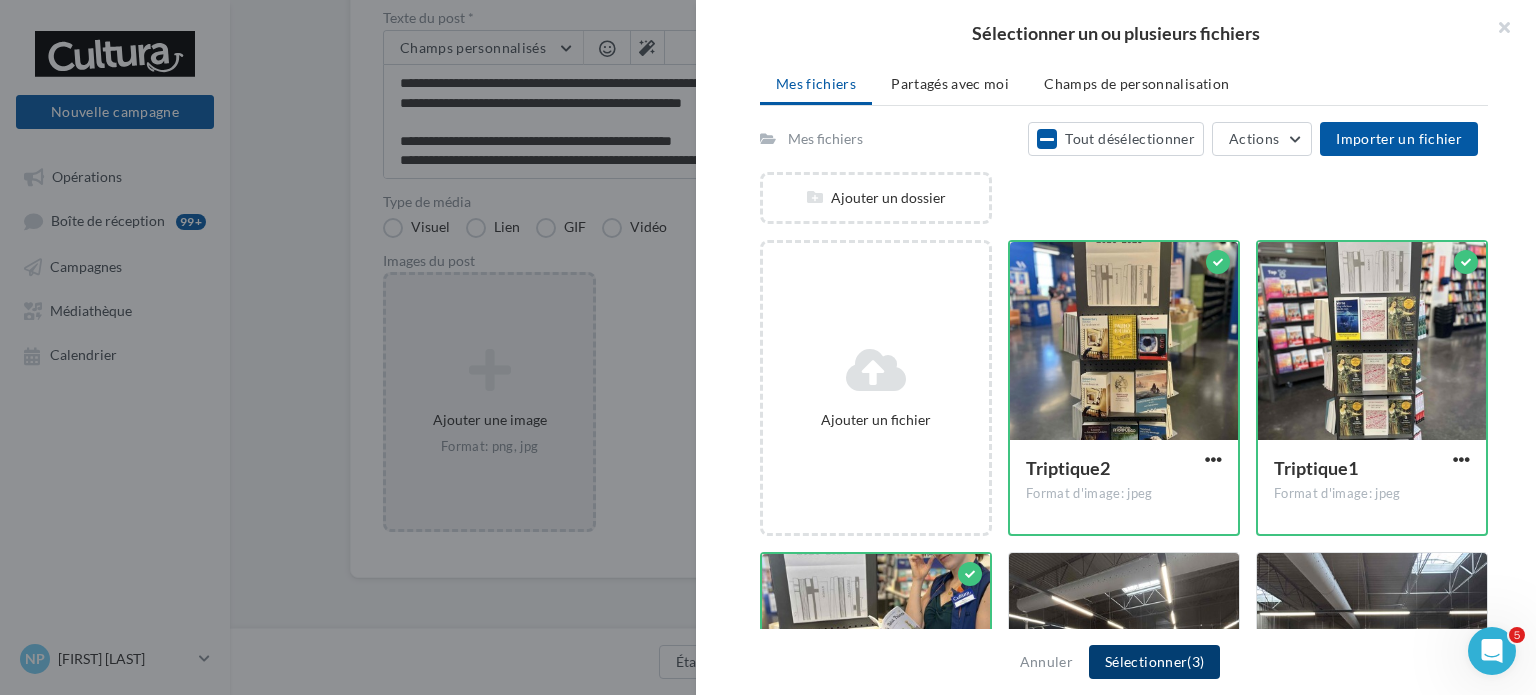 click on "Sélectionner   (3)" at bounding box center (1154, 662) 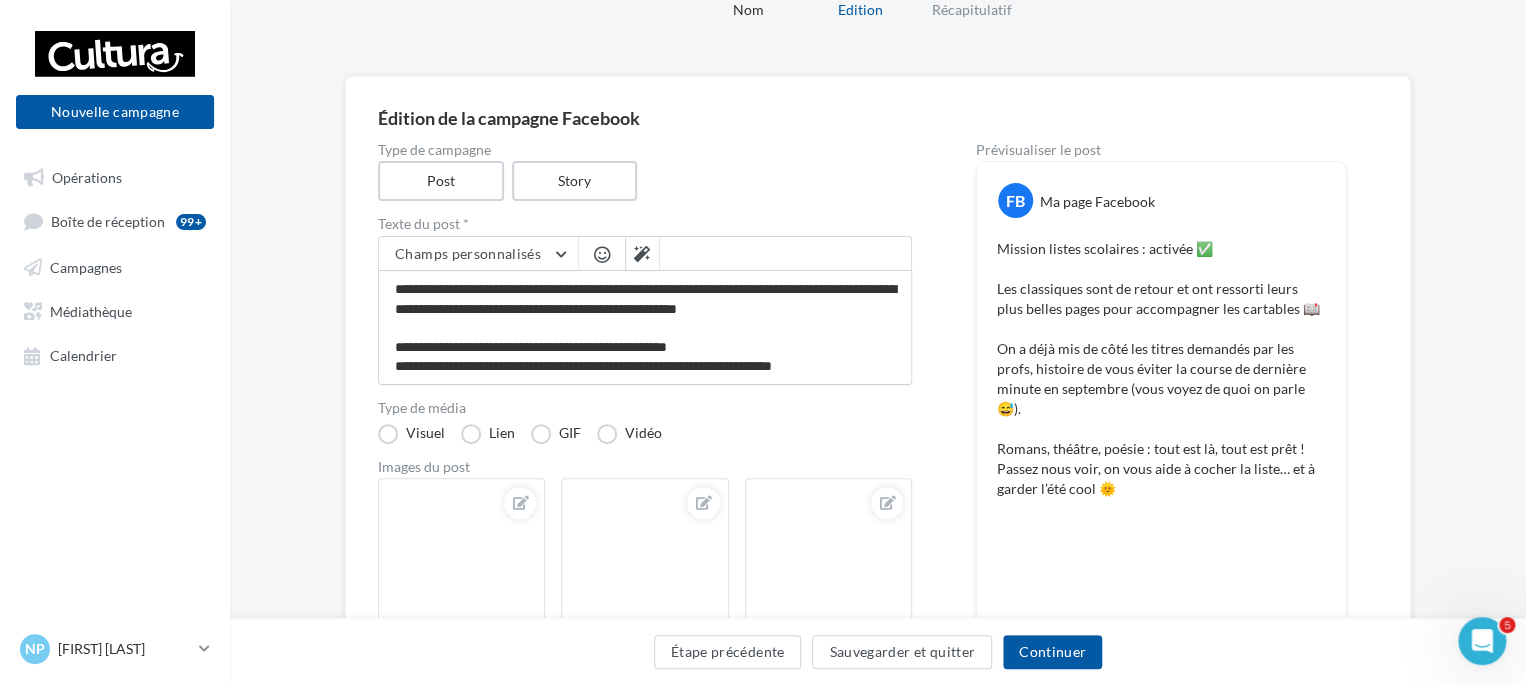 scroll, scrollTop: 100, scrollLeft: 0, axis: vertical 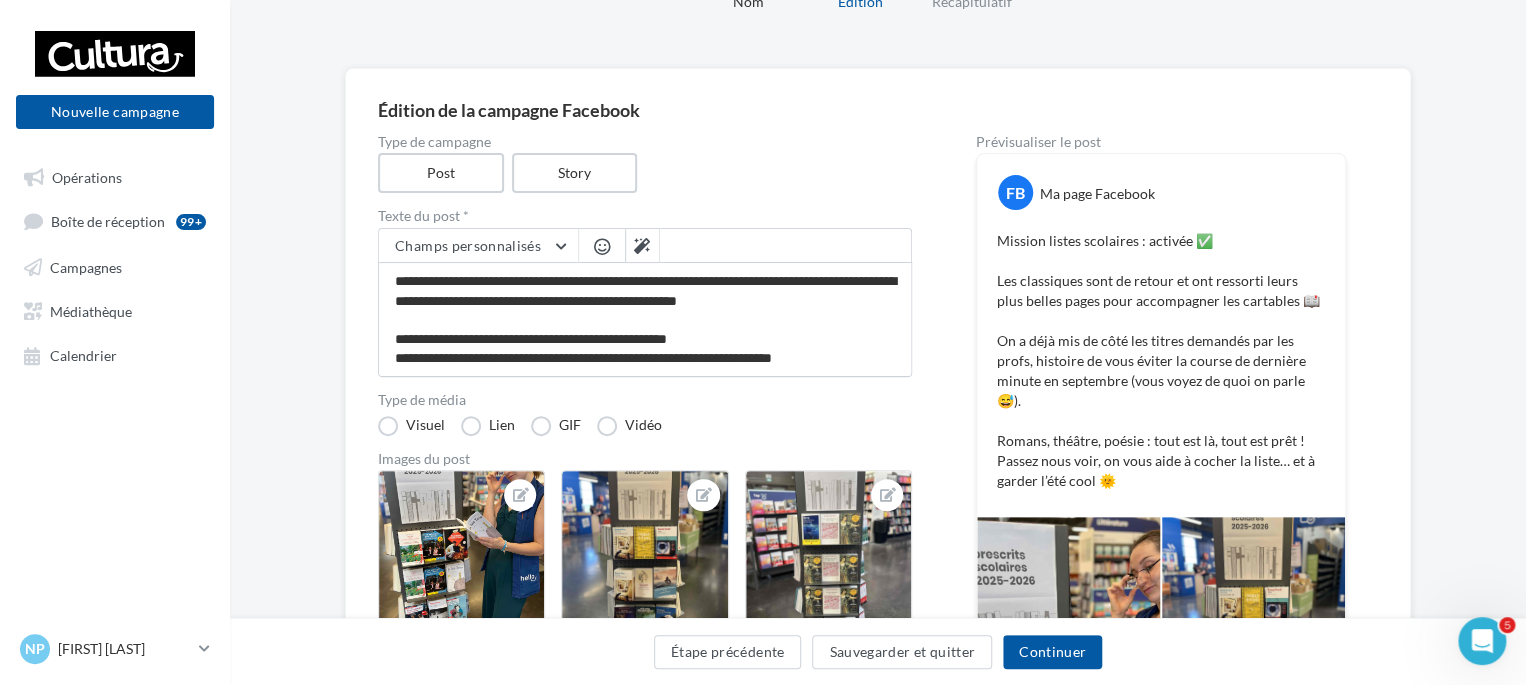 click on "Étape précédente   Sauvegarder et quitter    Continuer" at bounding box center [878, 651] 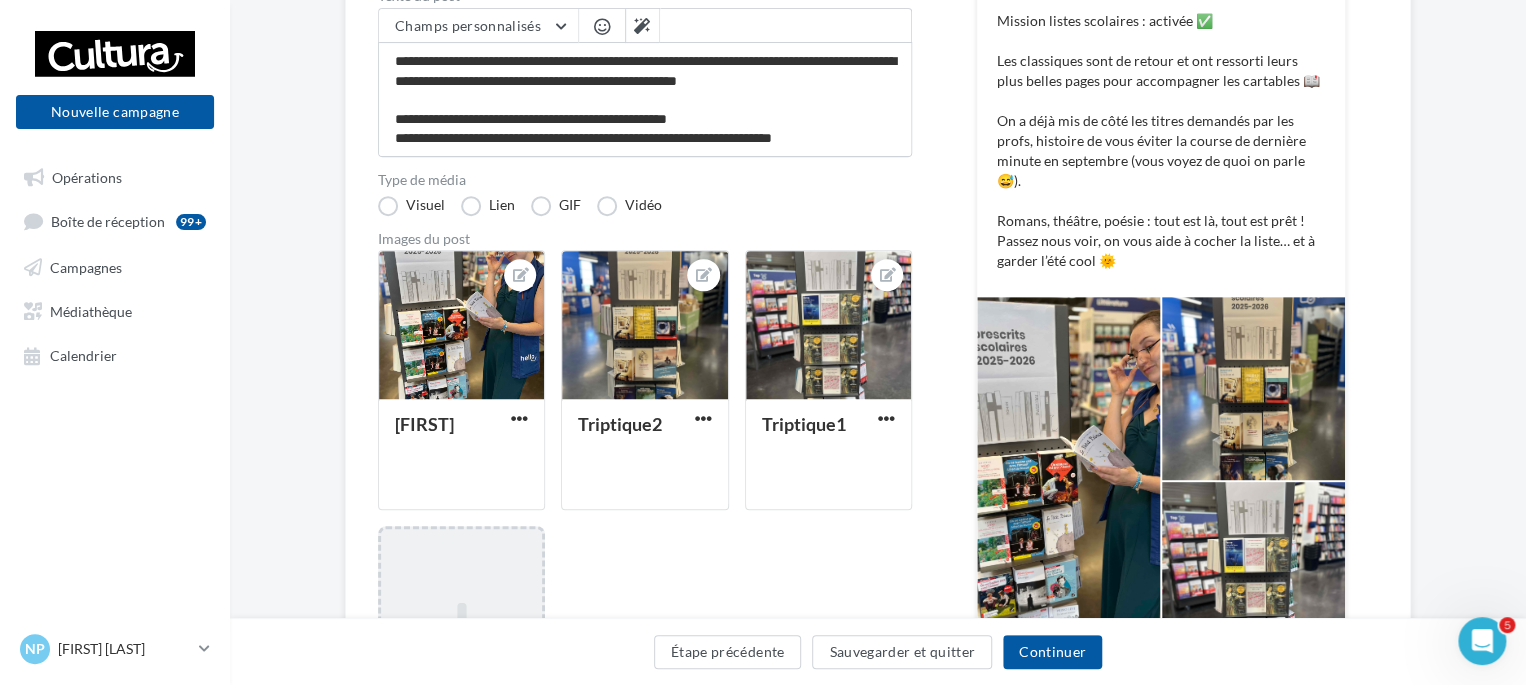 scroll, scrollTop: 321, scrollLeft: 0, axis: vertical 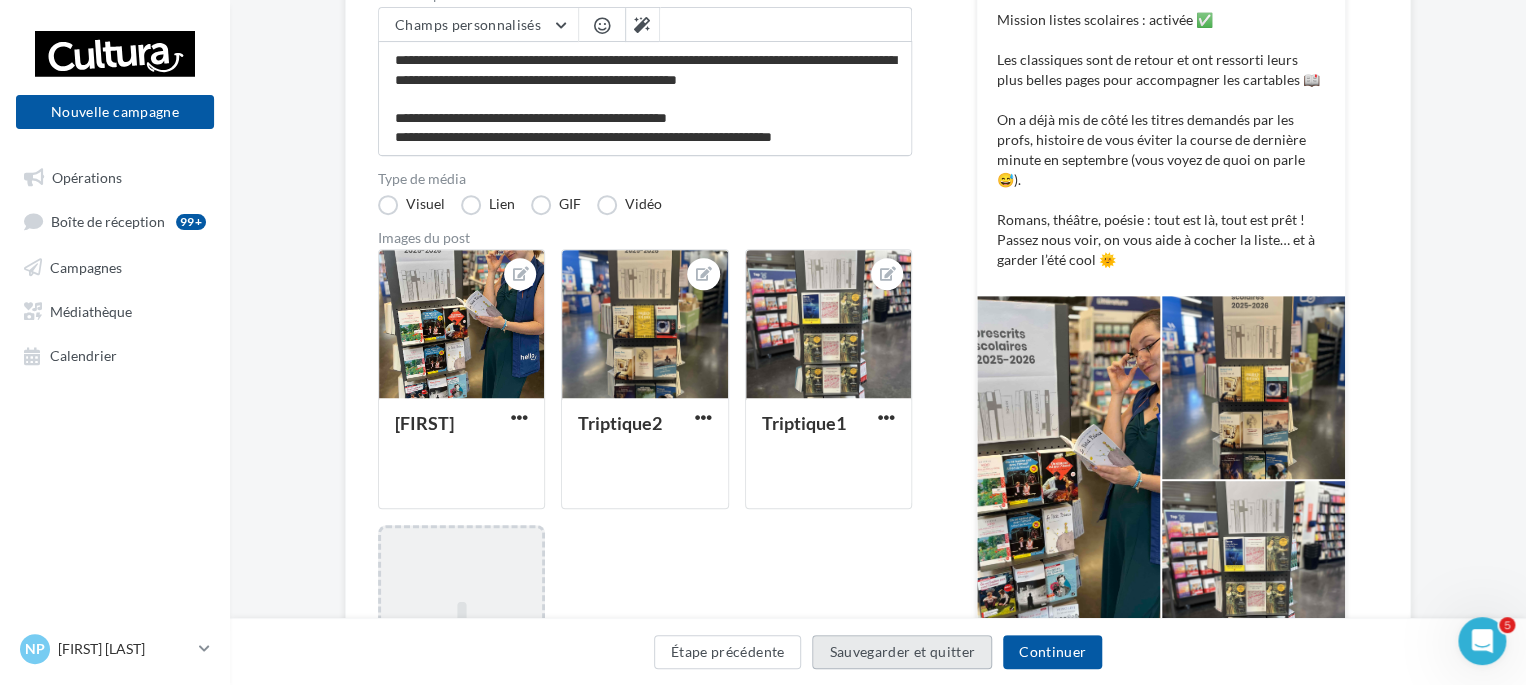 click on "Sauvegarder et quitter" at bounding box center [902, 652] 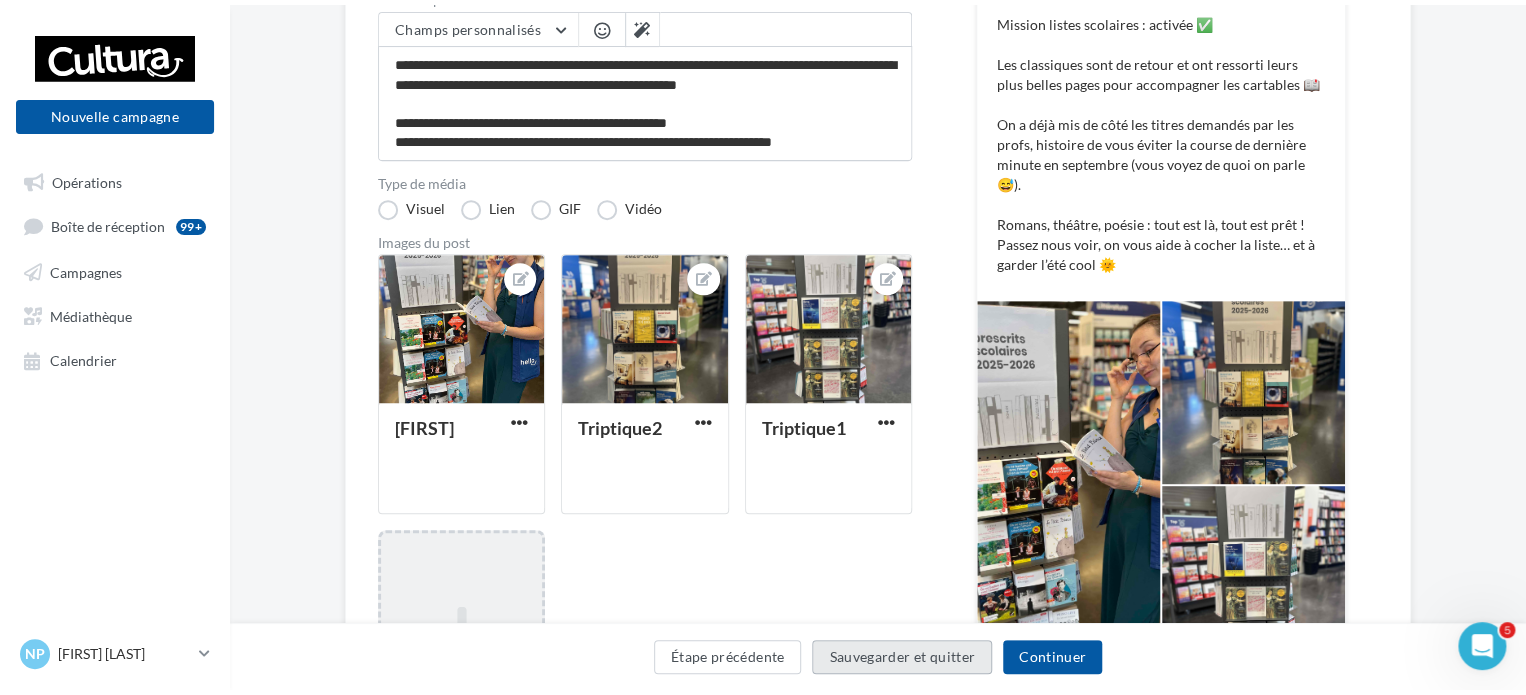 scroll, scrollTop: 32, scrollLeft: 0, axis: vertical 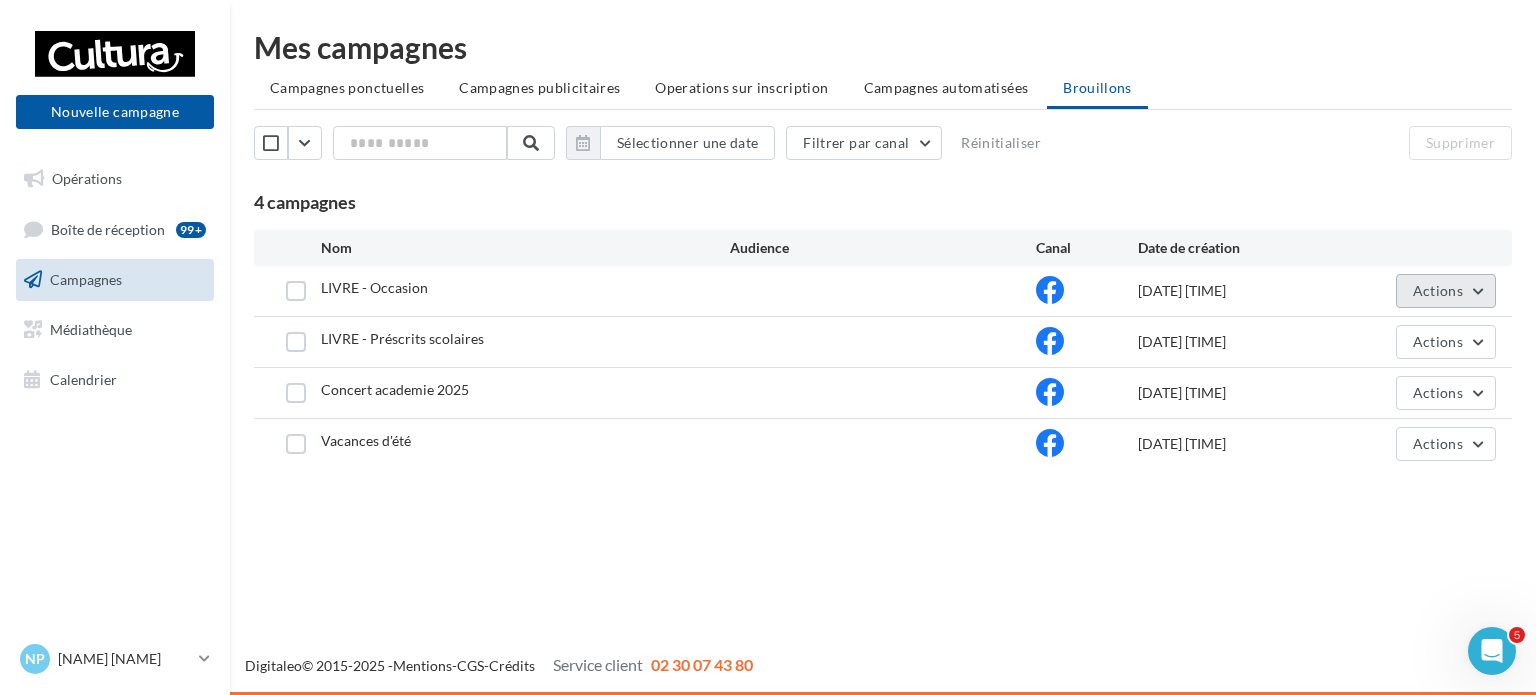 click on "Actions" at bounding box center (1446, 291) 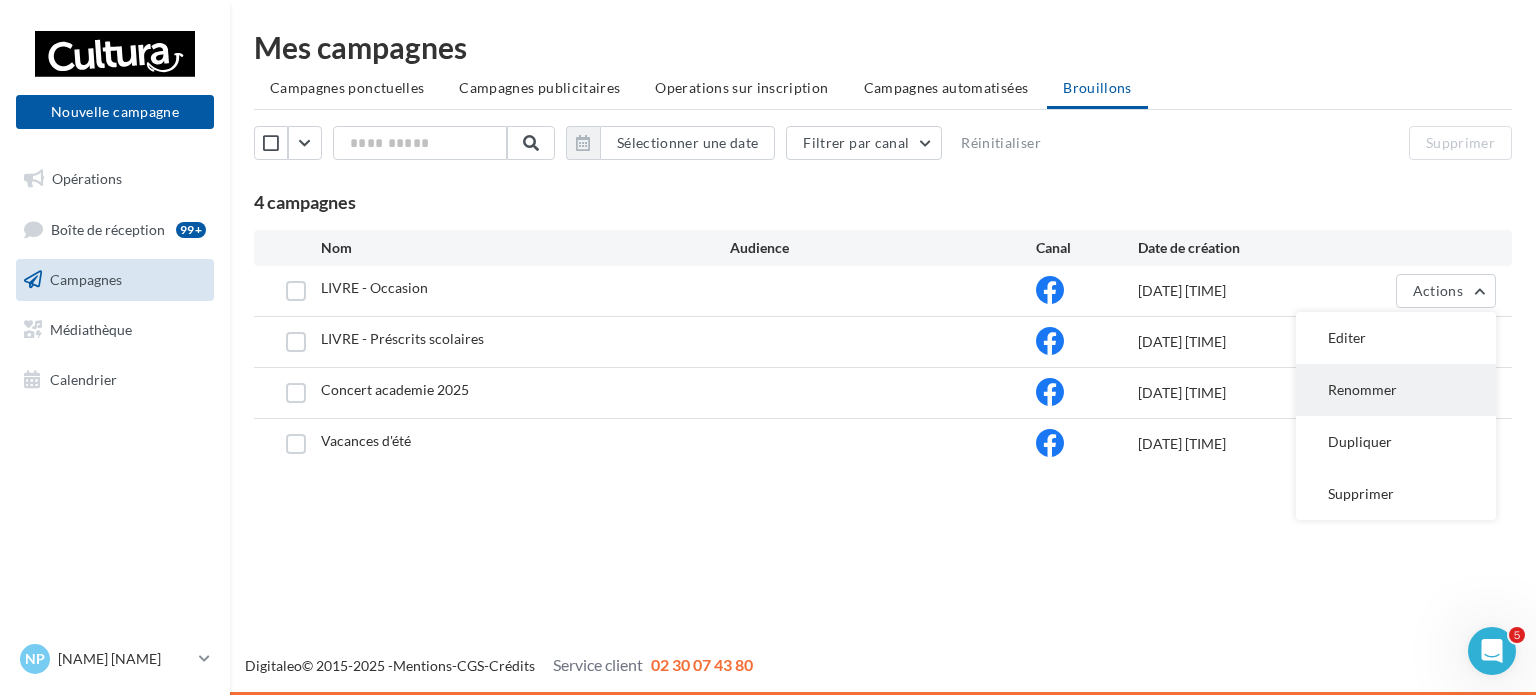 click on "Renommer" at bounding box center [1396, 338] 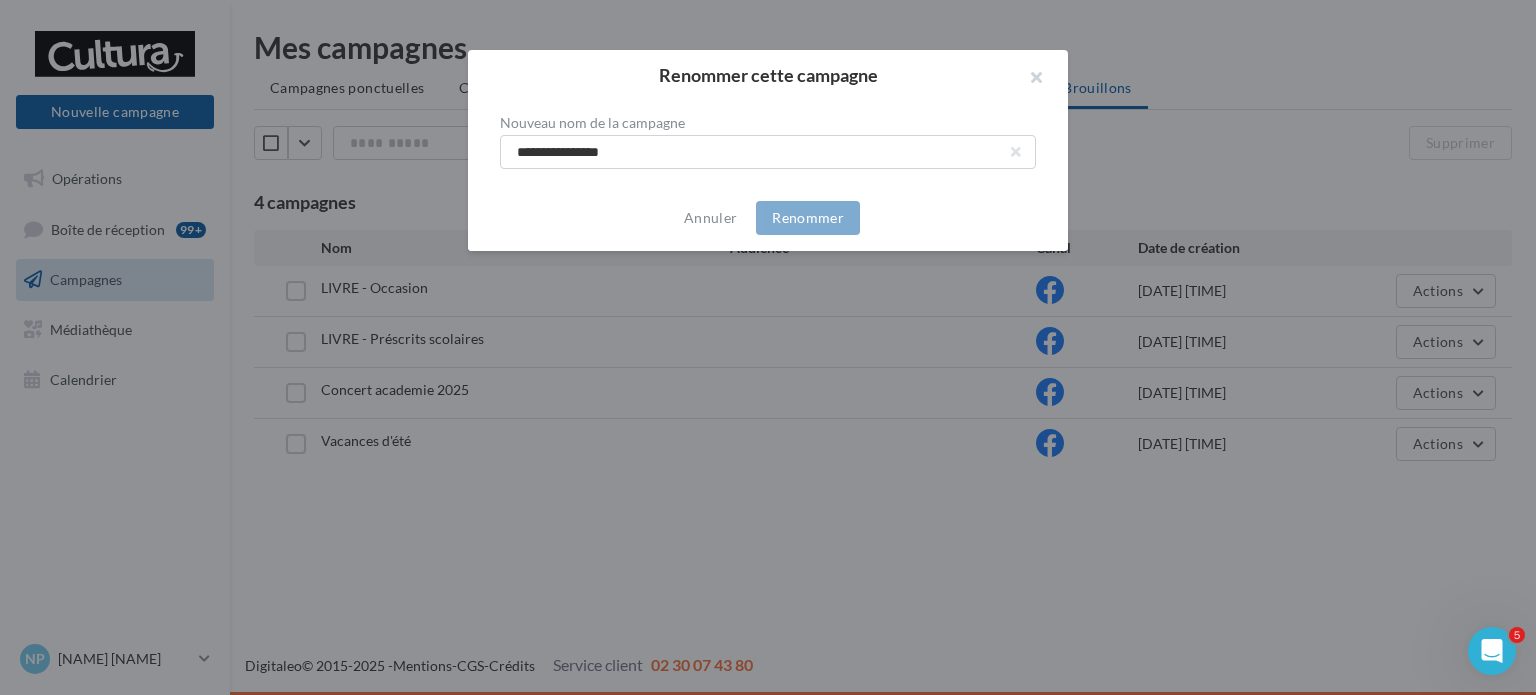 click at bounding box center (768, 347) 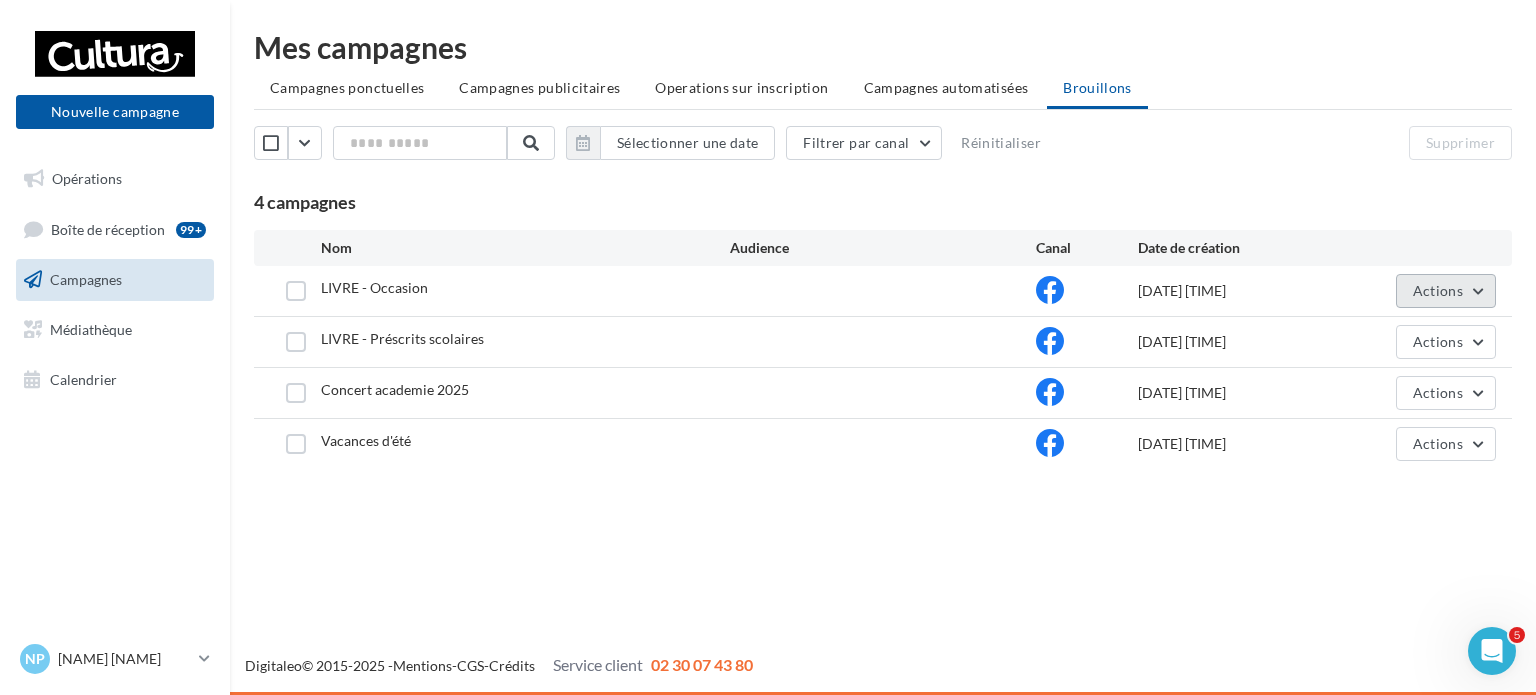 click on "Actions" at bounding box center (1438, 290) 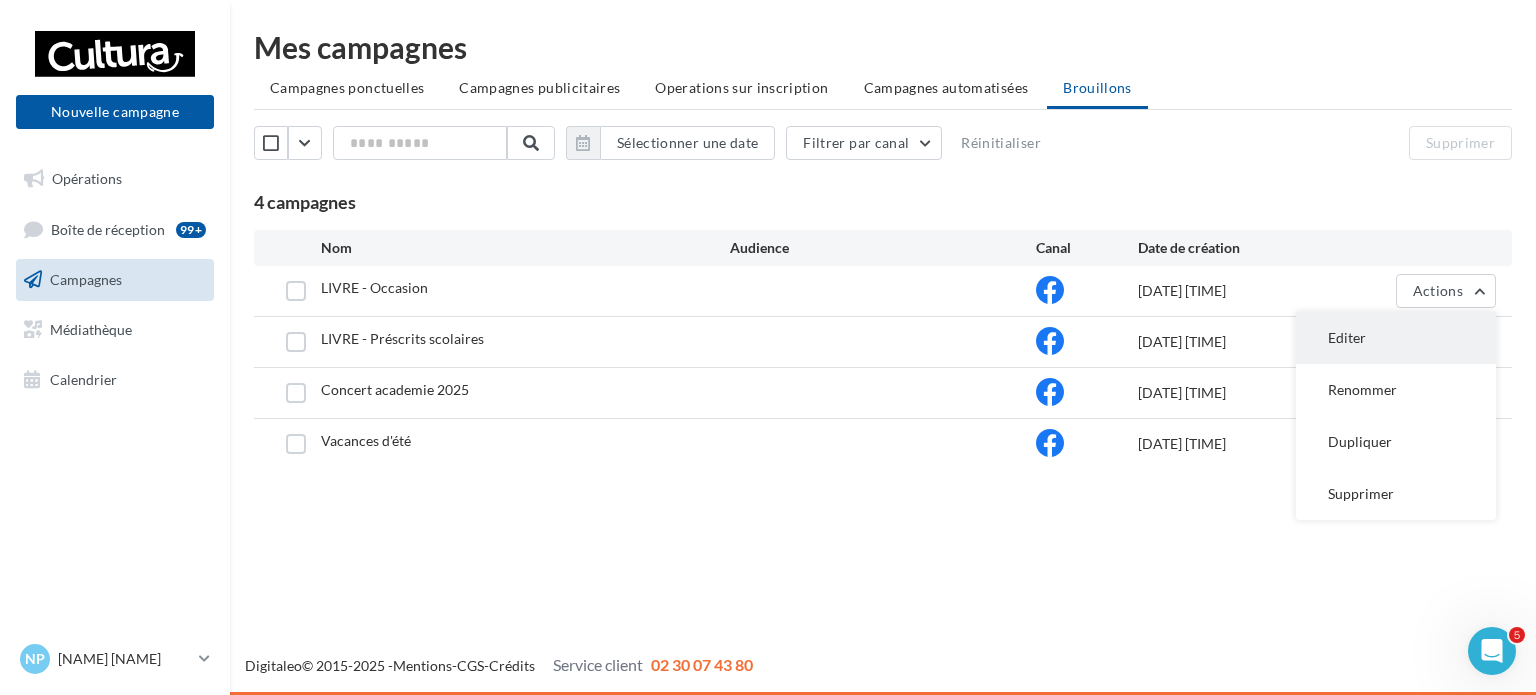 click on "Editer" at bounding box center (1396, 338) 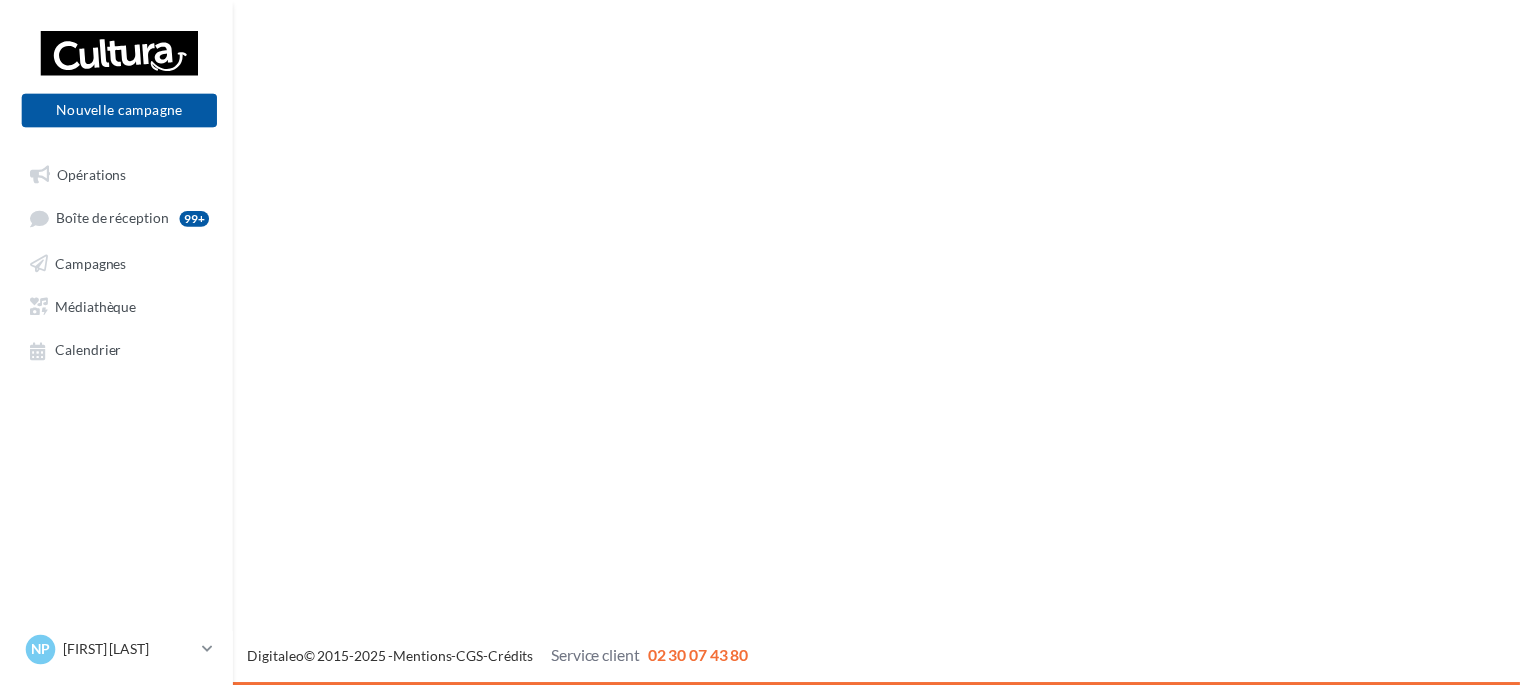 scroll, scrollTop: 0, scrollLeft: 0, axis: both 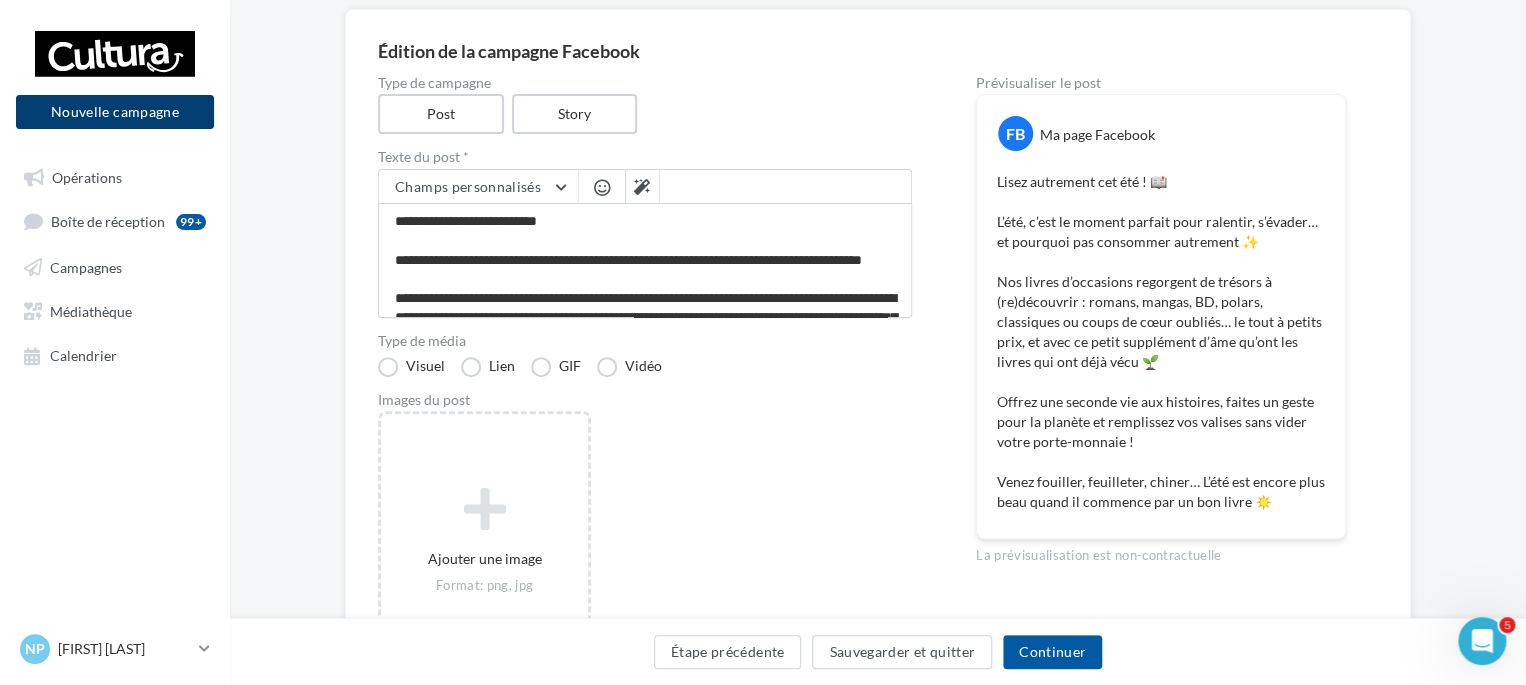click on "Nouvelle campagne" at bounding box center (115, 112) 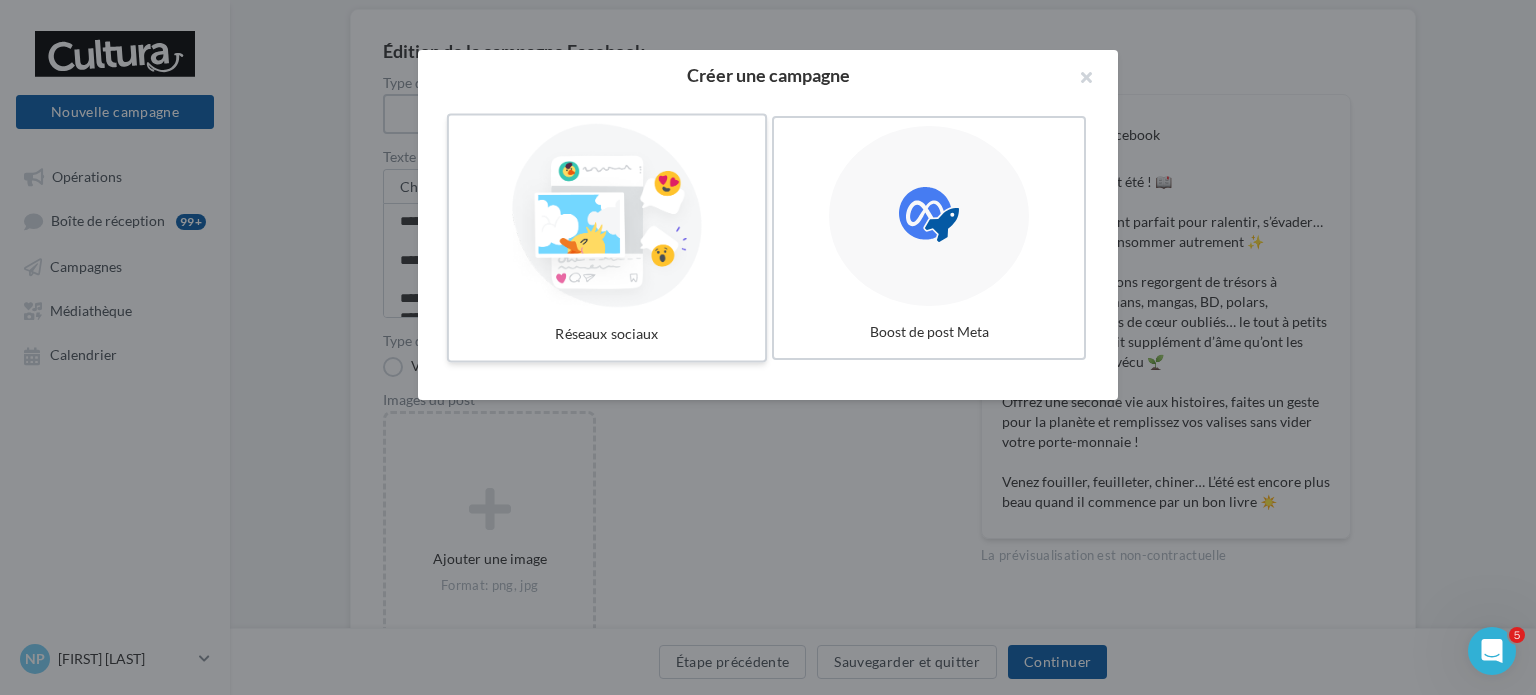 click at bounding box center [607, 216] 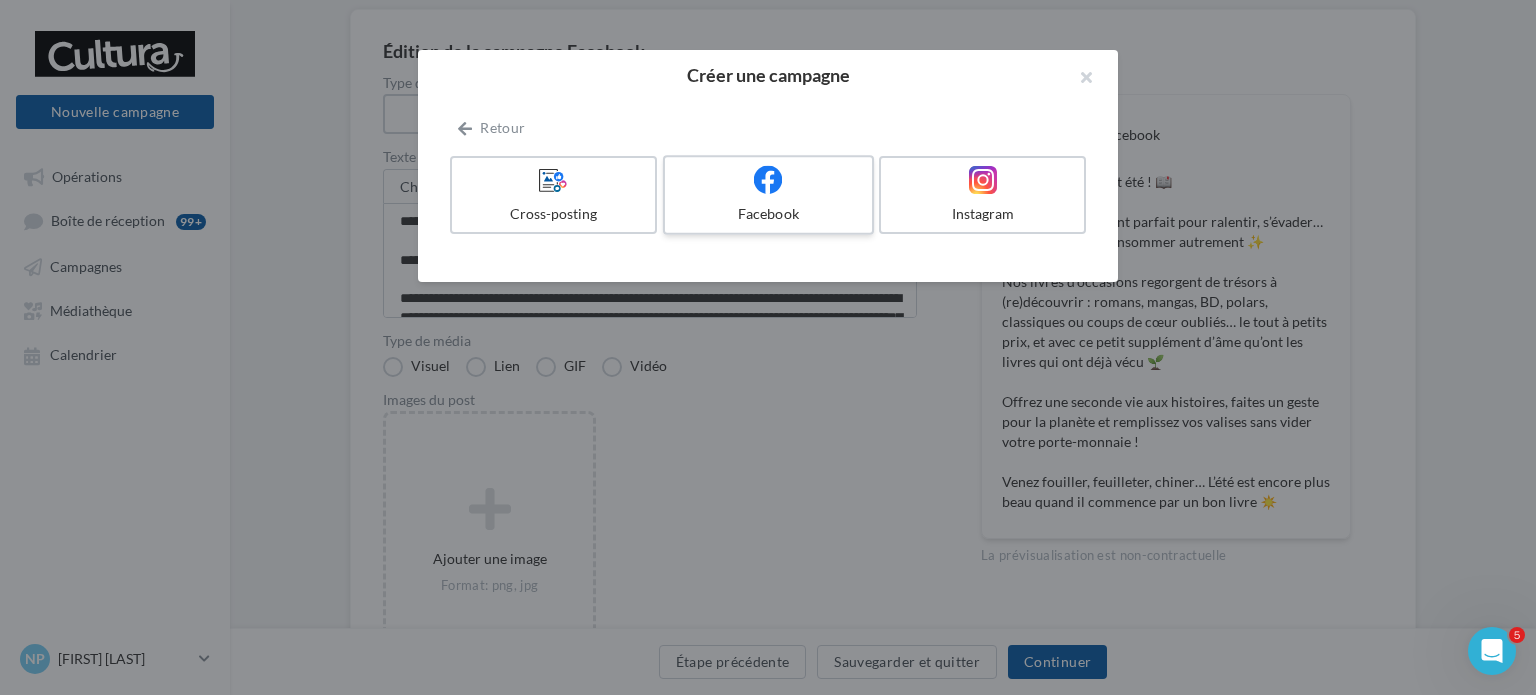click on "Facebook" at bounding box center (768, 214) 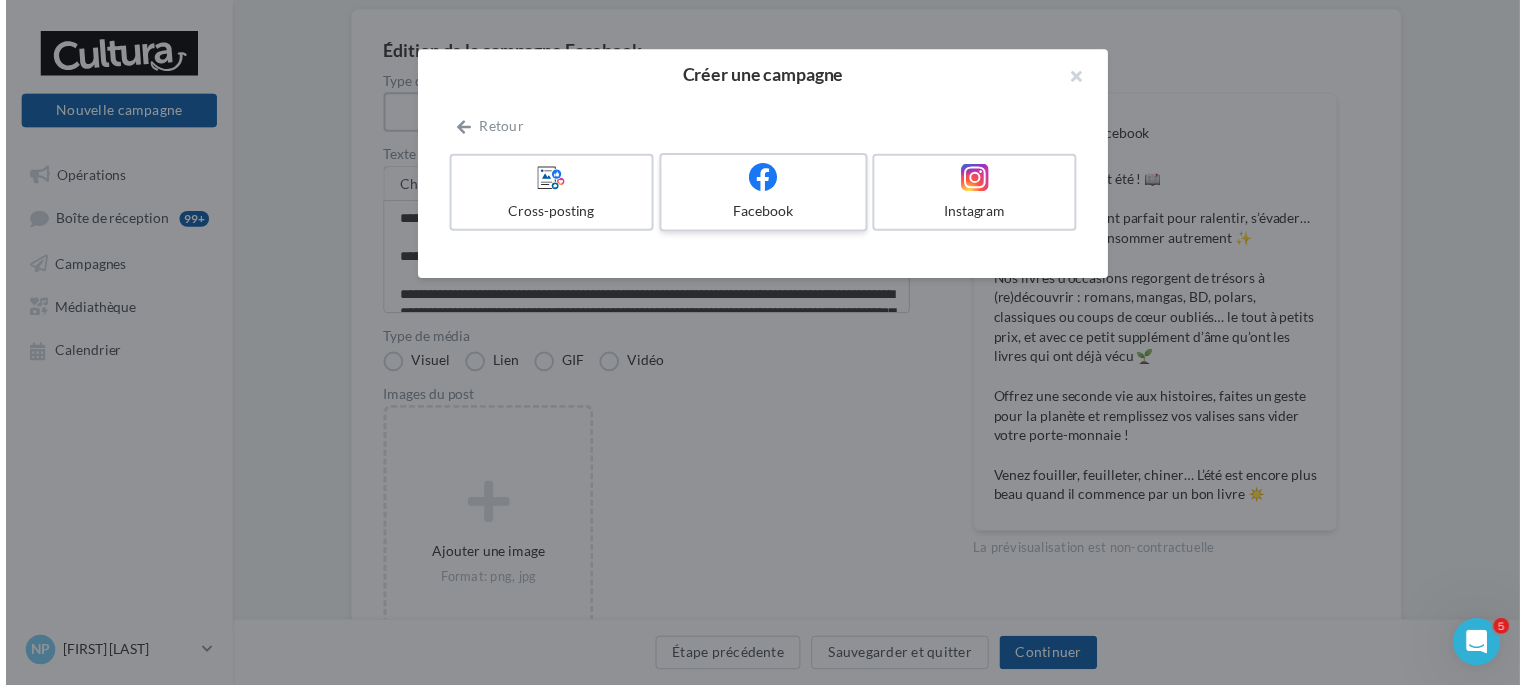 scroll, scrollTop: 0, scrollLeft: 0, axis: both 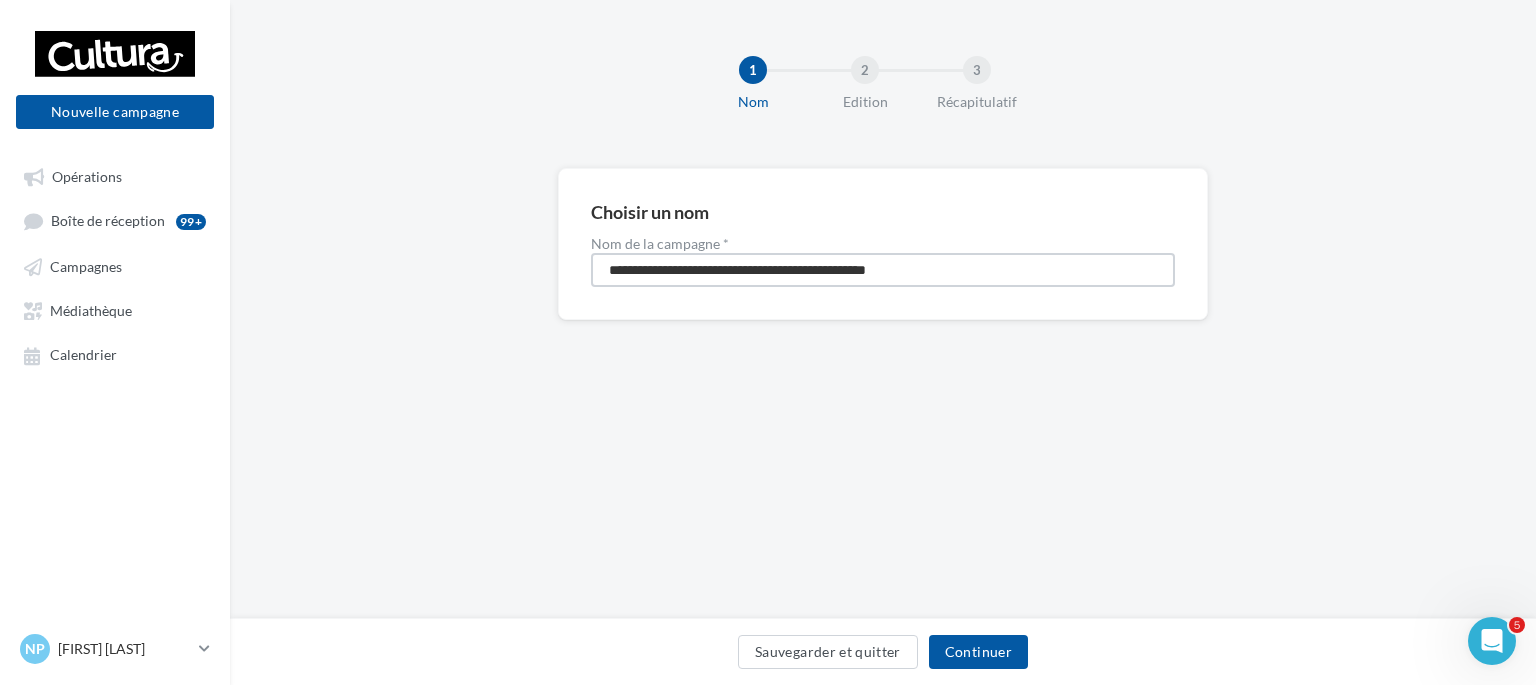 click on "**********" at bounding box center [883, 270] 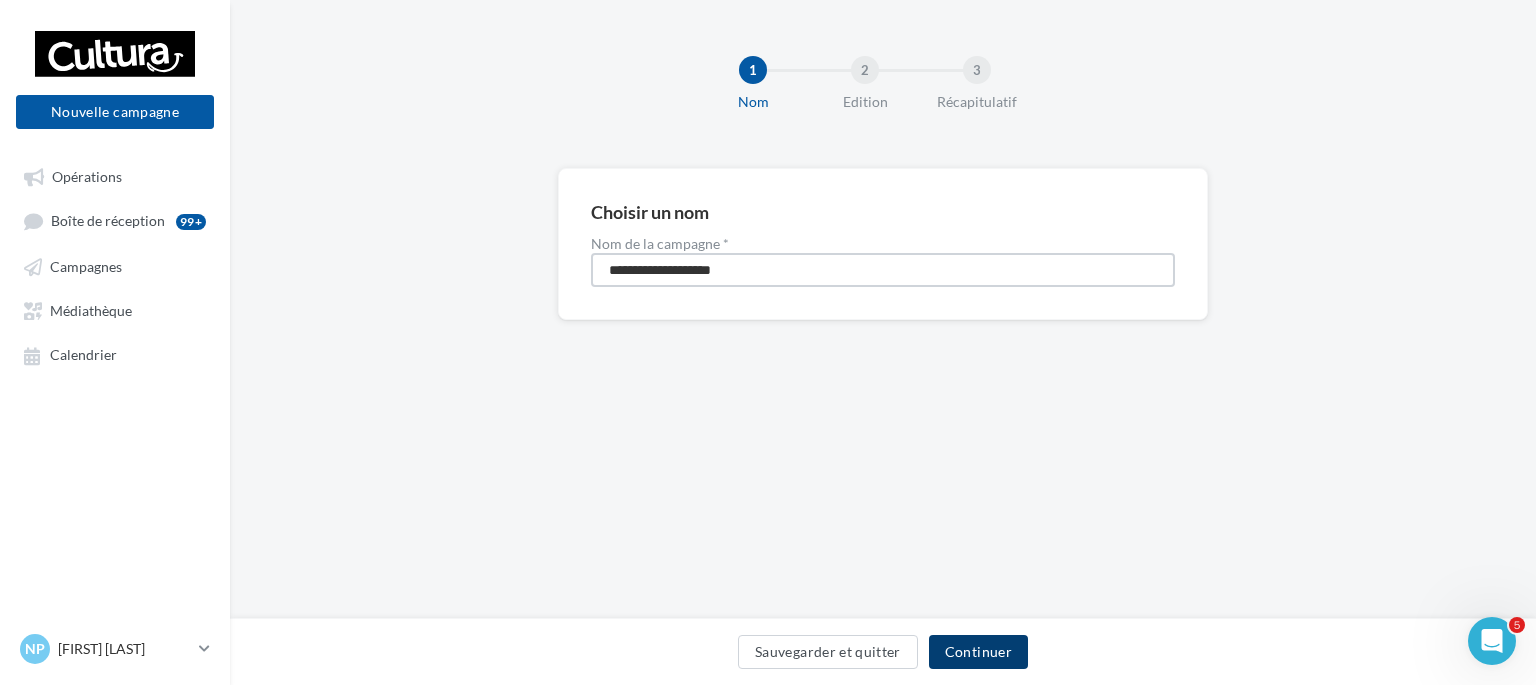 type on "**********" 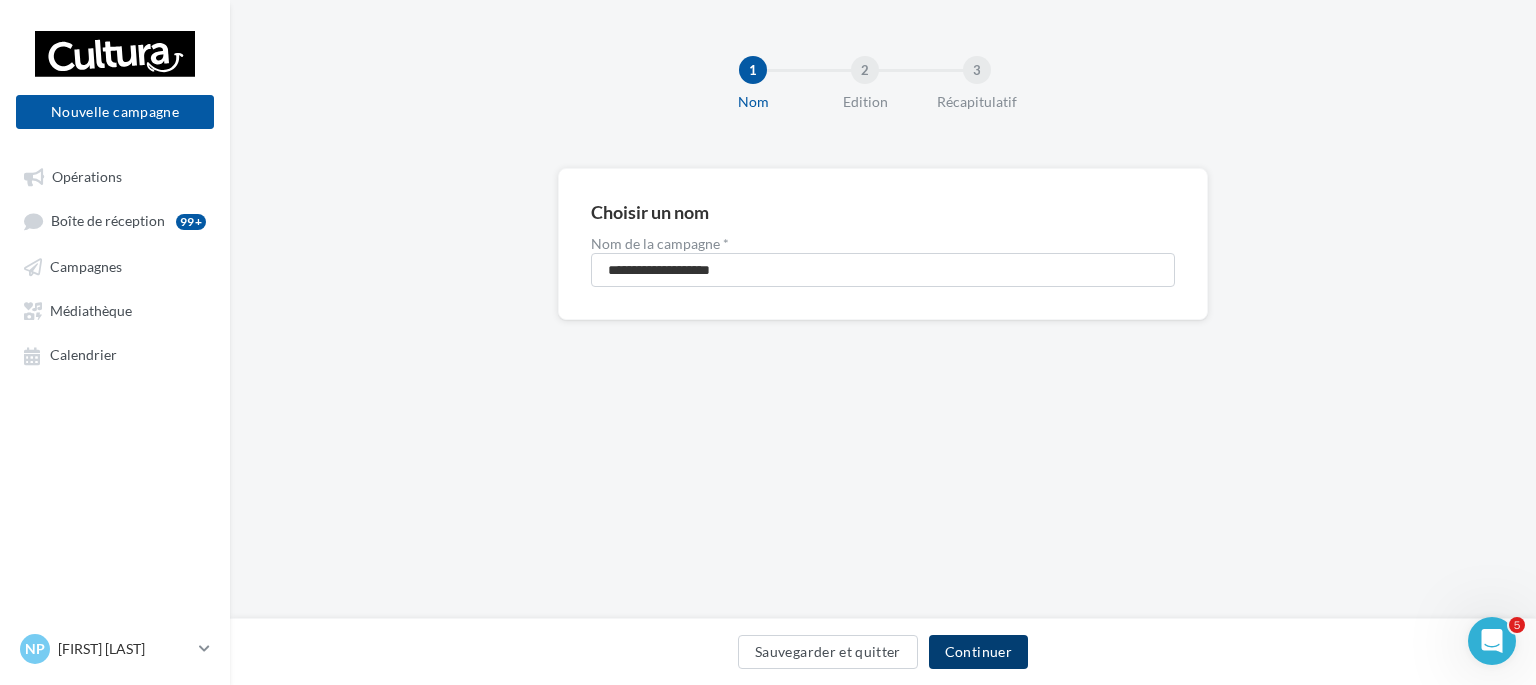 click on "Continuer" at bounding box center [978, 652] 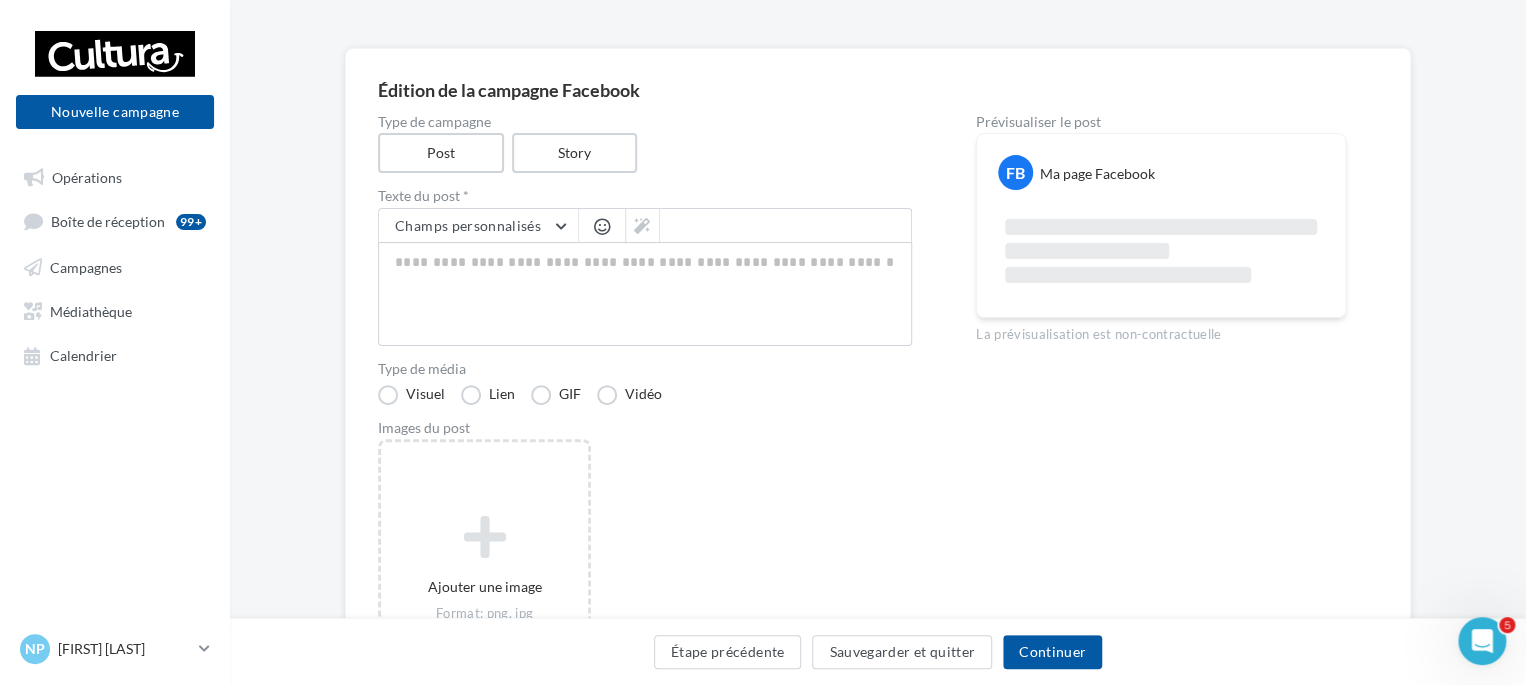 scroll, scrollTop: 119, scrollLeft: 0, axis: vertical 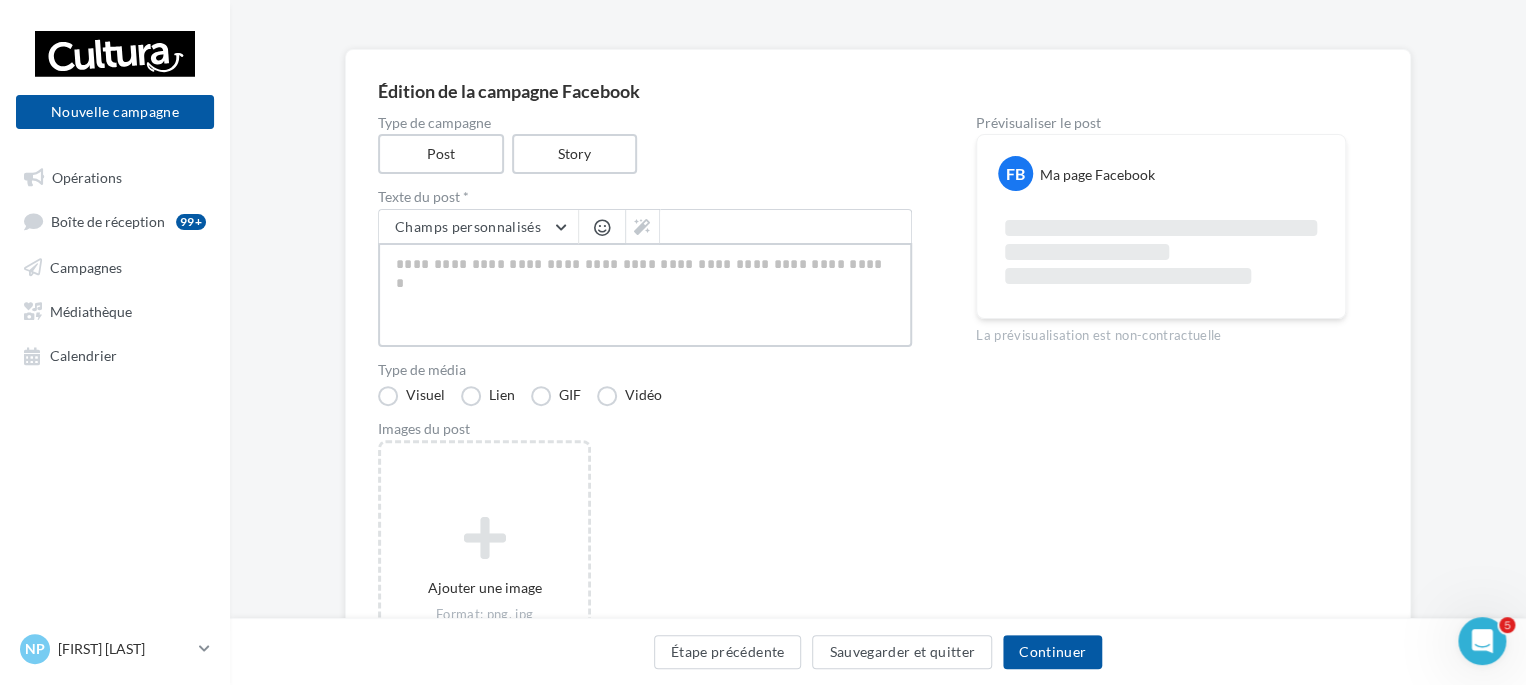 click at bounding box center [645, 295] 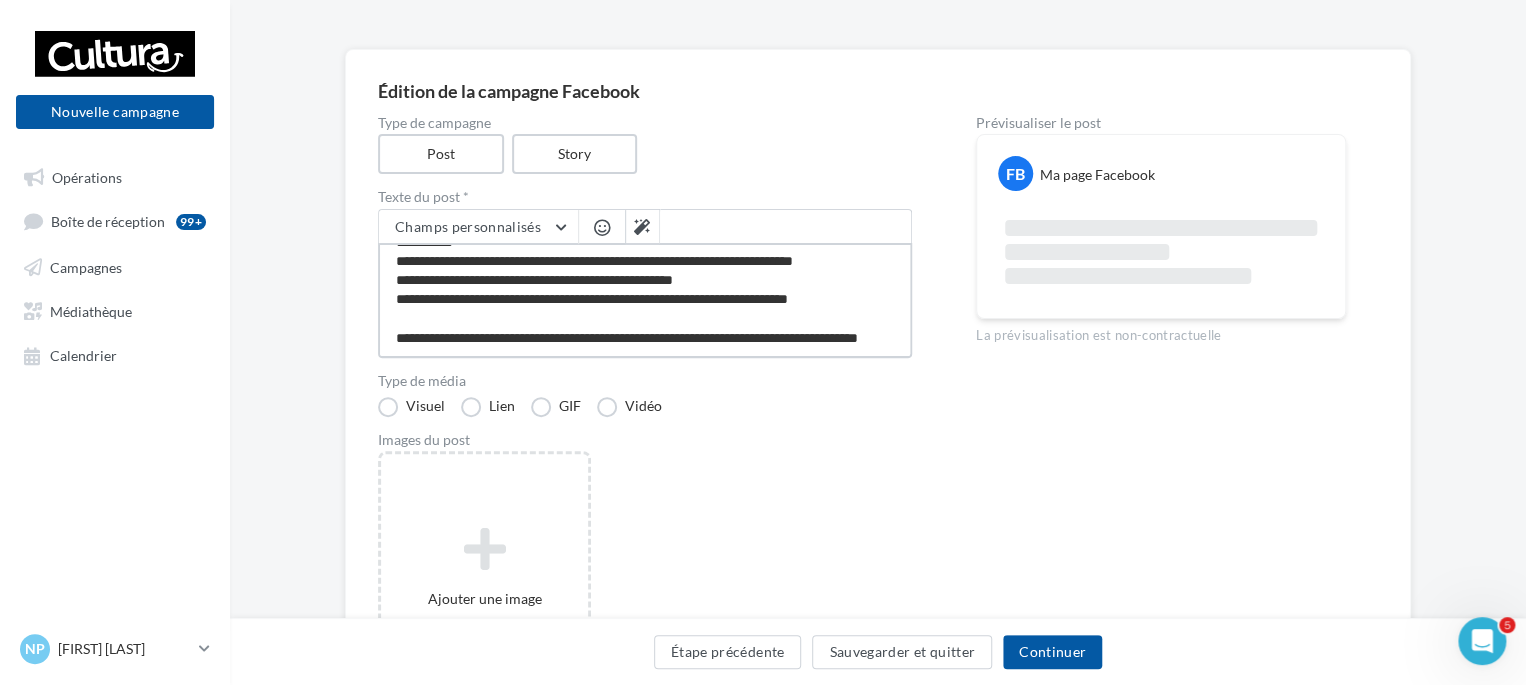 scroll, scrollTop: 0, scrollLeft: 0, axis: both 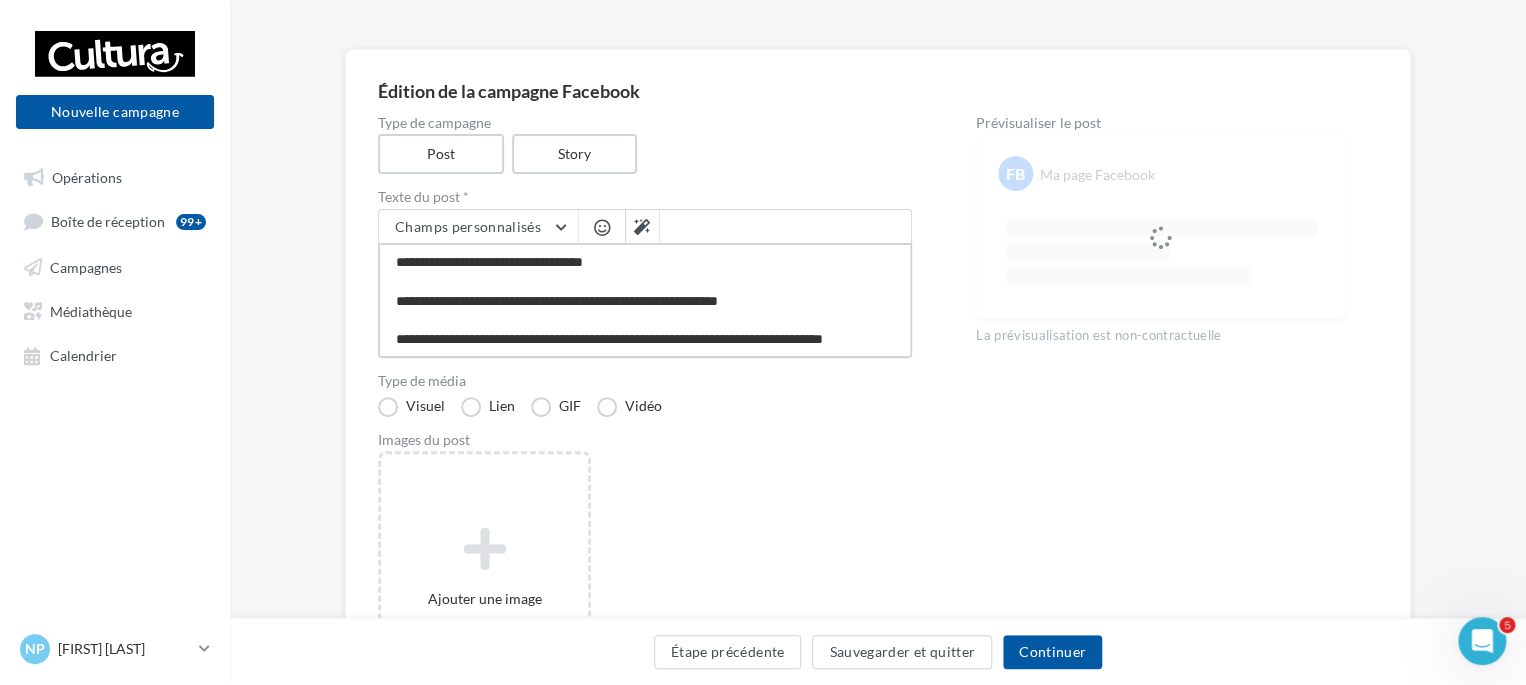 click on "**********" at bounding box center (645, 300) 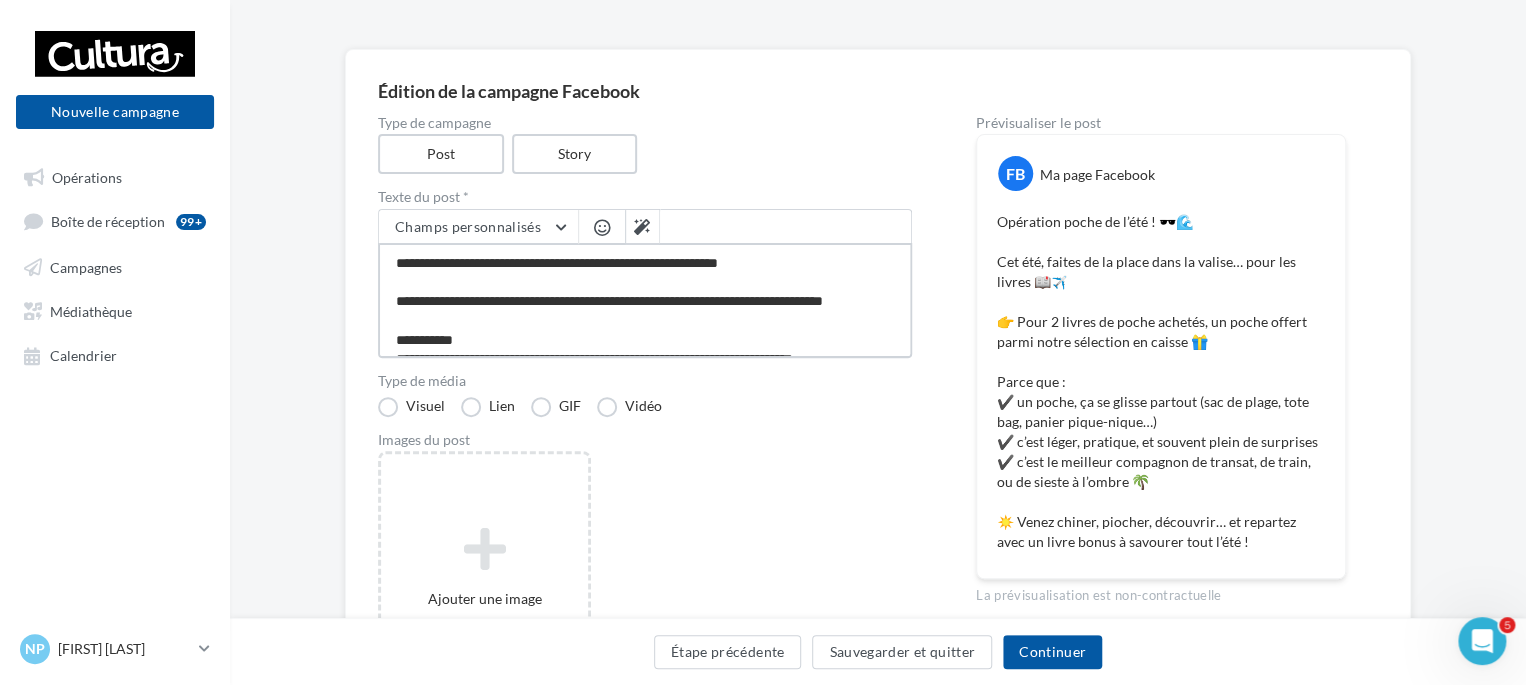 scroll, scrollTop: 36, scrollLeft: 0, axis: vertical 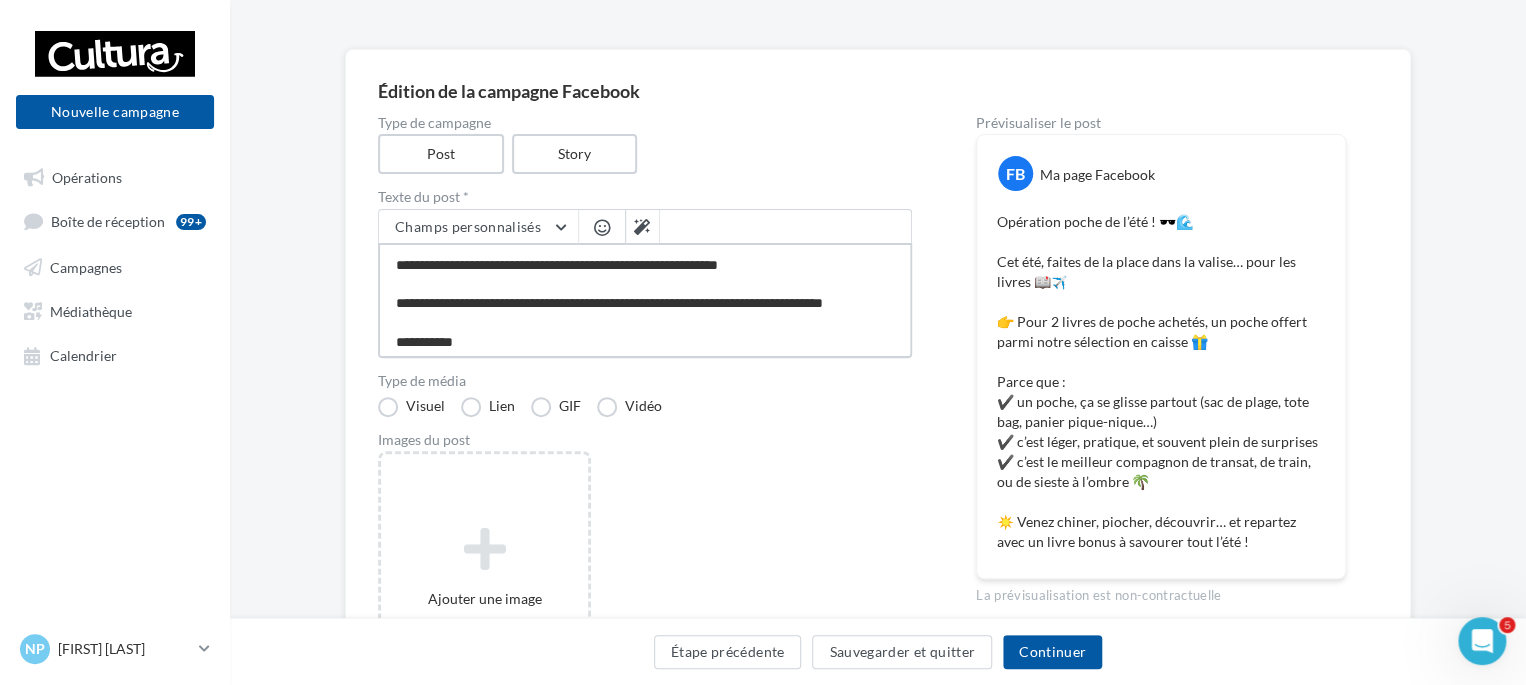 click on "**********" at bounding box center [645, 300] 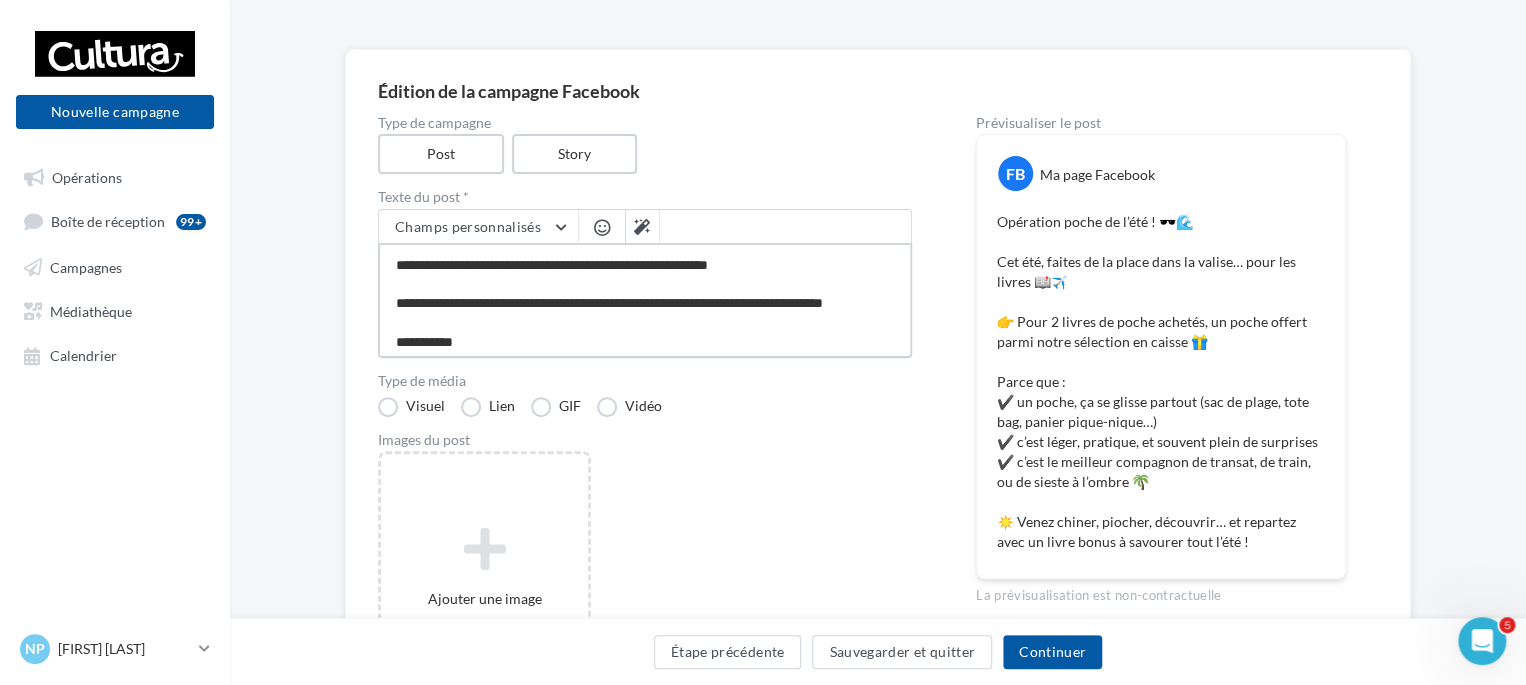click on "**********" at bounding box center (645, 300) 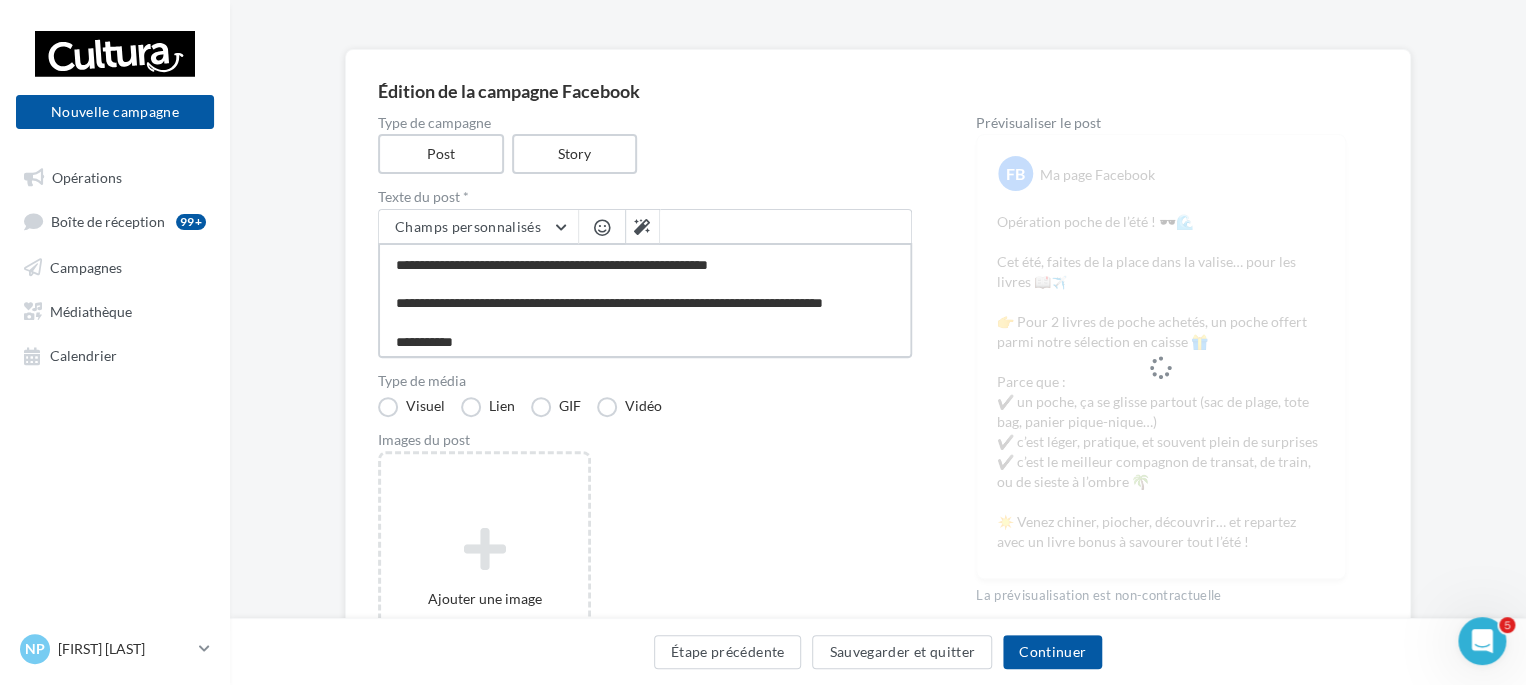 click on "**********" at bounding box center (645, 300) 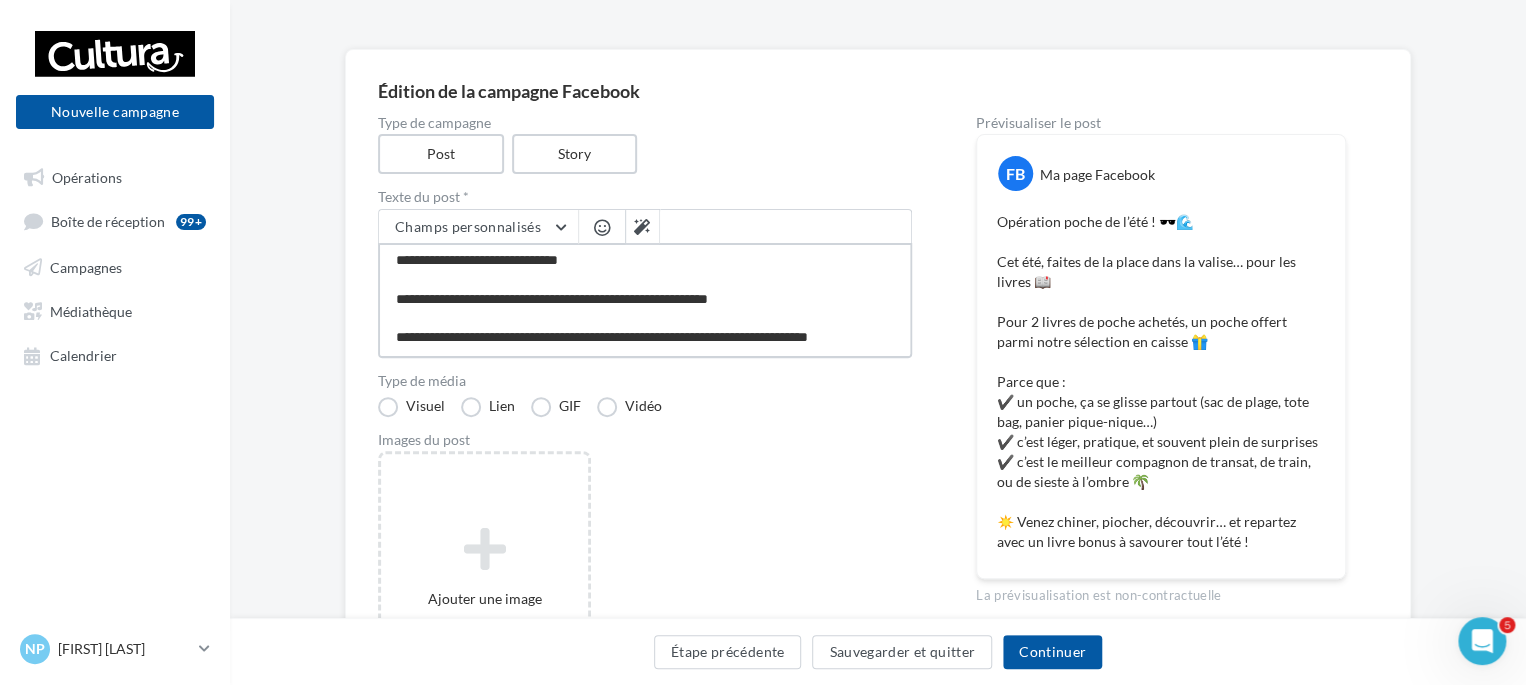 scroll, scrollTop: 0, scrollLeft: 0, axis: both 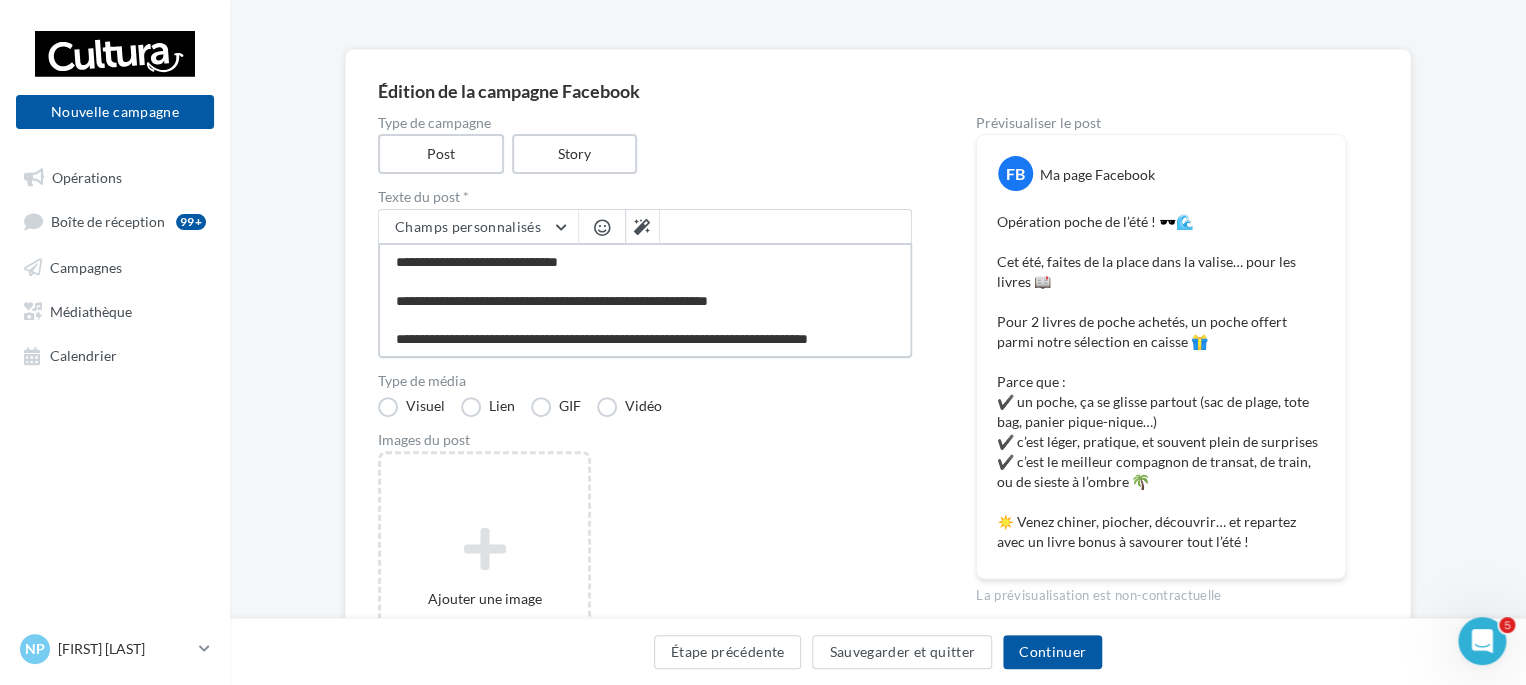 click on "**********" at bounding box center [645, 300] 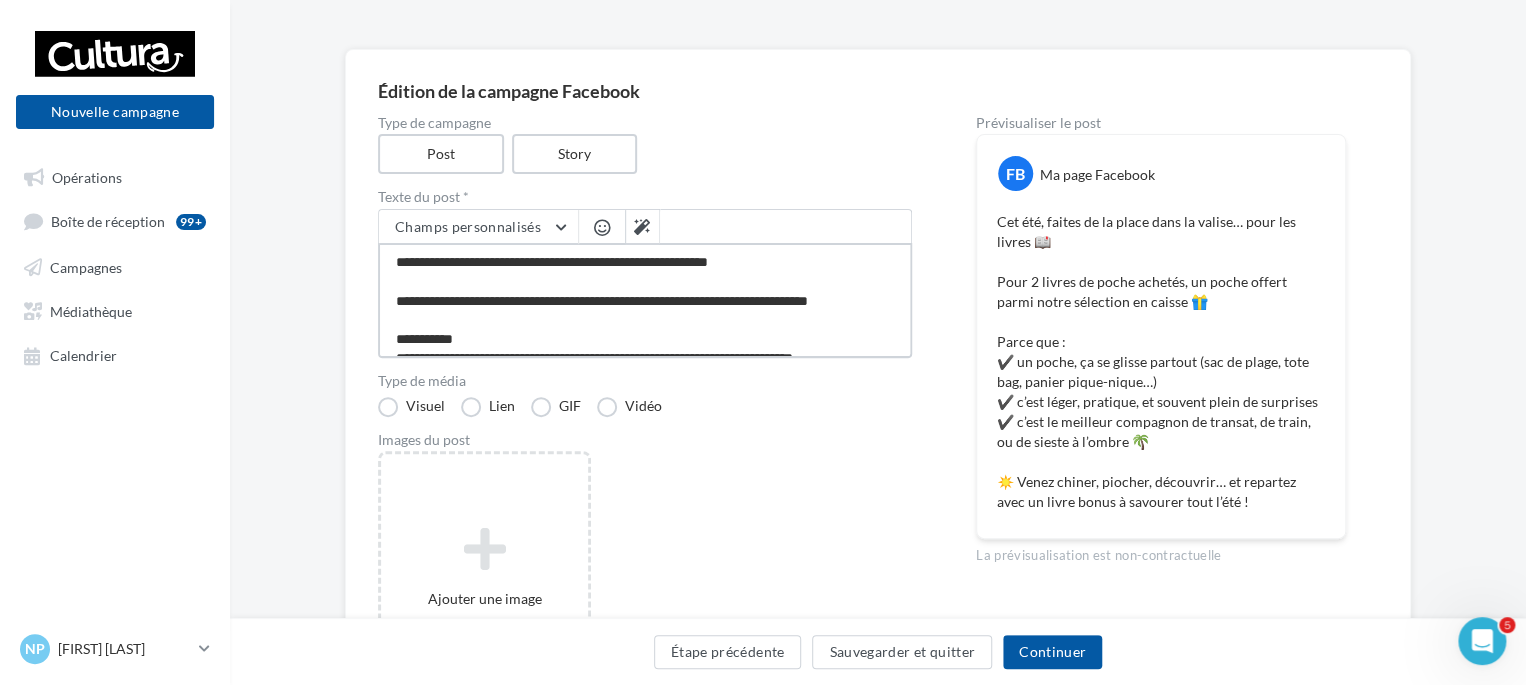 click on "**********" at bounding box center [645, 300] 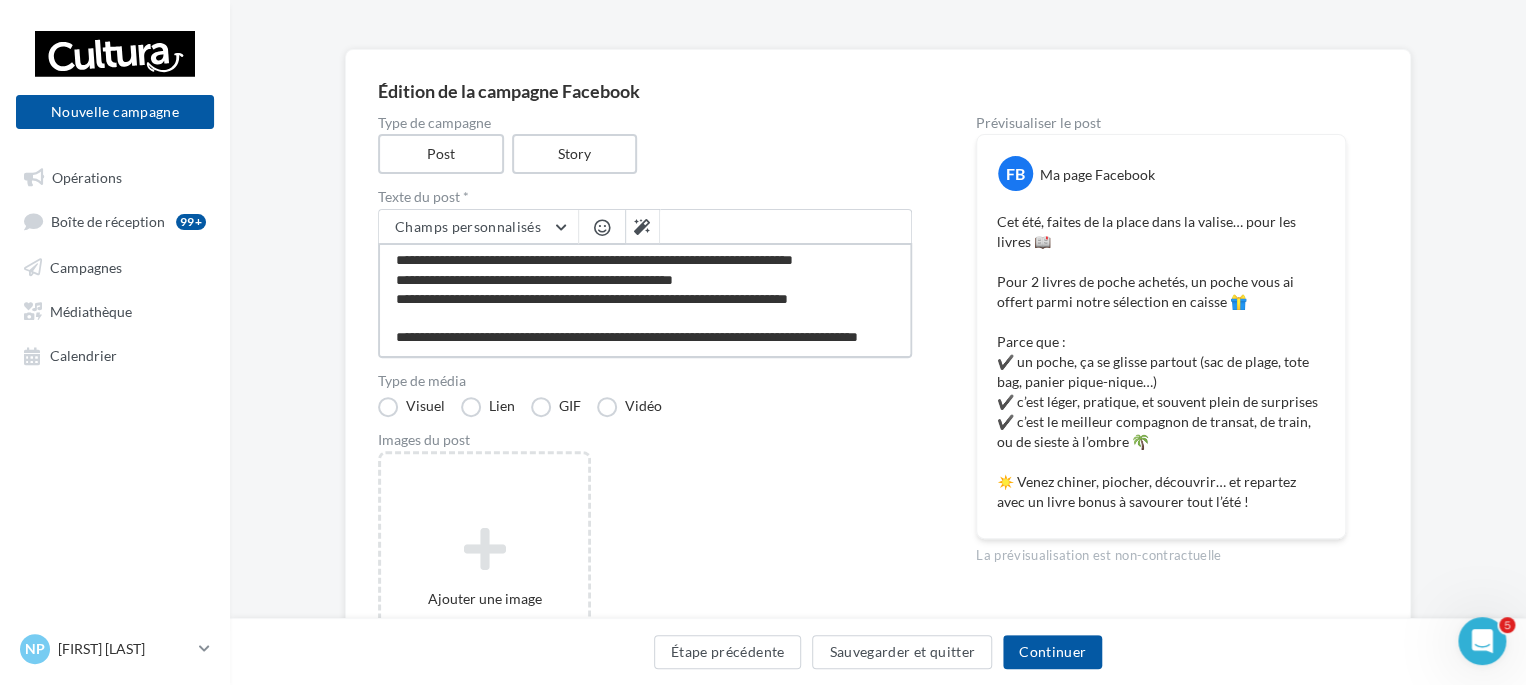 scroll, scrollTop: 135, scrollLeft: 0, axis: vertical 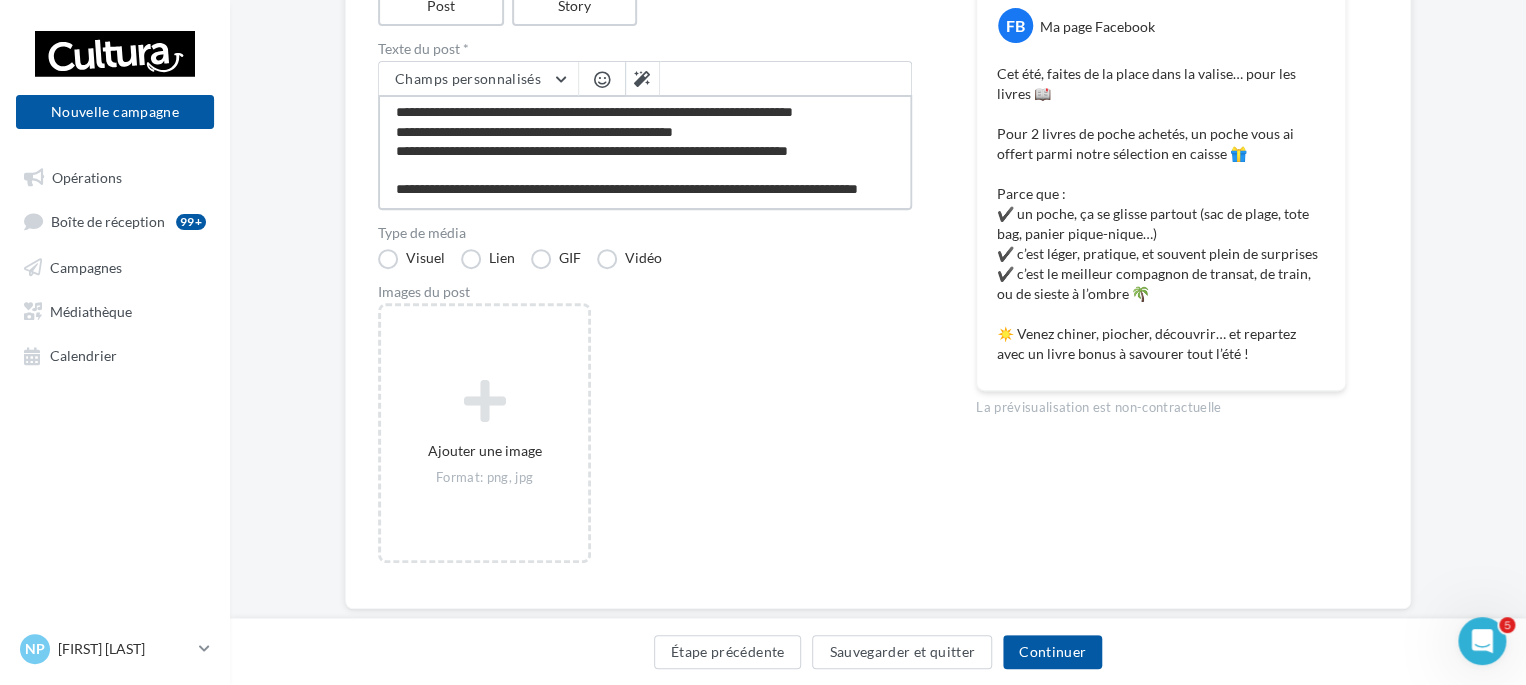 click on "**********" at bounding box center [645, 152] 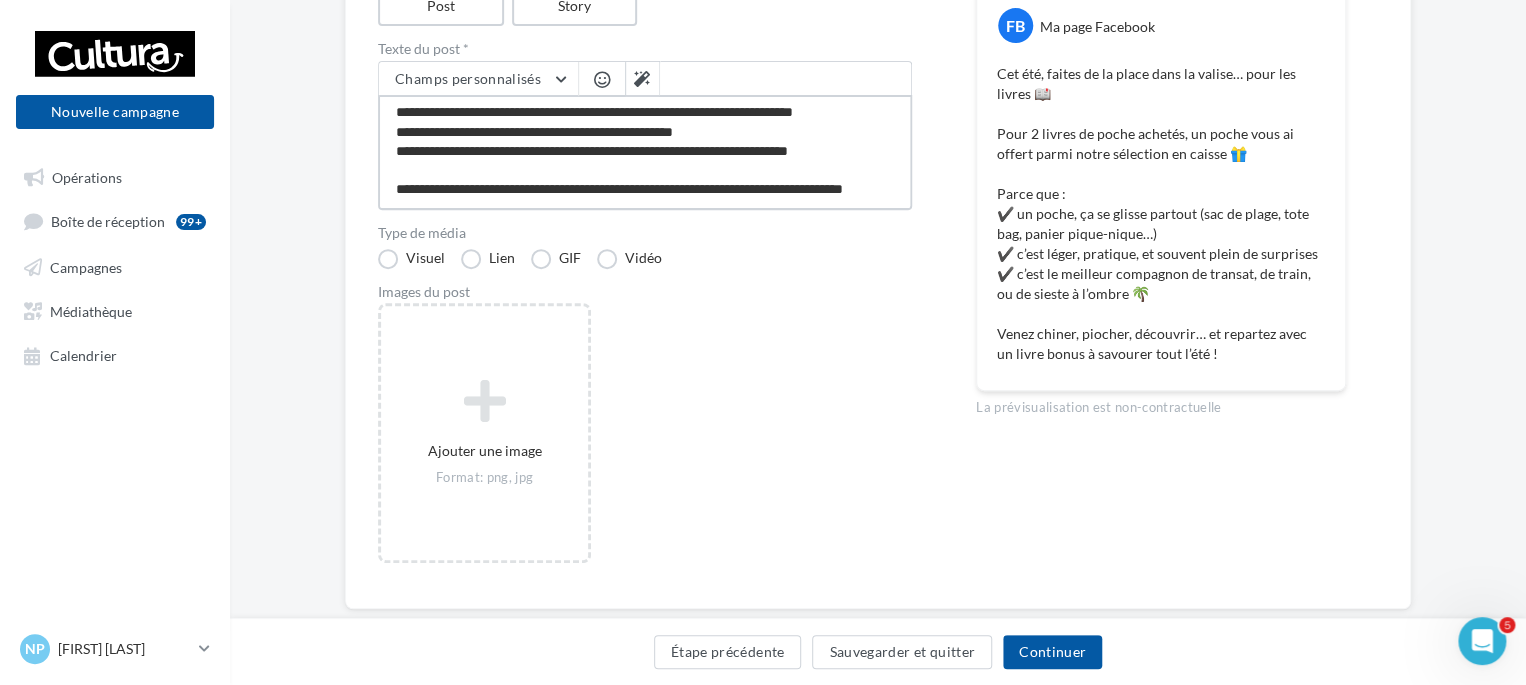 drag, startPoint x: 586, startPoint y: 166, endPoint x: 546, endPoint y: 166, distance: 40 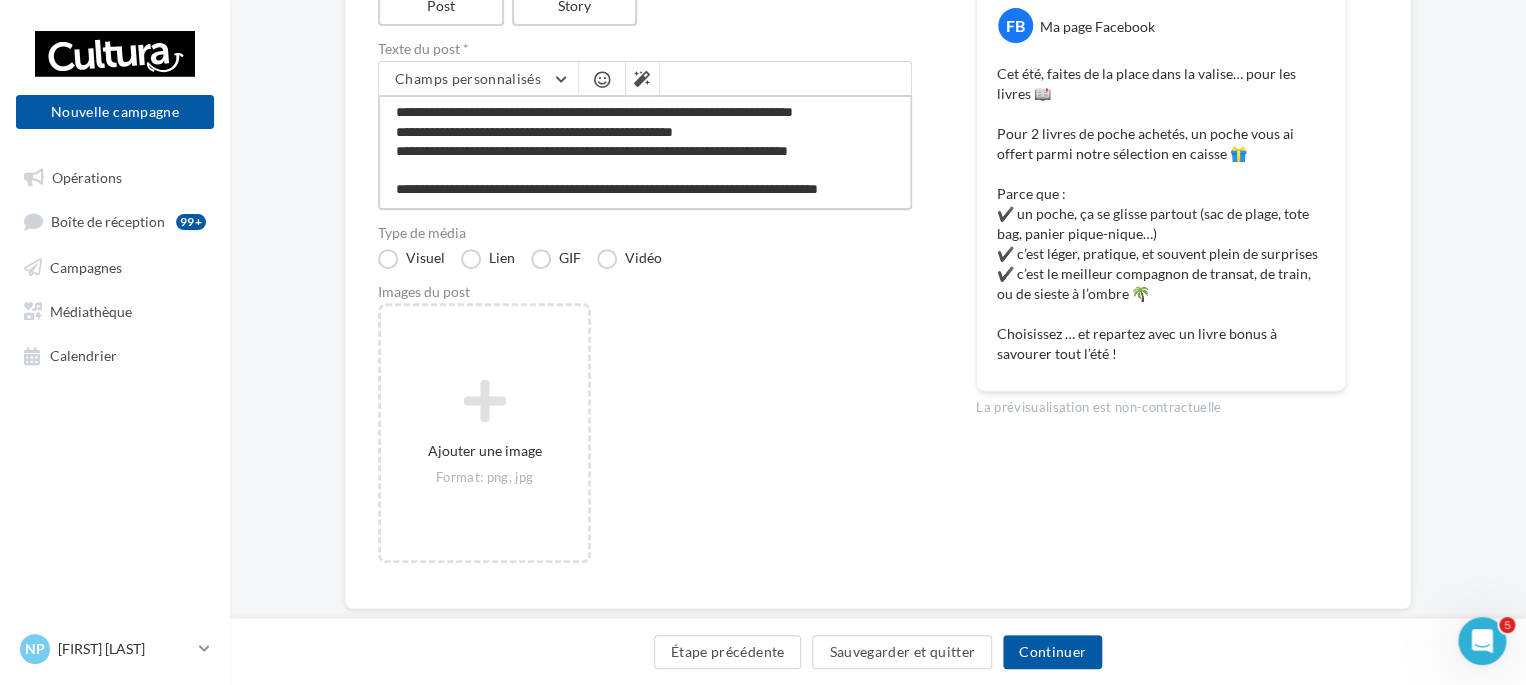 scroll, scrollTop: 135, scrollLeft: 0, axis: vertical 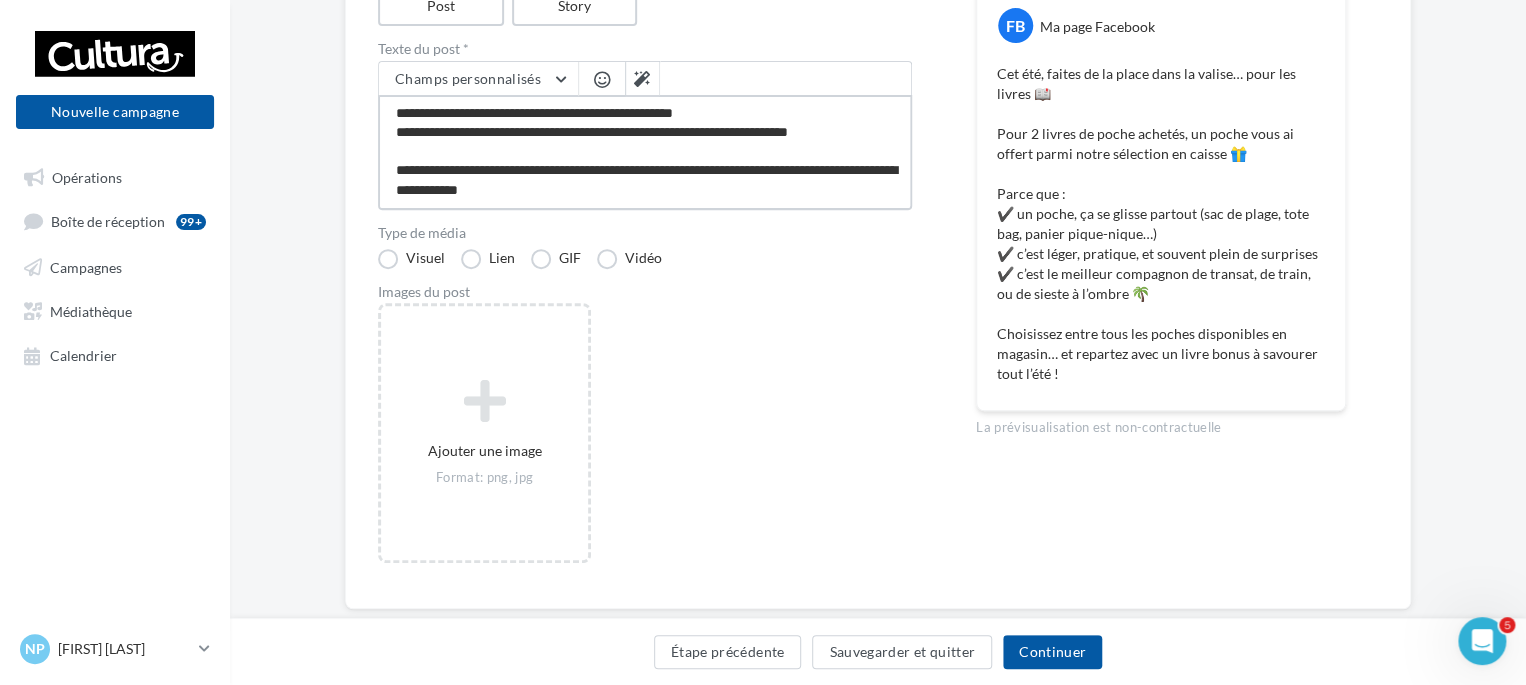 drag, startPoint x: 616, startPoint y: 191, endPoint x: 384, endPoint y: 168, distance: 233.1373 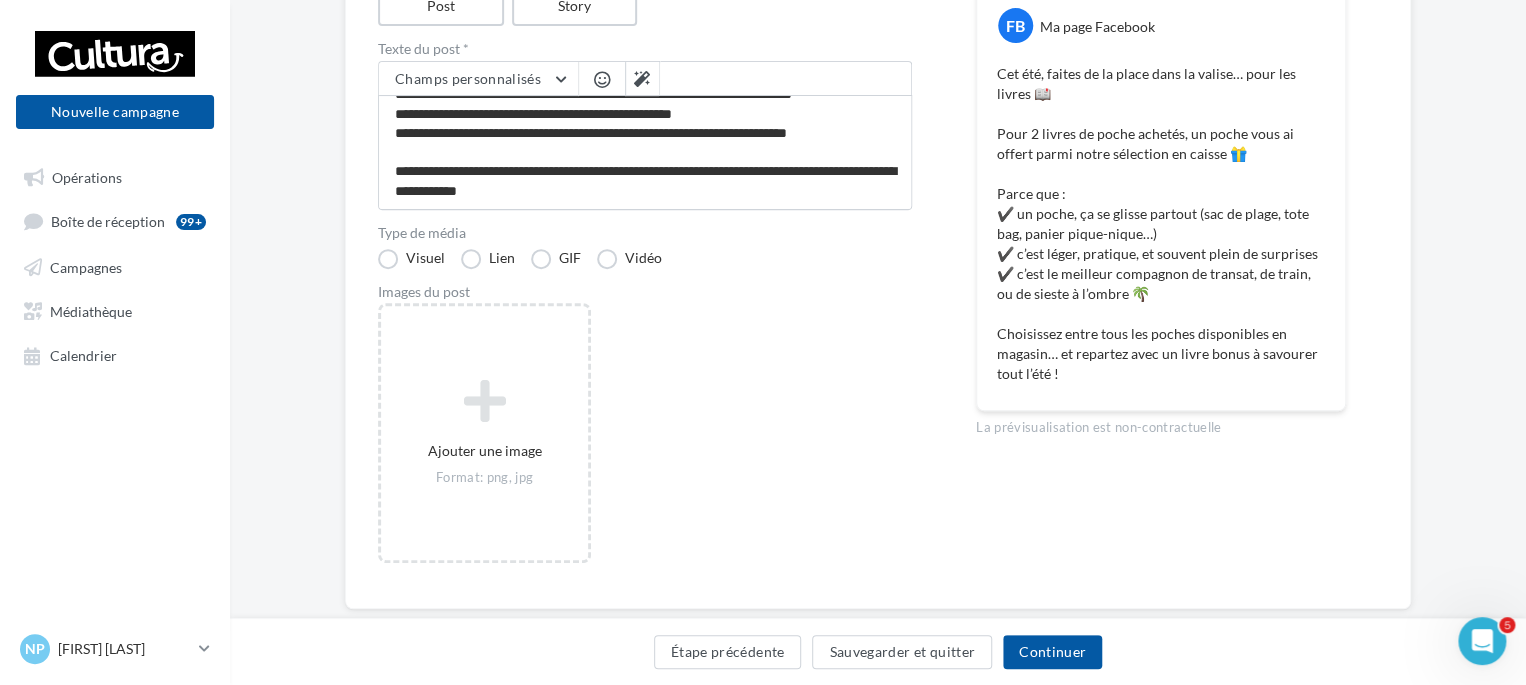 scroll, scrollTop: 133, scrollLeft: 0, axis: vertical 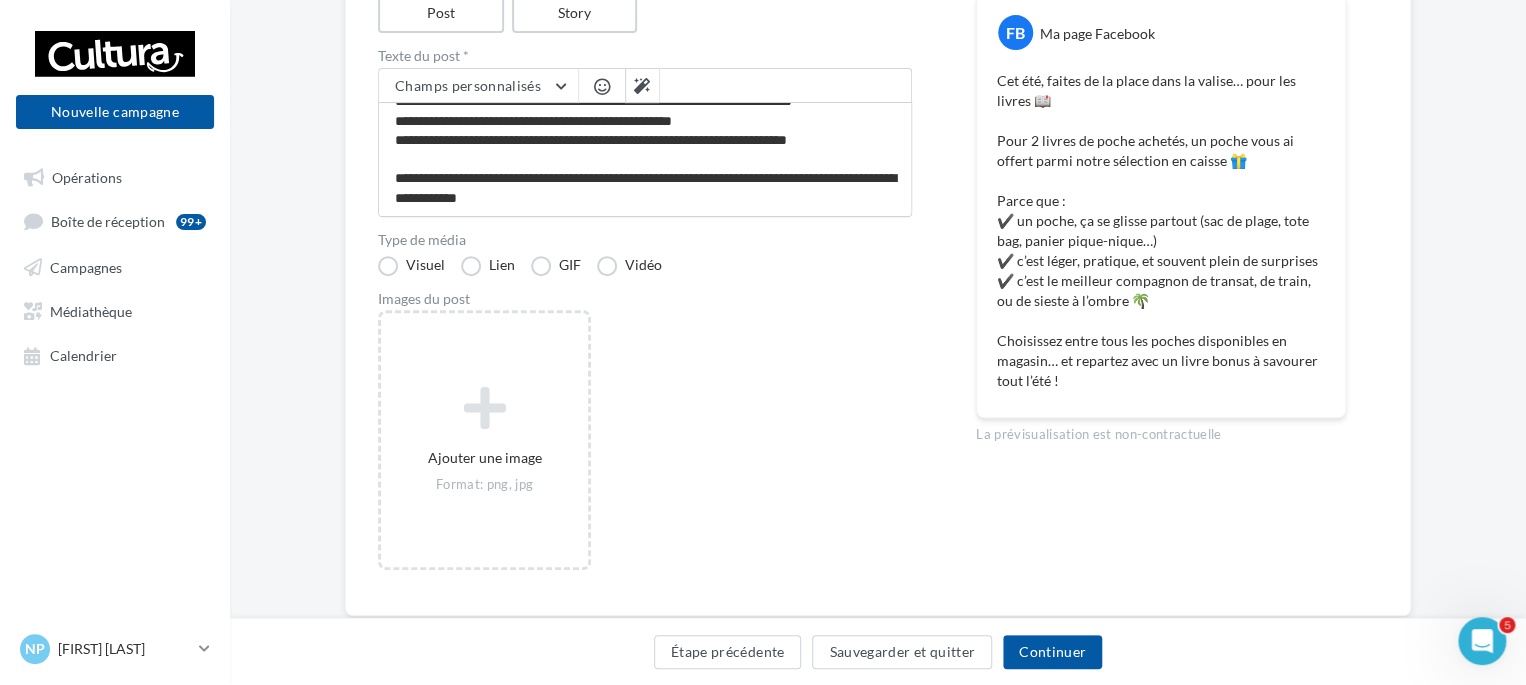 click on "Prévisualiser le post
FB
Ma page Facebook
Cet été, faites de la place dans la valise… pour les livres 📖 Pour 2 livres de poche achetés, un poche vous ai offert parmi notre sélection en caisse 🎁 Parce que : ✔️ un poche, ça se glisse partout (sac de plage, tote bag, panier pique-nique…) ✔️ c’est léger, pratique, et souvent plein de surprises ✔️ c’est le meilleur compagnon de transat, de train, ou de sieste à l’ombre 🌴 Choisissez entre tous les poches disponibles en magasin… et repartez avec un livre bonus à savourer tout l’été !
La prévisualisation est non-contractuelle" at bounding box center (1161, 279) 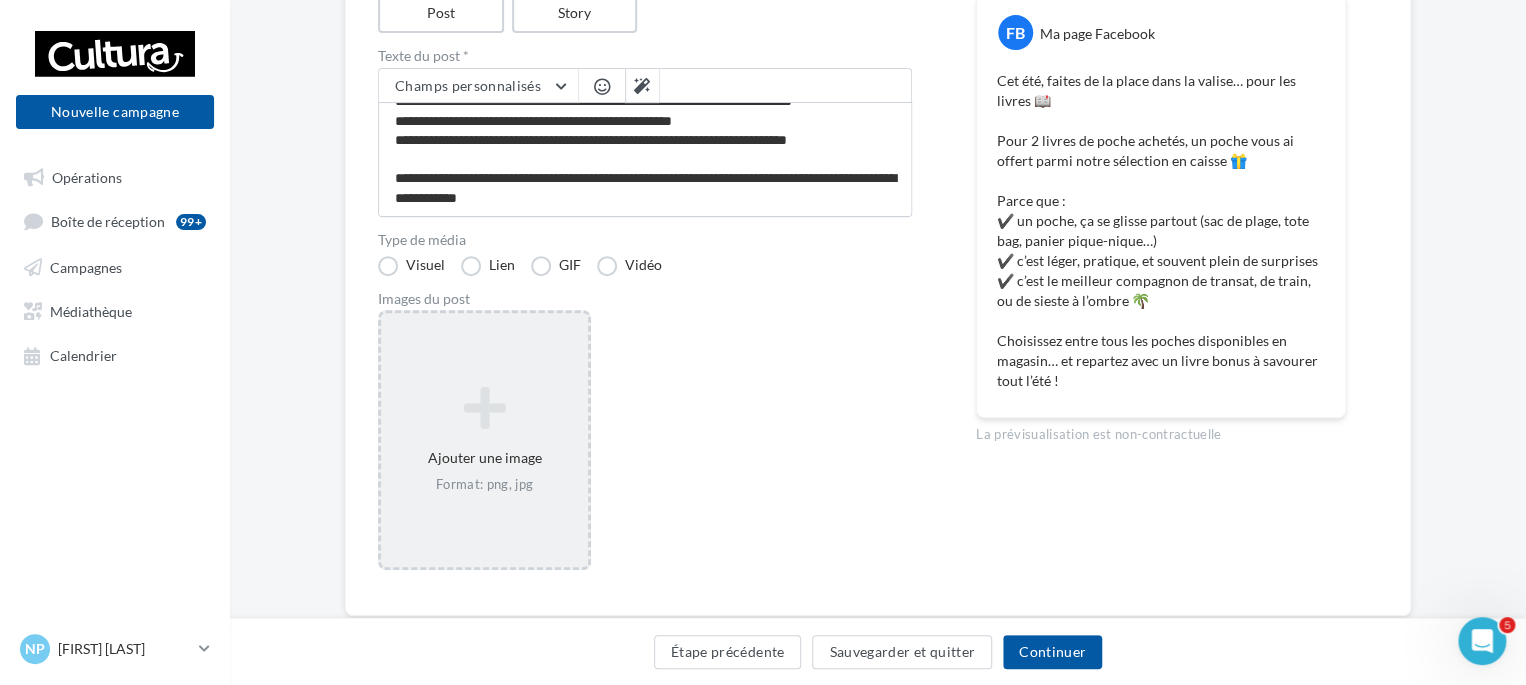 click on "Ajouter une image     Format: png, jpg" at bounding box center (484, 440) 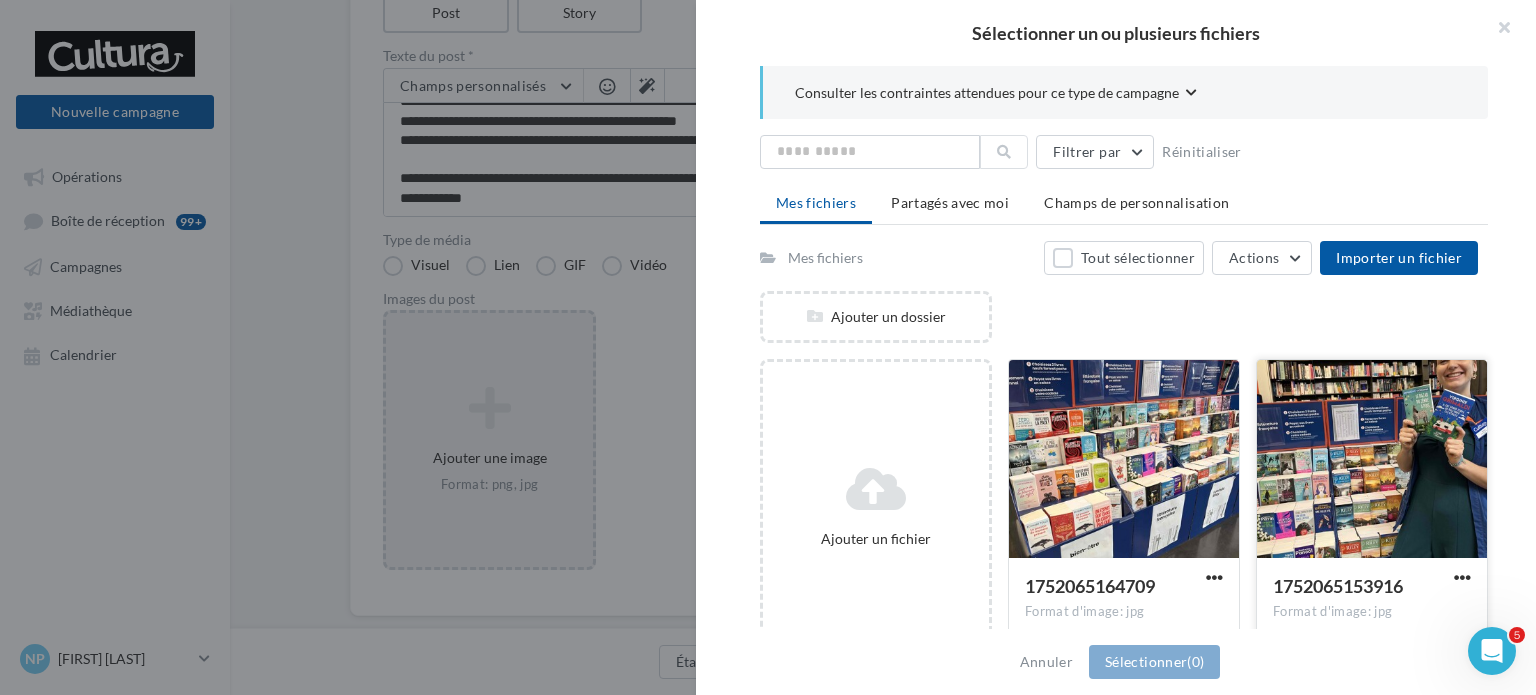 click at bounding box center [1124, 460] 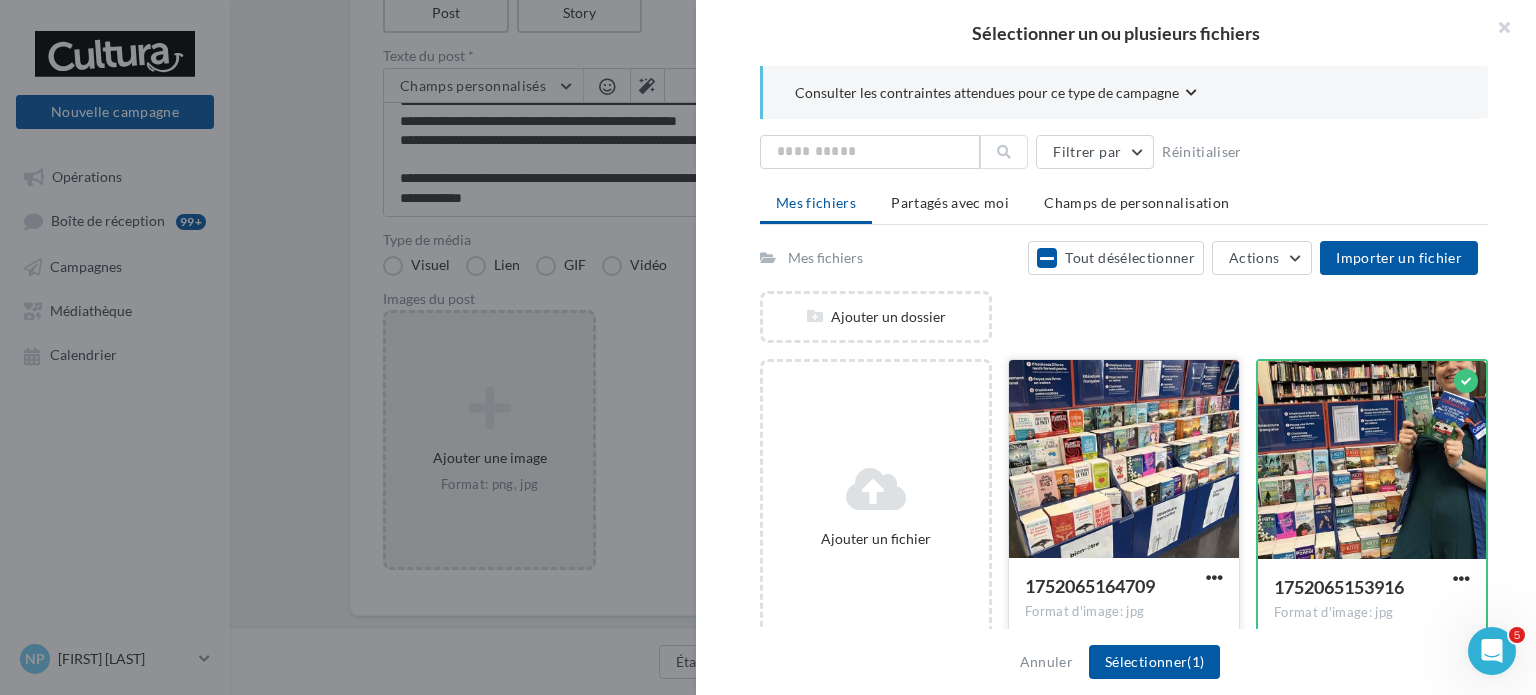 click at bounding box center [1124, 460] 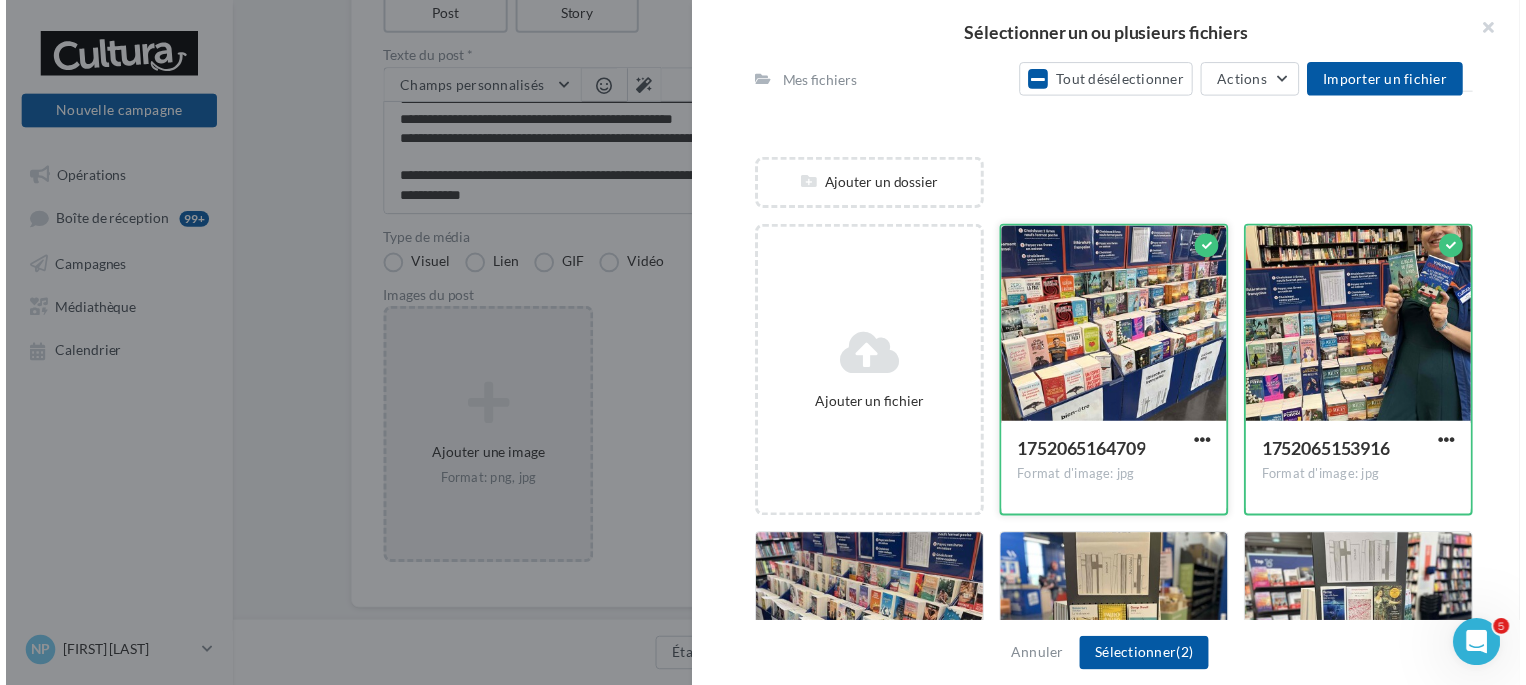 scroll, scrollTop: 228, scrollLeft: 0, axis: vertical 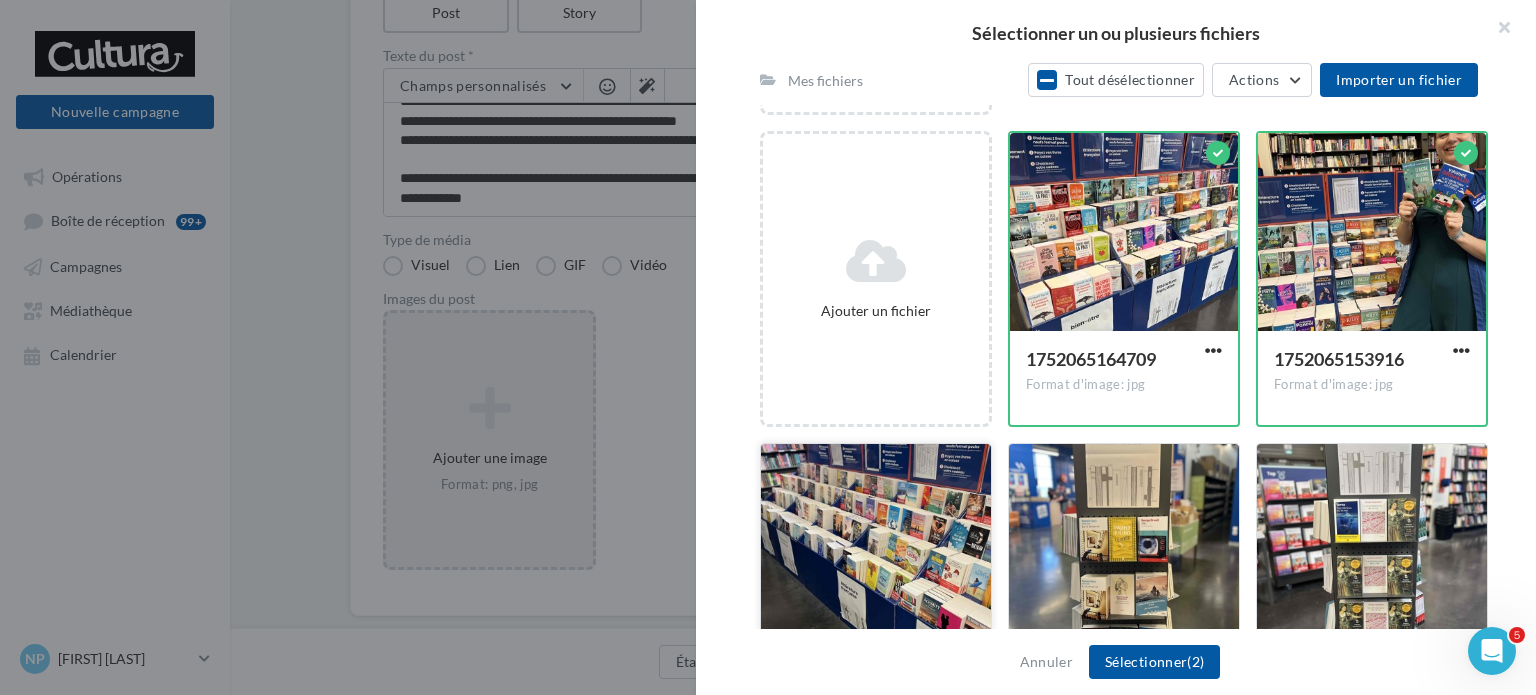 click at bounding box center [1124, 233] 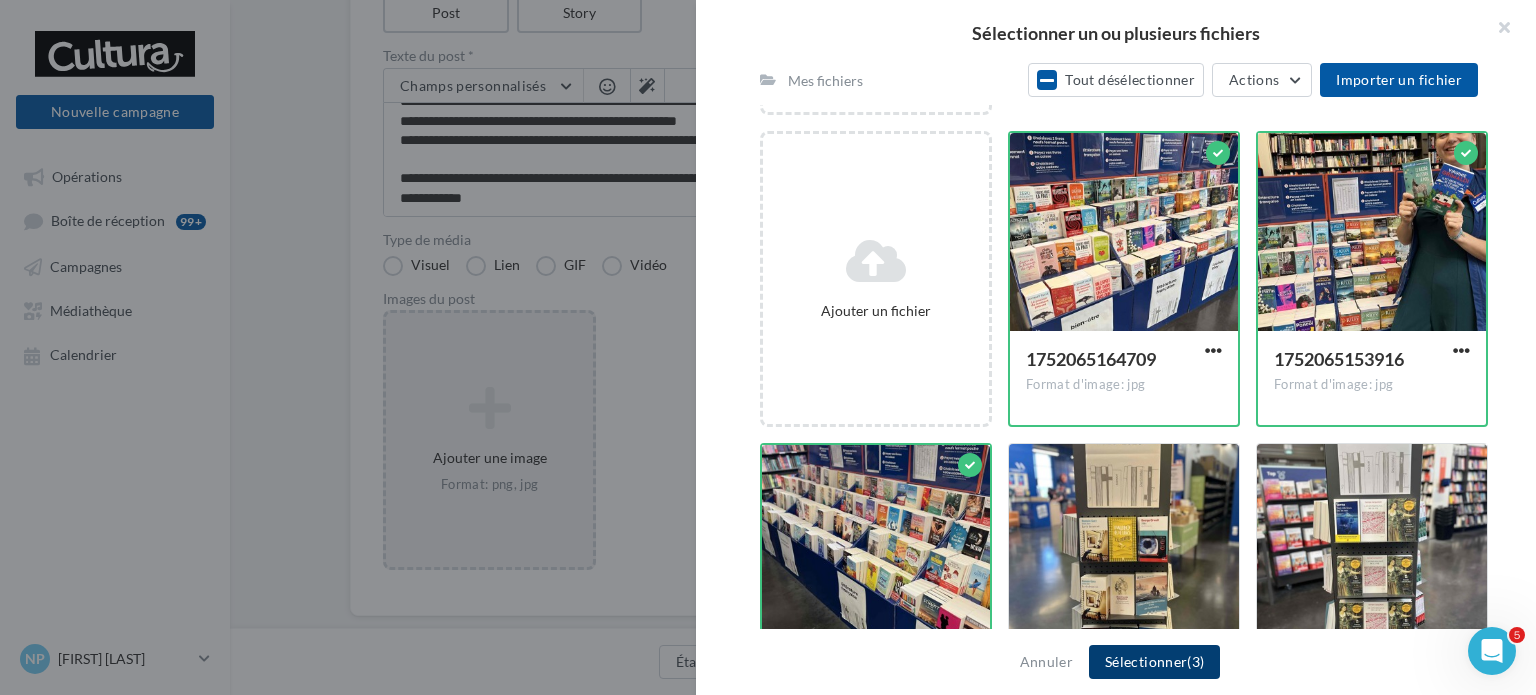 click on "Sélectionner   (3)" at bounding box center (1154, 662) 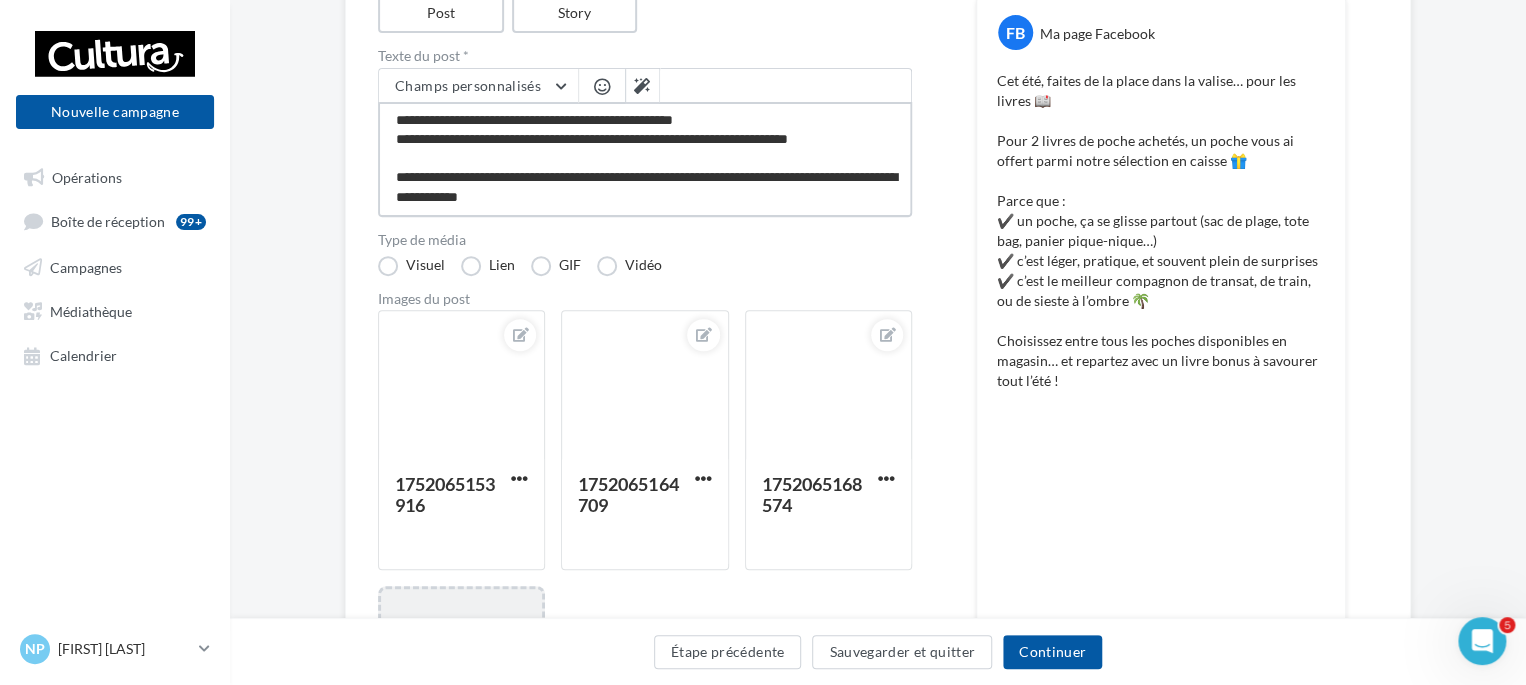 scroll, scrollTop: 135, scrollLeft: 0, axis: vertical 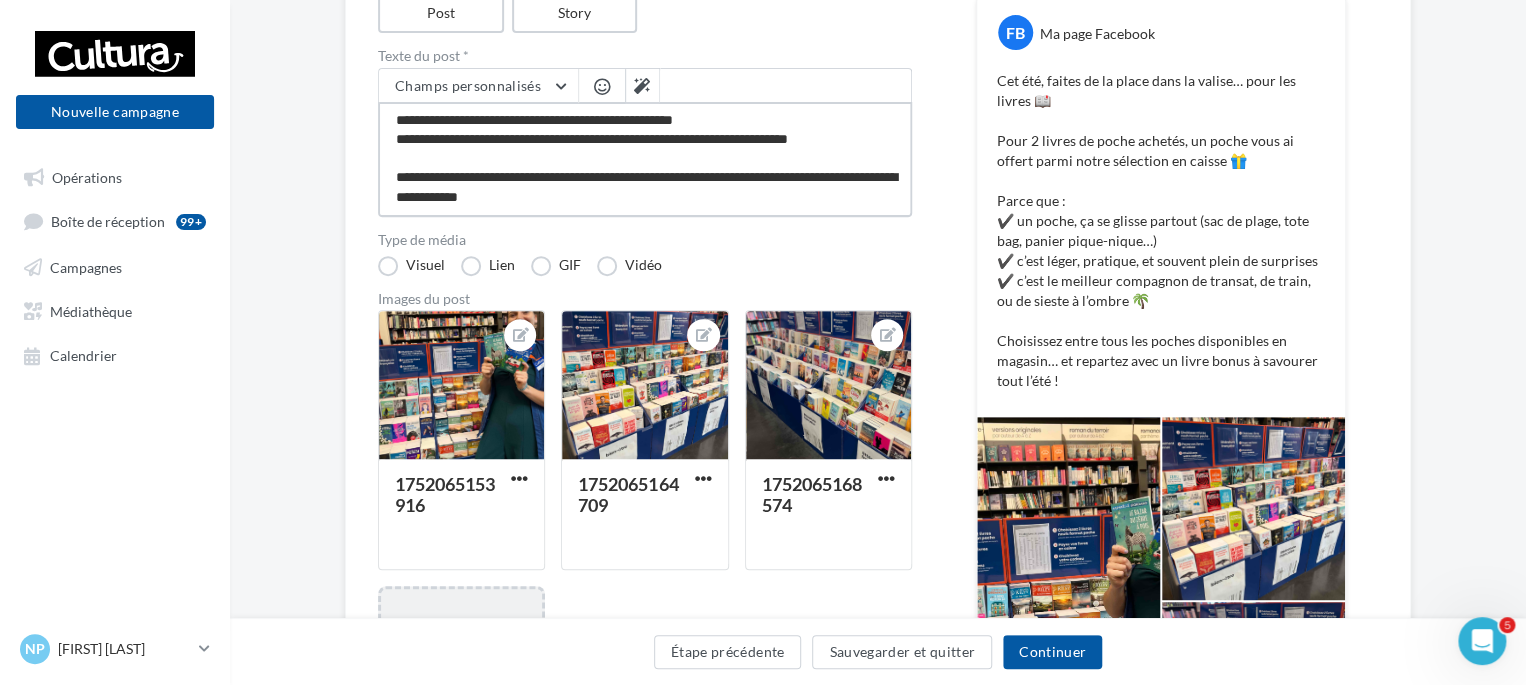 click on "**********" at bounding box center [645, 159] 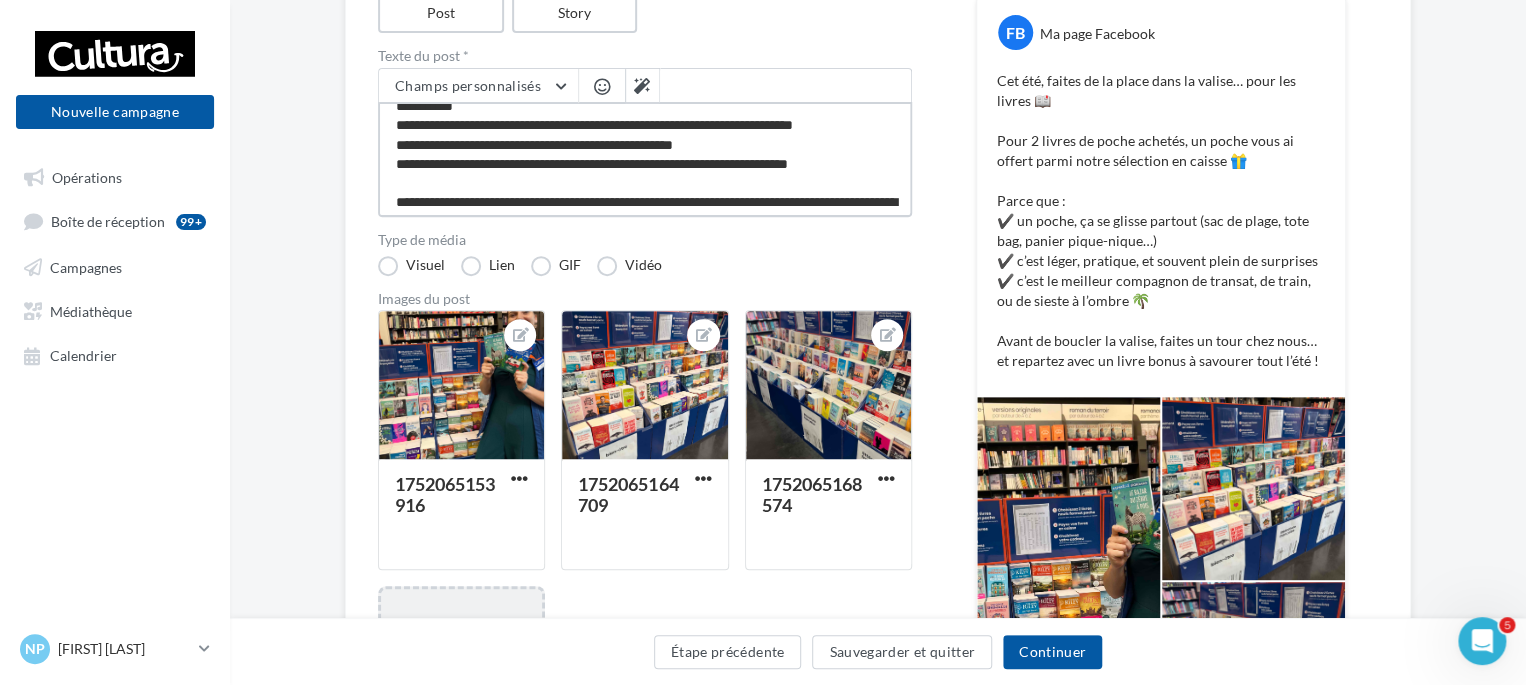 scroll, scrollTop: 135, scrollLeft: 0, axis: vertical 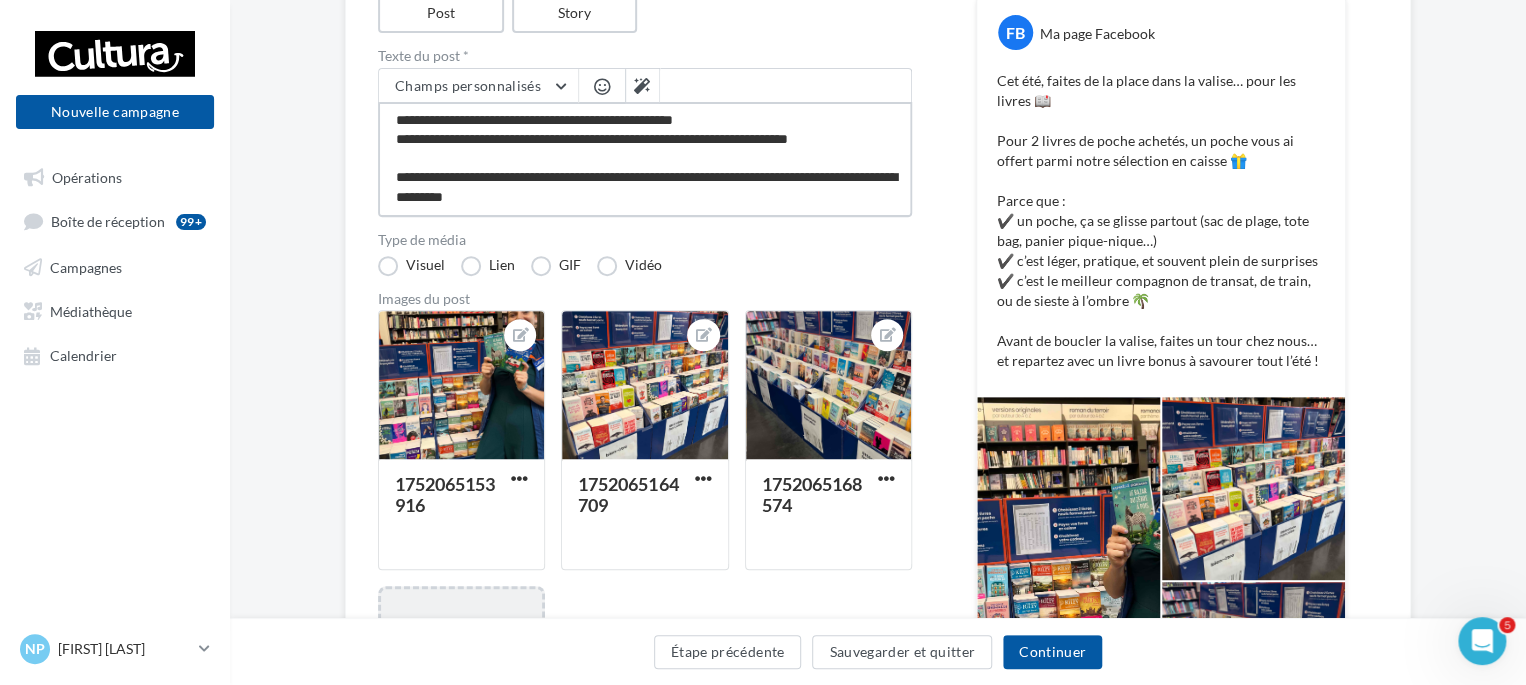 click on "**********" at bounding box center (645, 159) 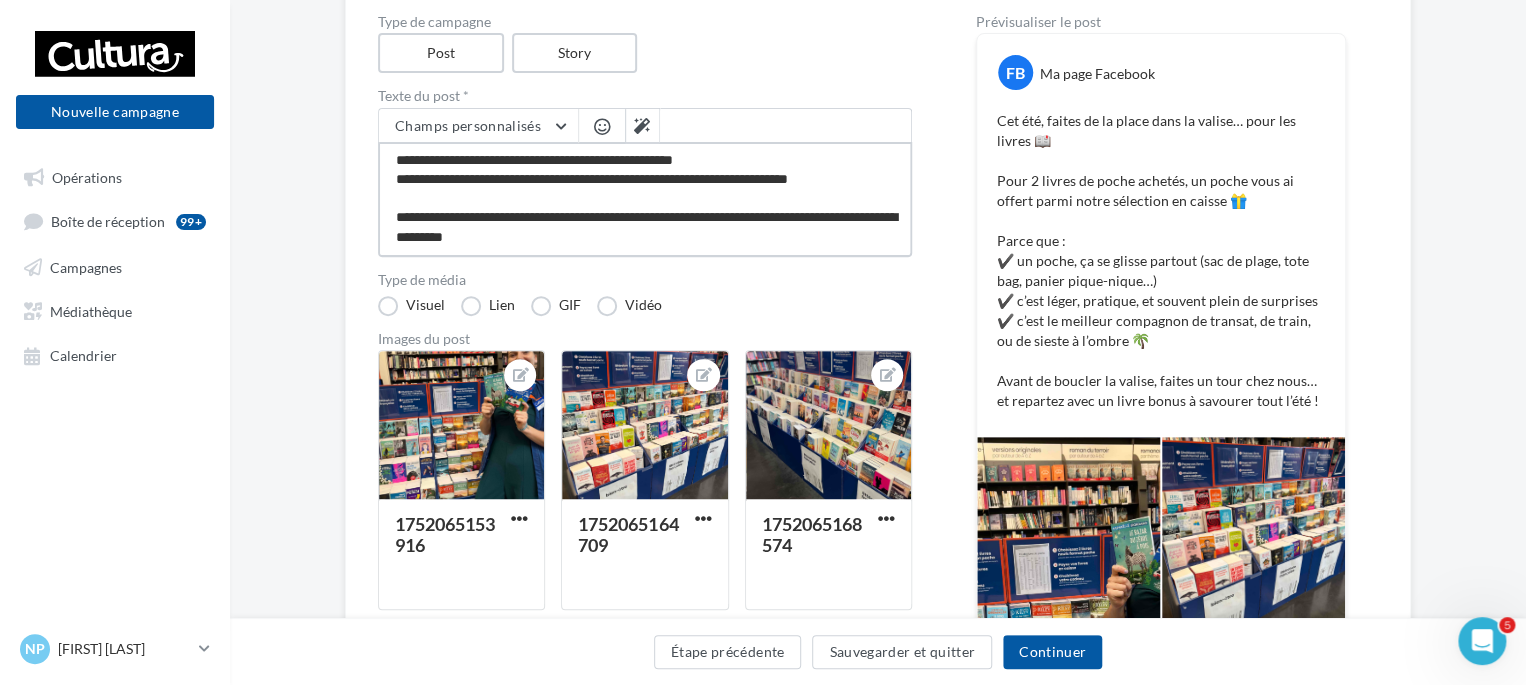 scroll, scrollTop: 212, scrollLeft: 0, axis: vertical 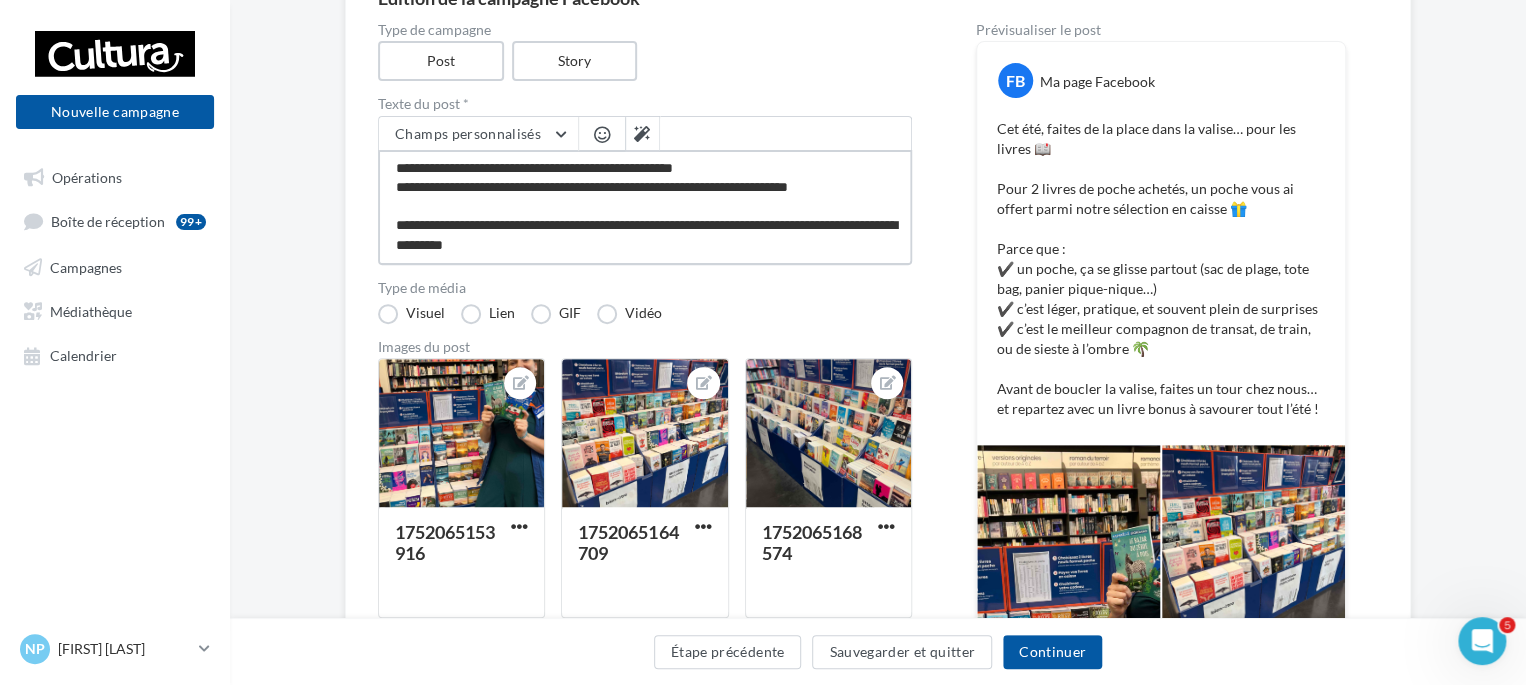 type on "**********" 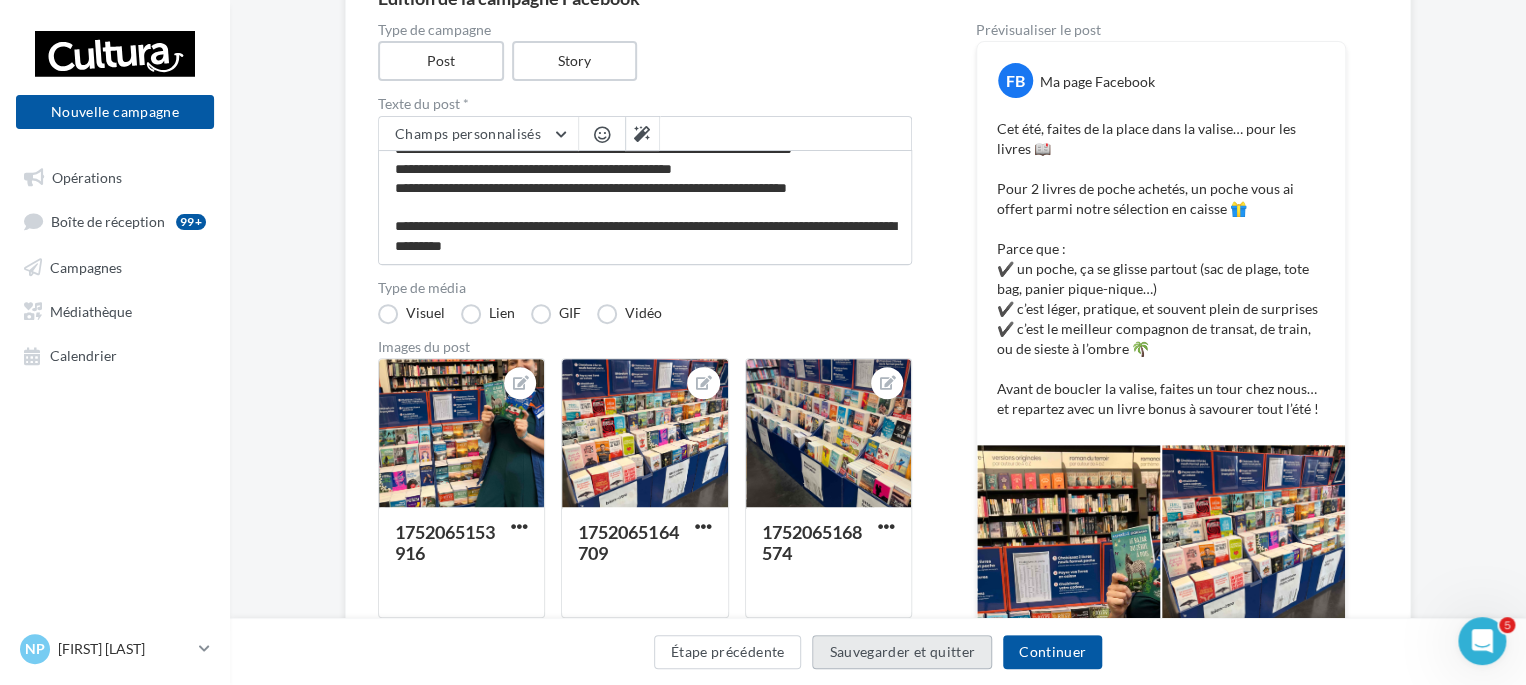 click on "Sauvegarder et quitter" at bounding box center (902, 652) 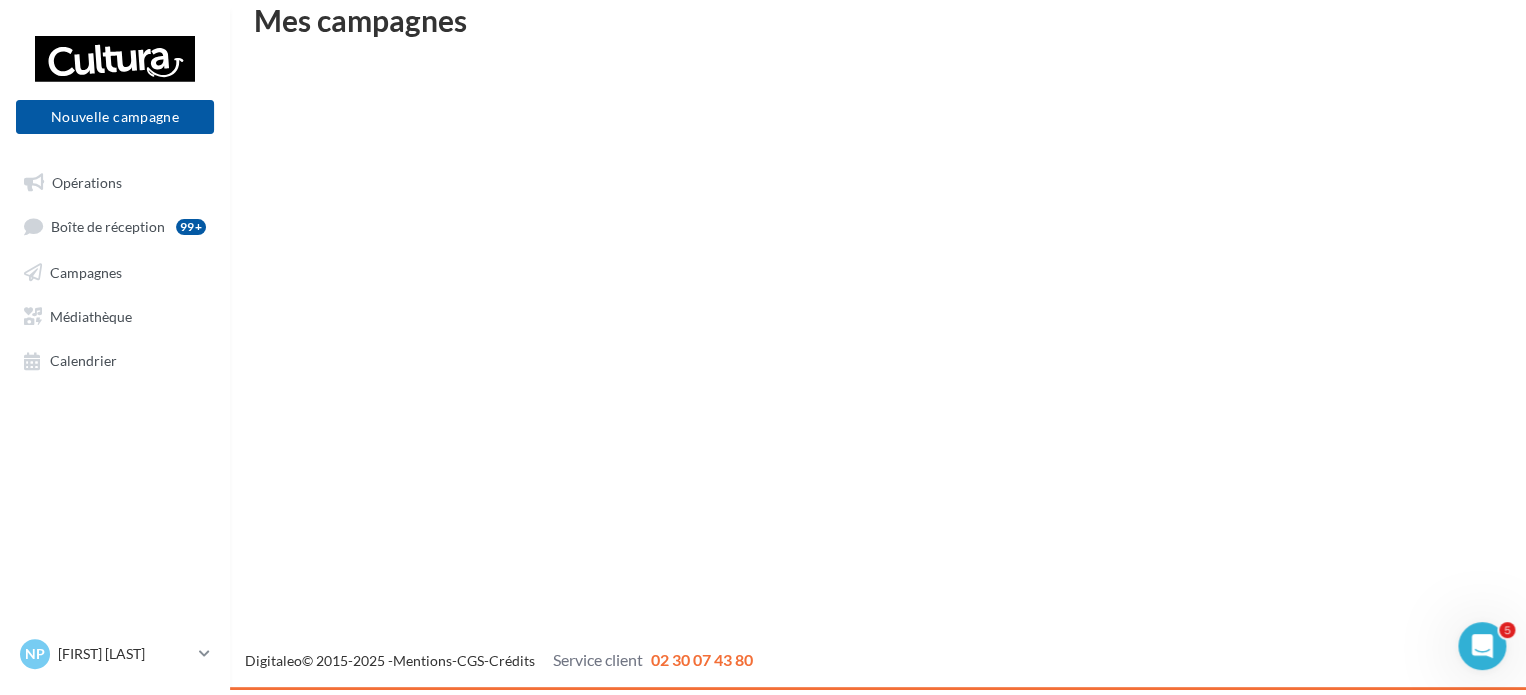 scroll, scrollTop: 32, scrollLeft: 0, axis: vertical 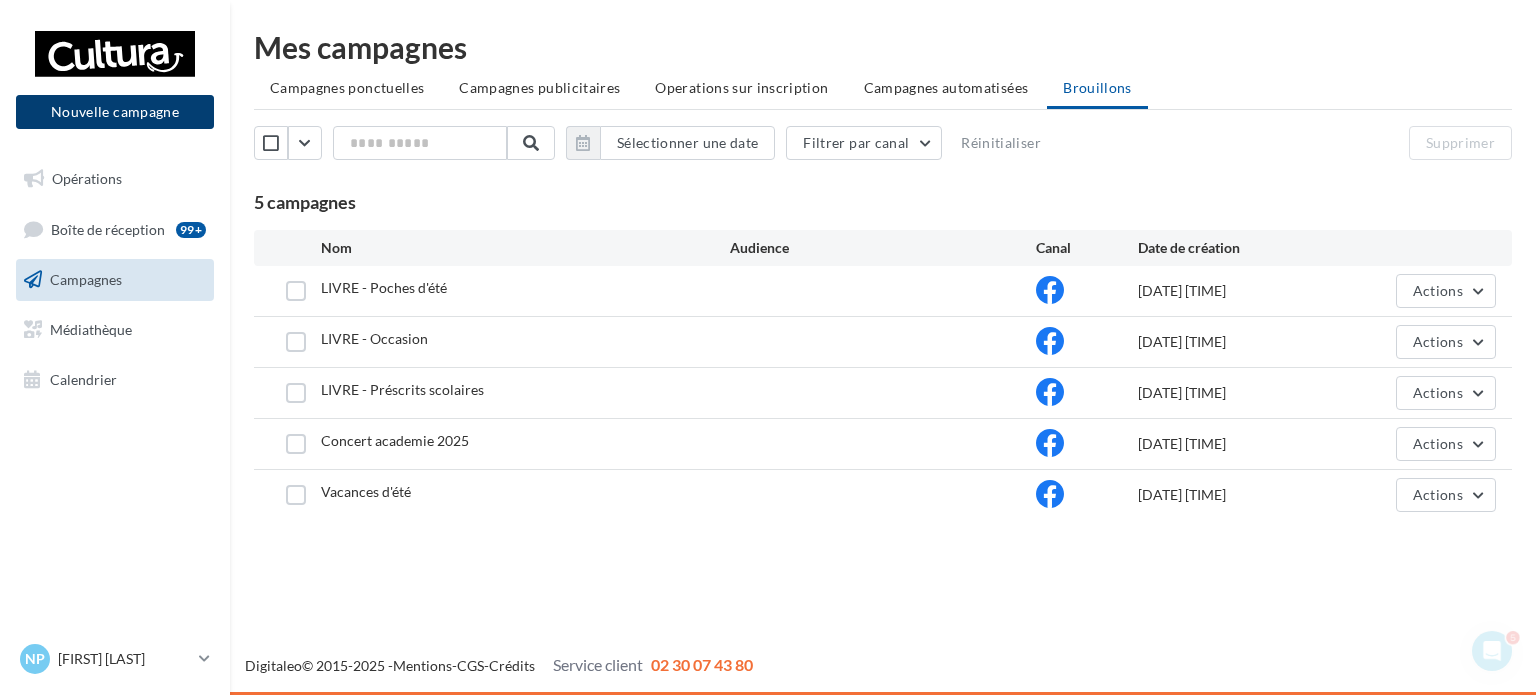 click on "Nouvelle campagne" at bounding box center [115, 112] 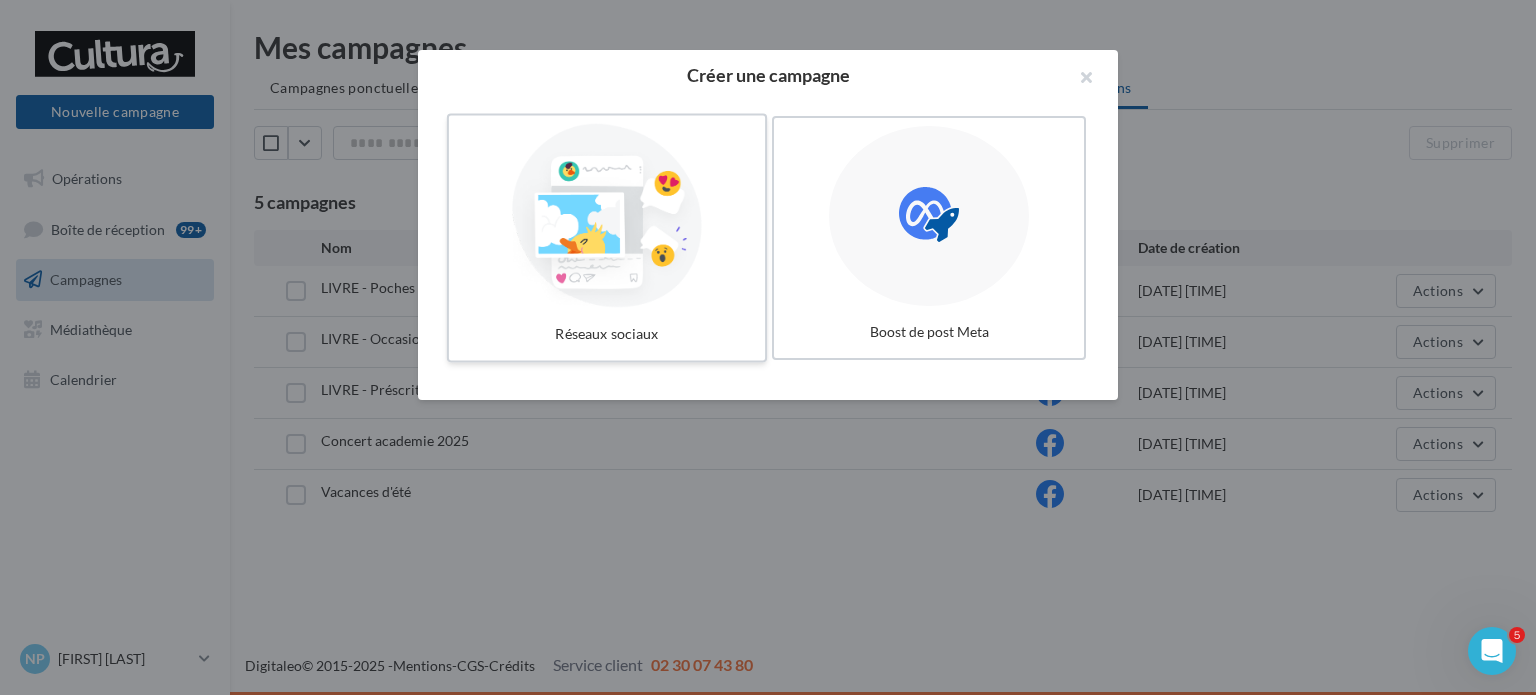click at bounding box center [607, 216] 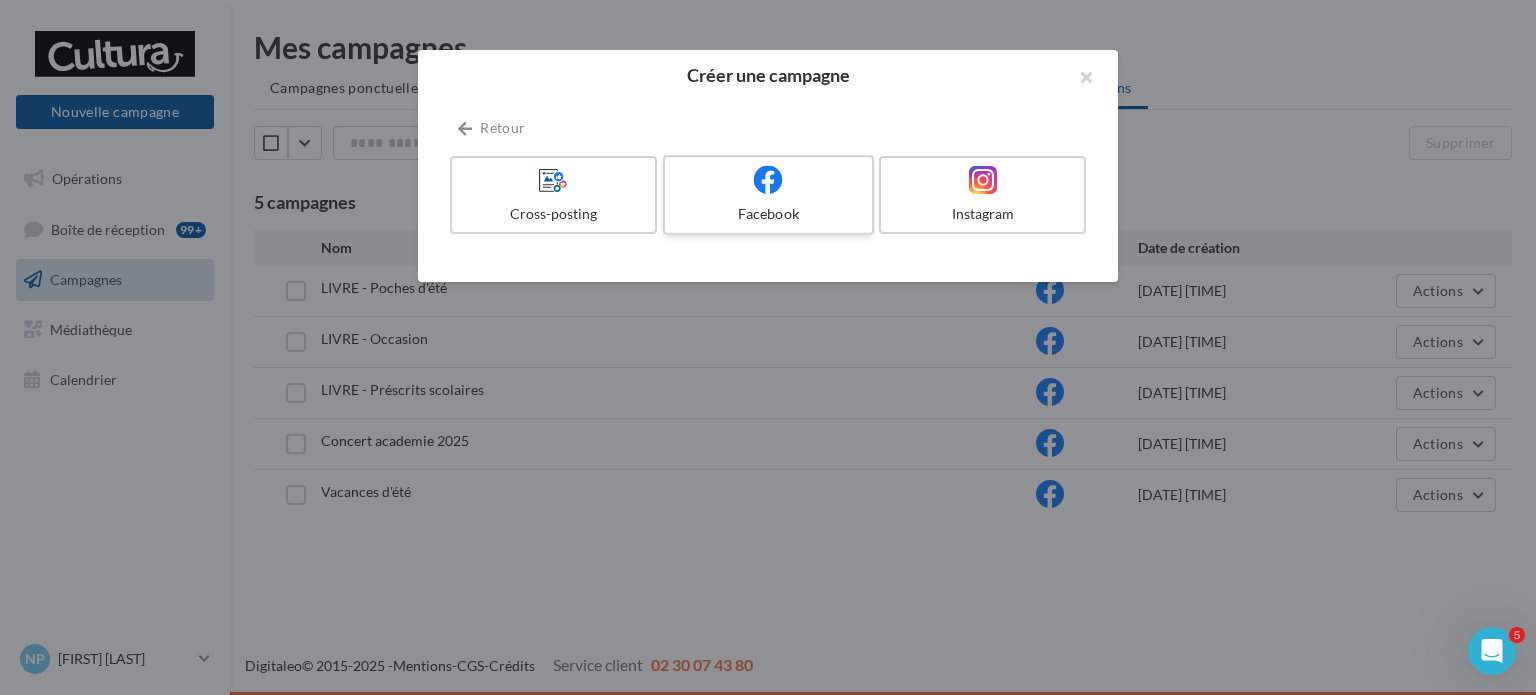 click on "Facebook" at bounding box center [768, 214] 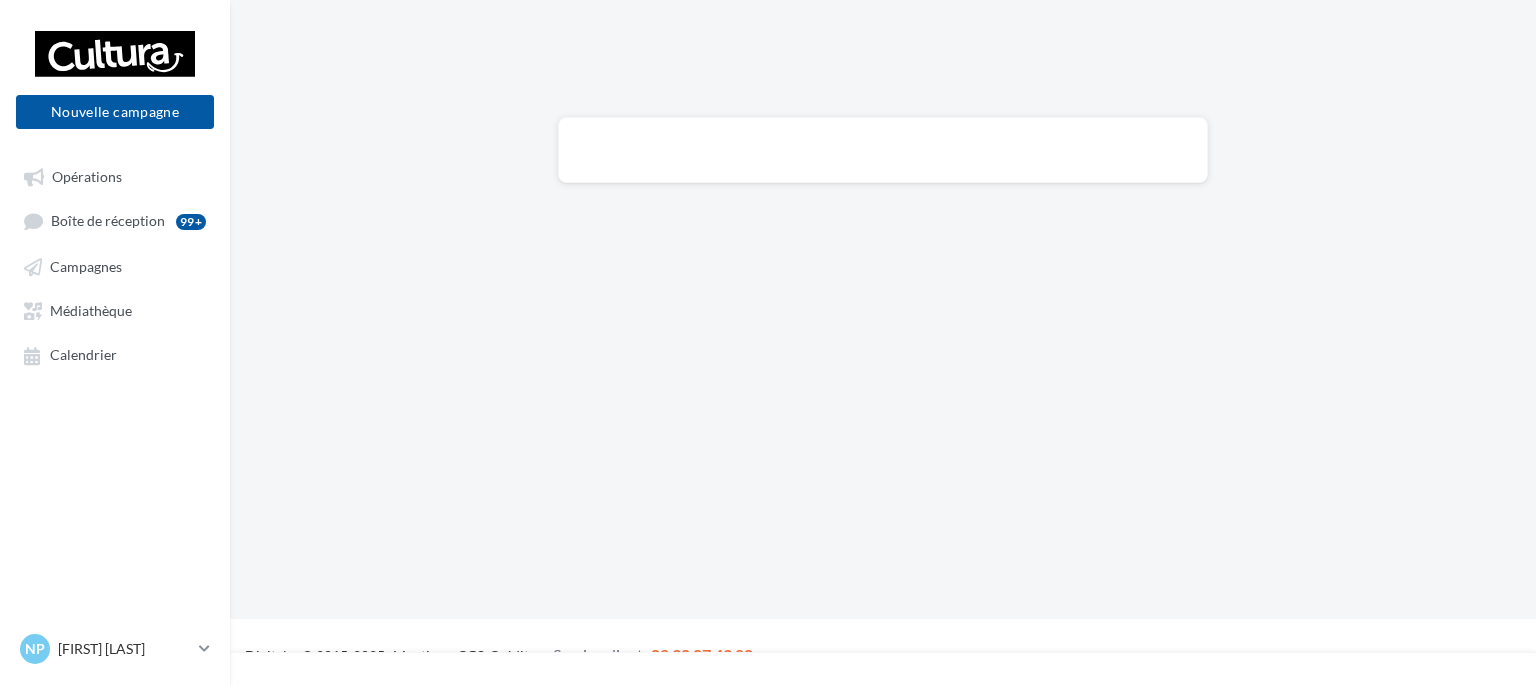 scroll, scrollTop: 0, scrollLeft: 0, axis: both 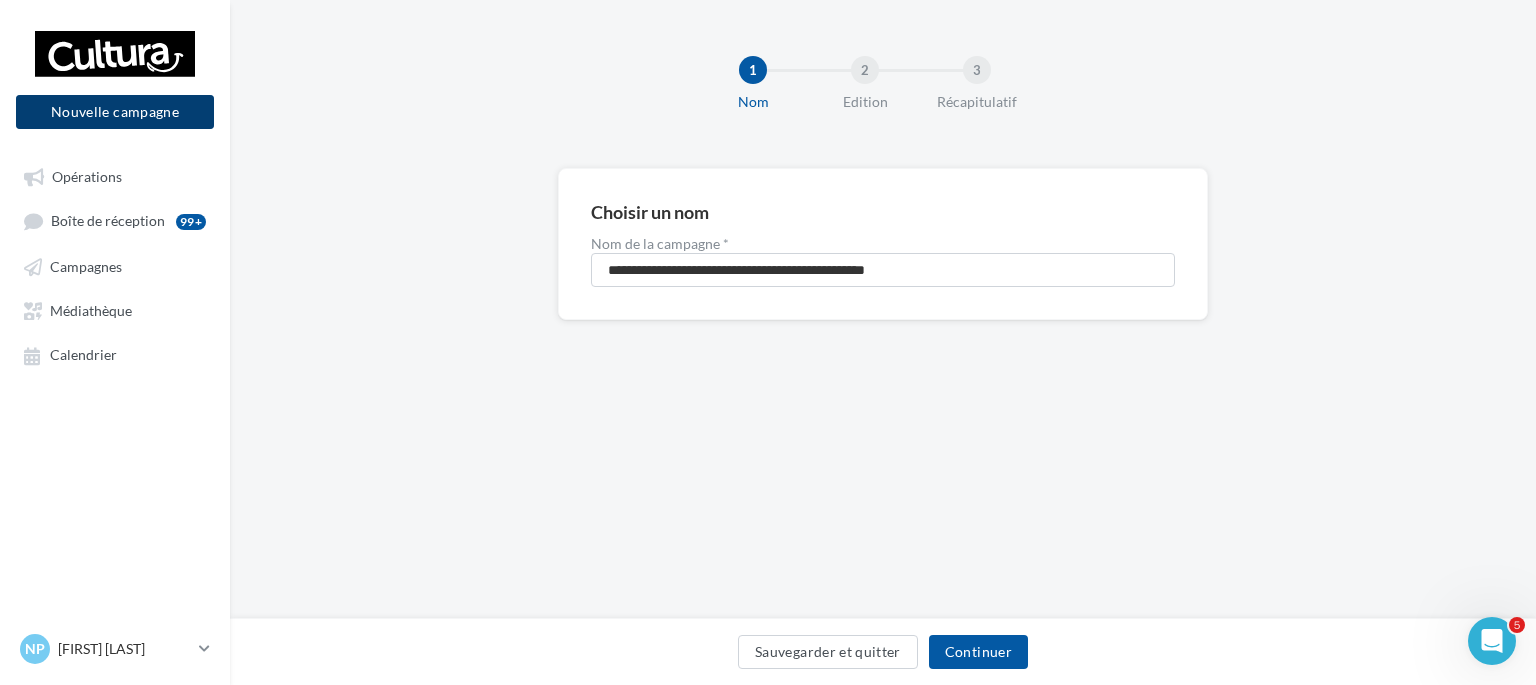 click on "Nouvelle campagne" at bounding box center (115, 112) 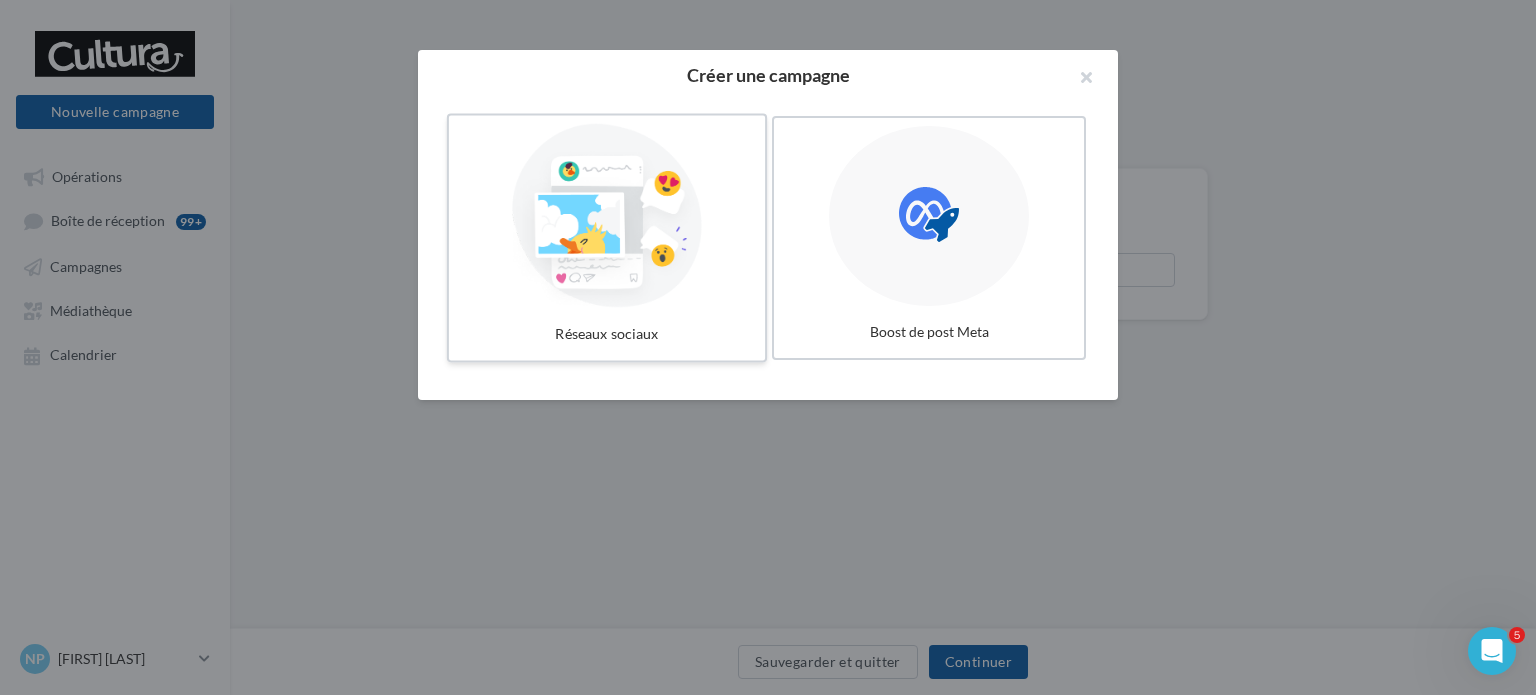 click on "Réseaux sociaux" at bounding box center (607, 334) 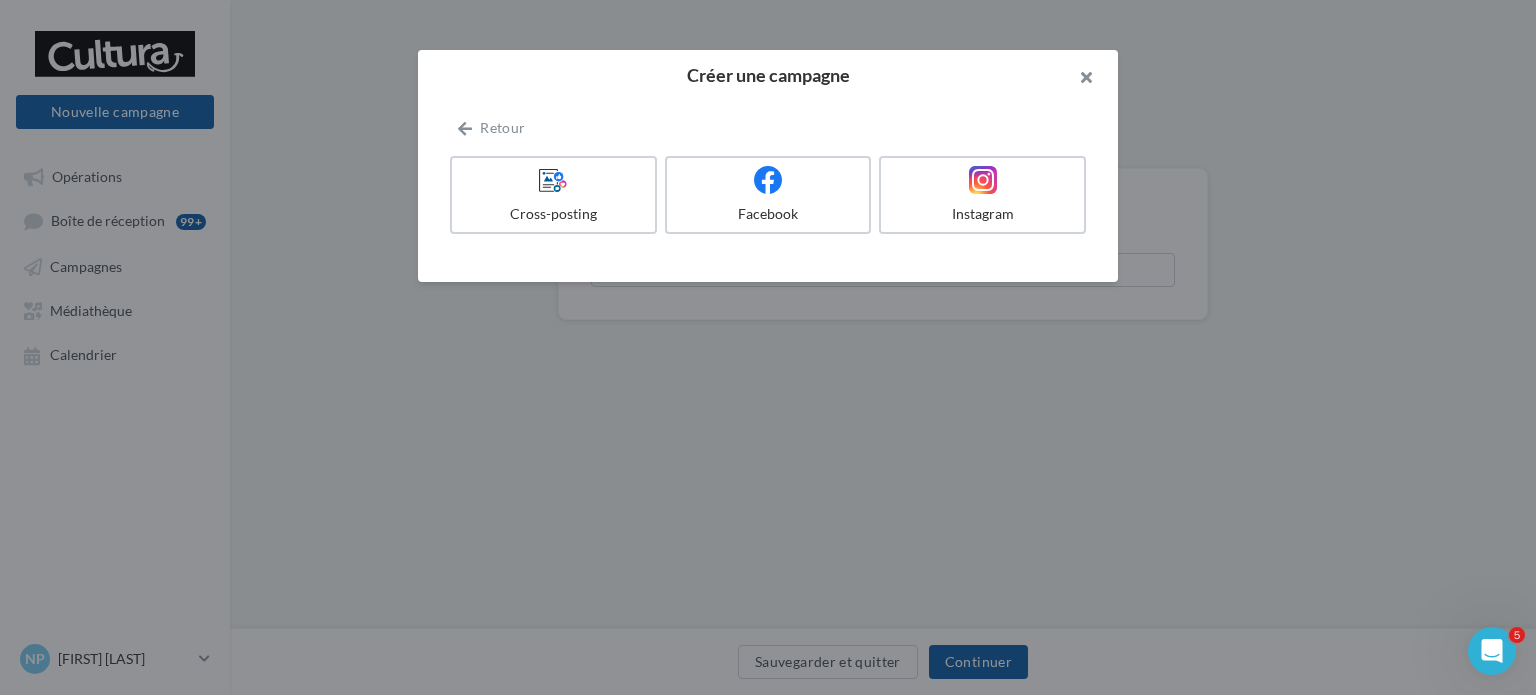 click at bounding box center [1078, 80] 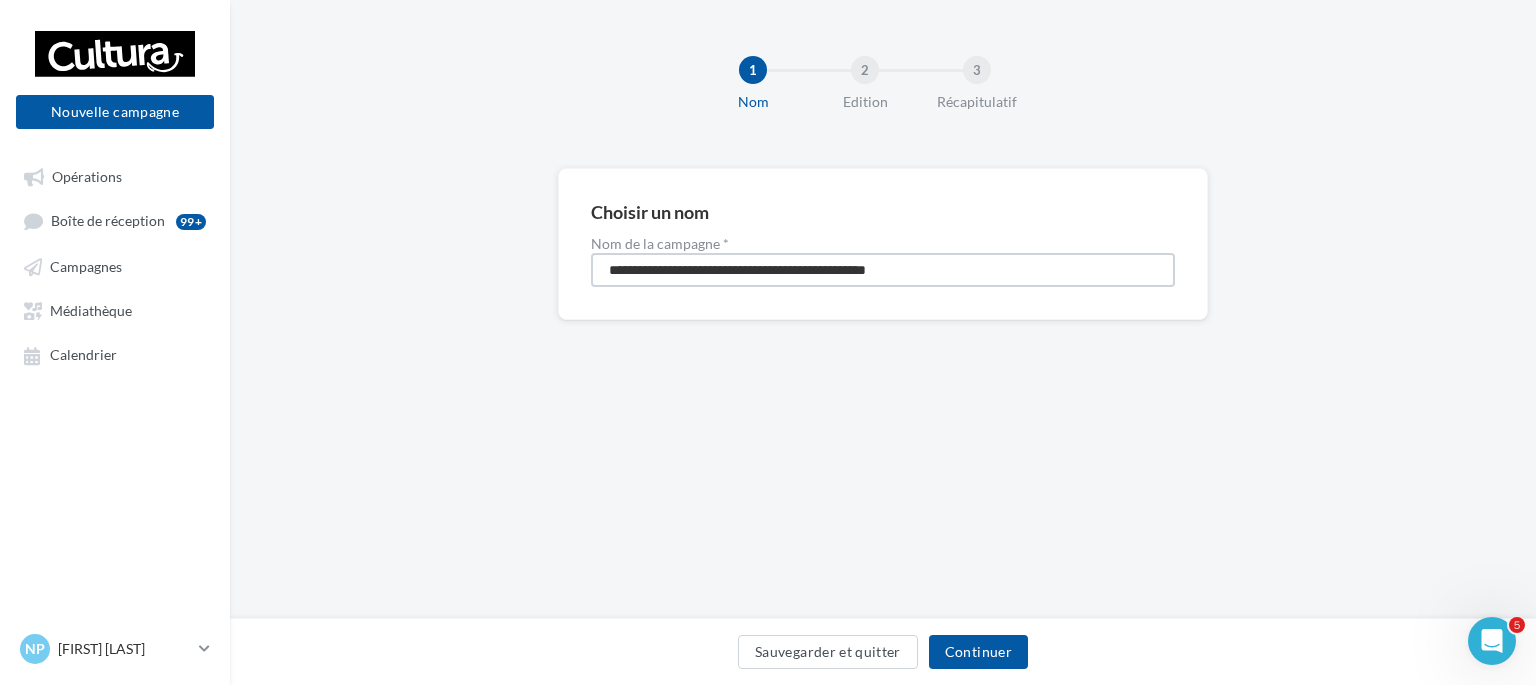 click on "**********" at bounding box center (883, 270) 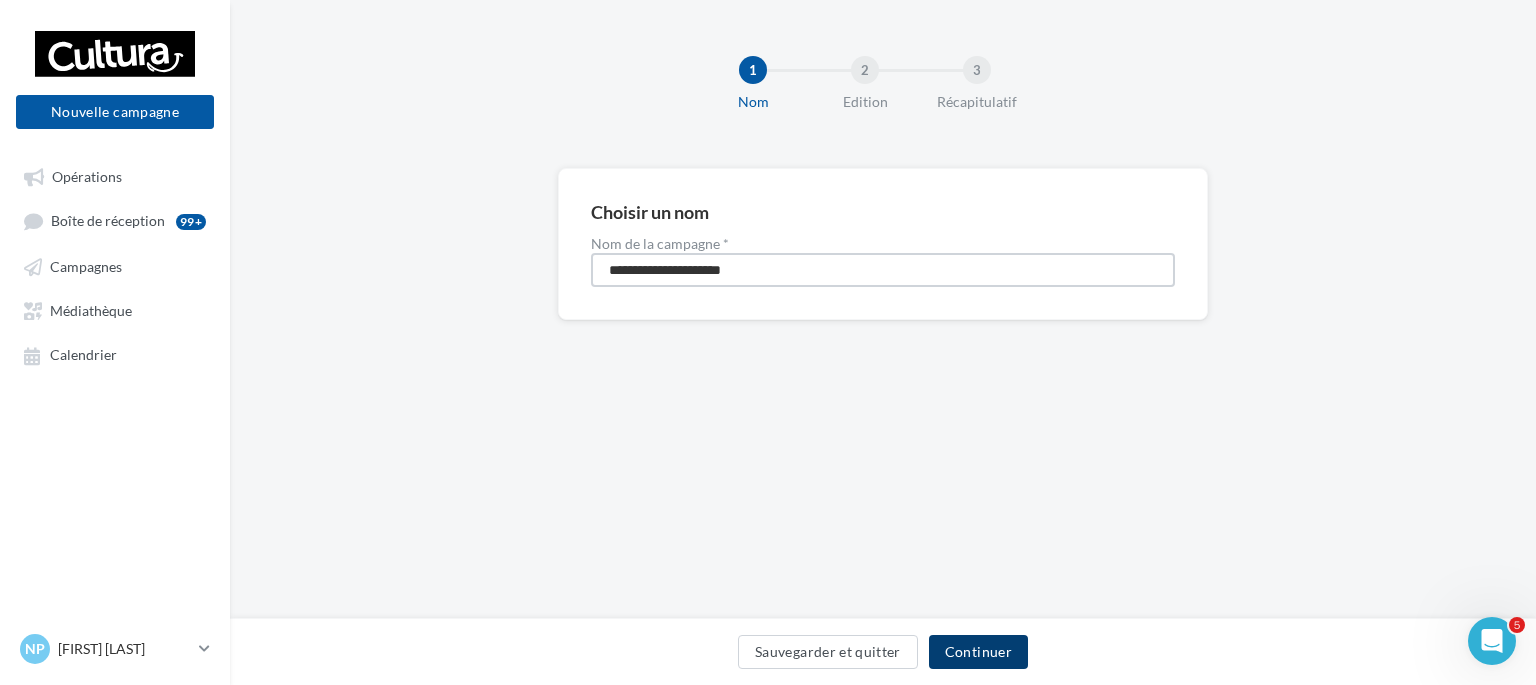 type on "**********" 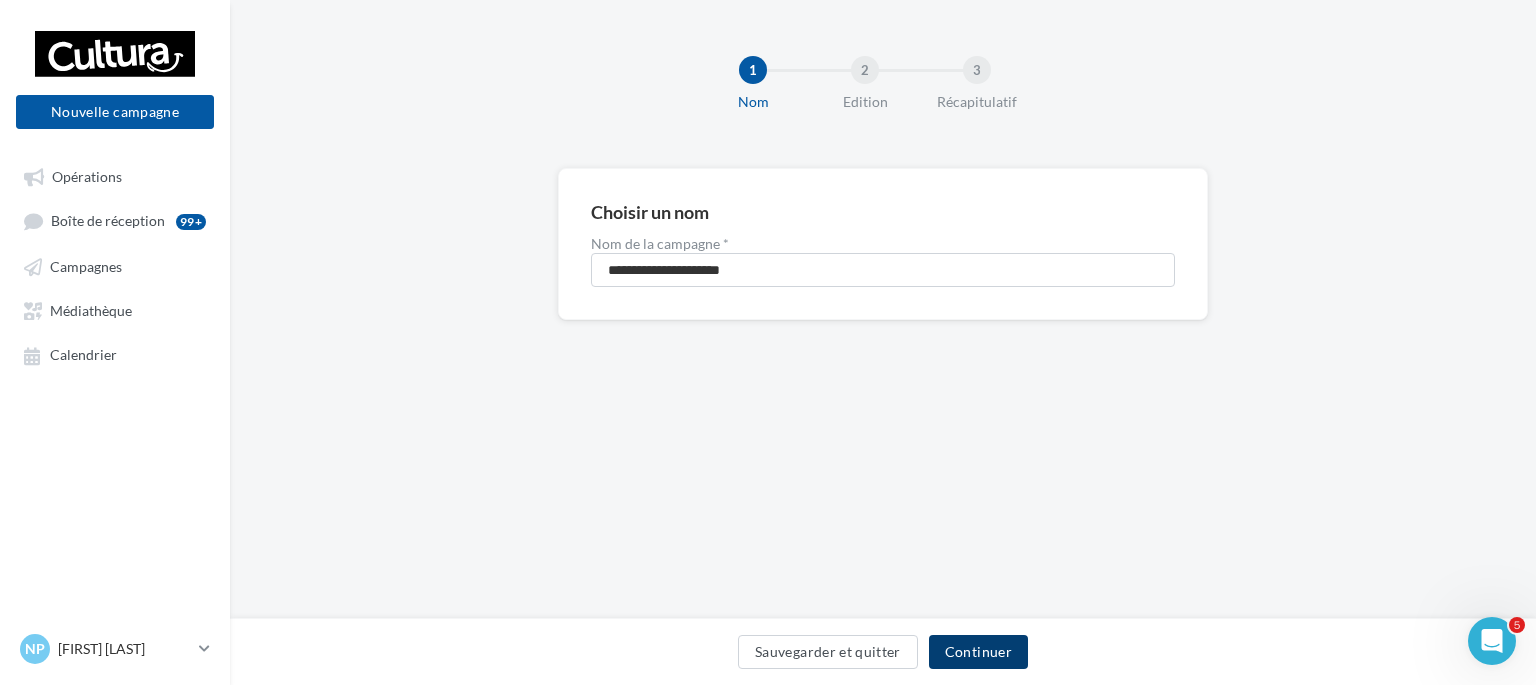 click on "Continuer" at bounding box center (978, 652) 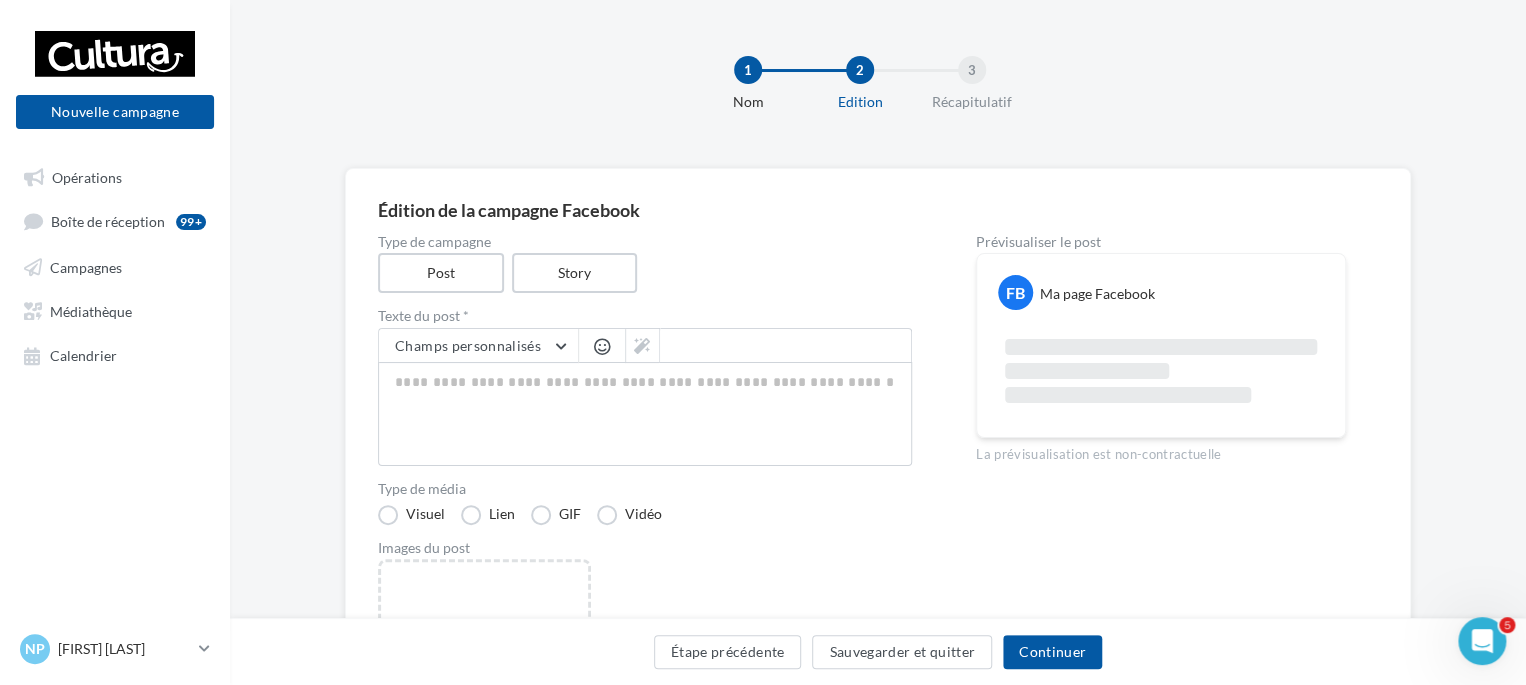click on "Type de campagne" at bounding box center (645, 242) 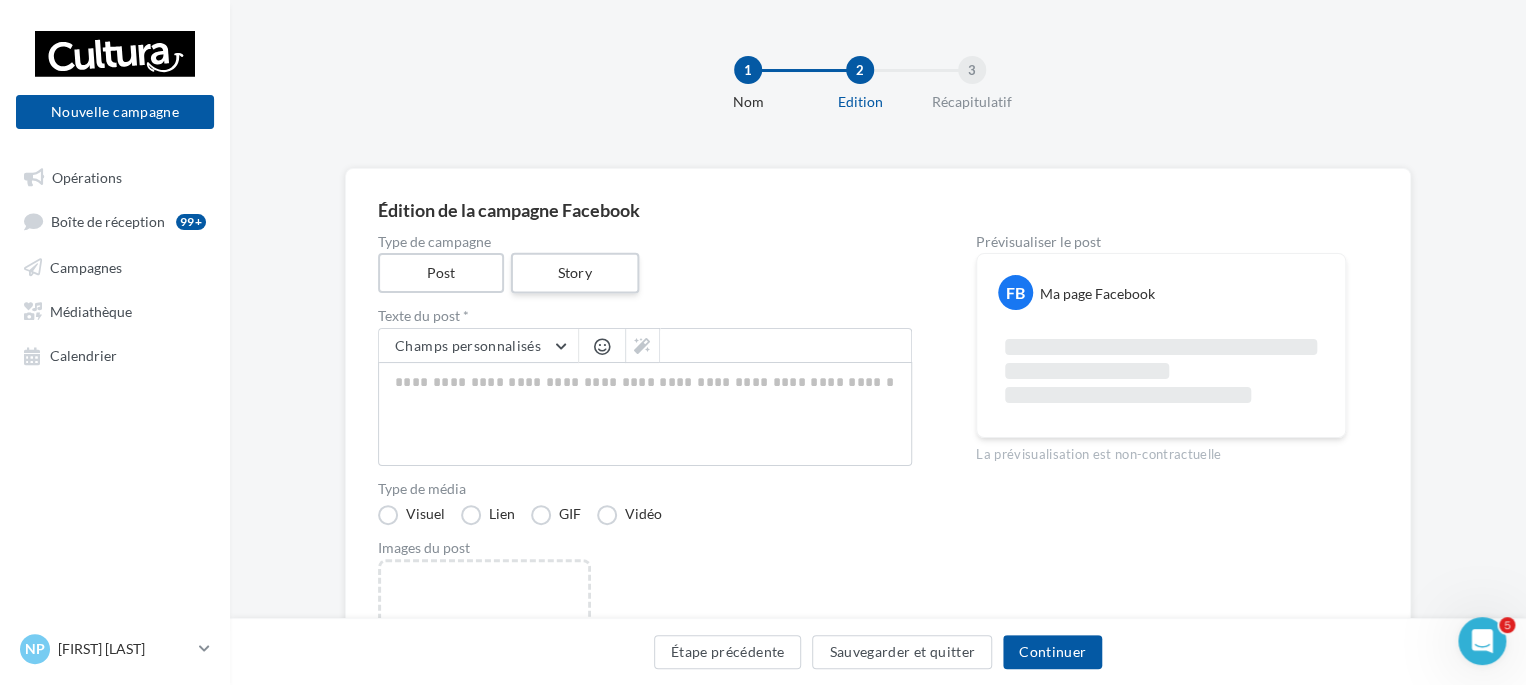 click on "Story" at bounding box center (574, 273) 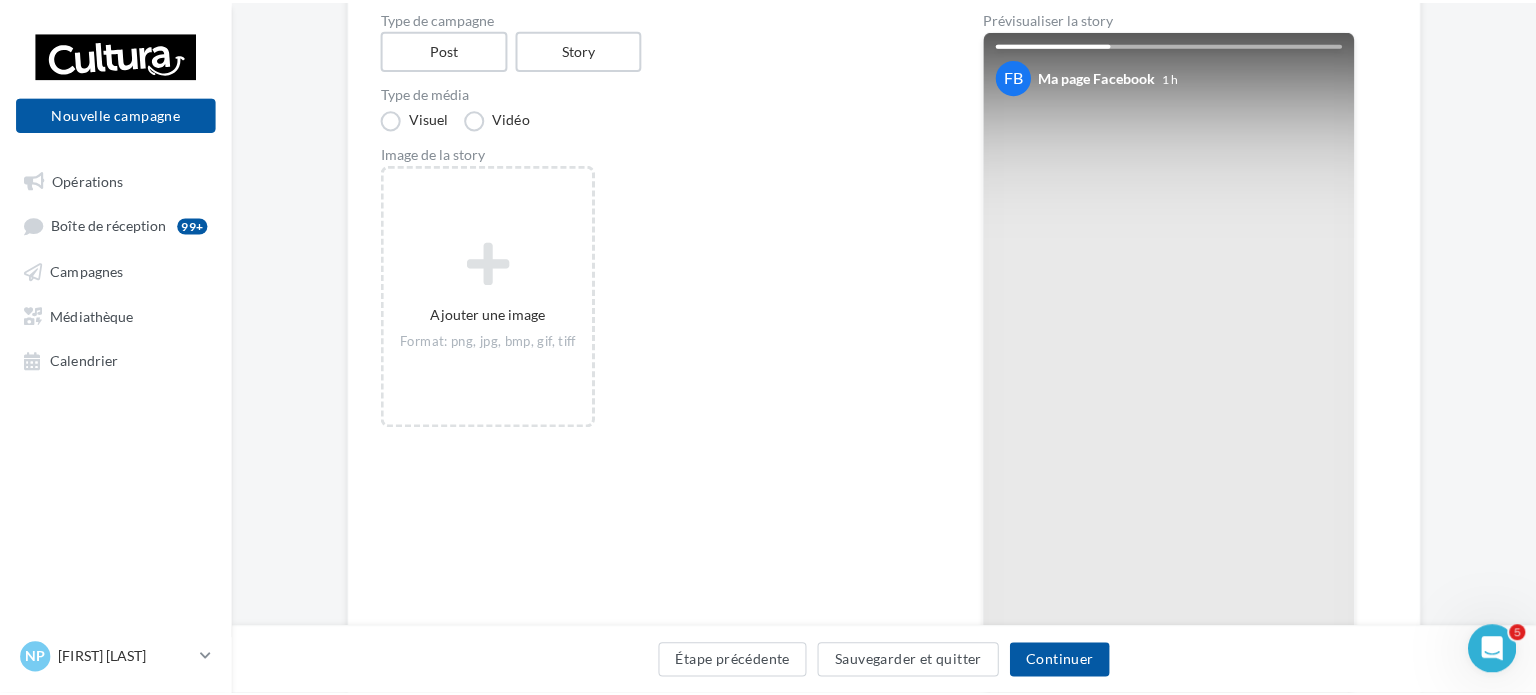 scroll, scrollTop: 212, scrollLeft: 0, axis: vertical 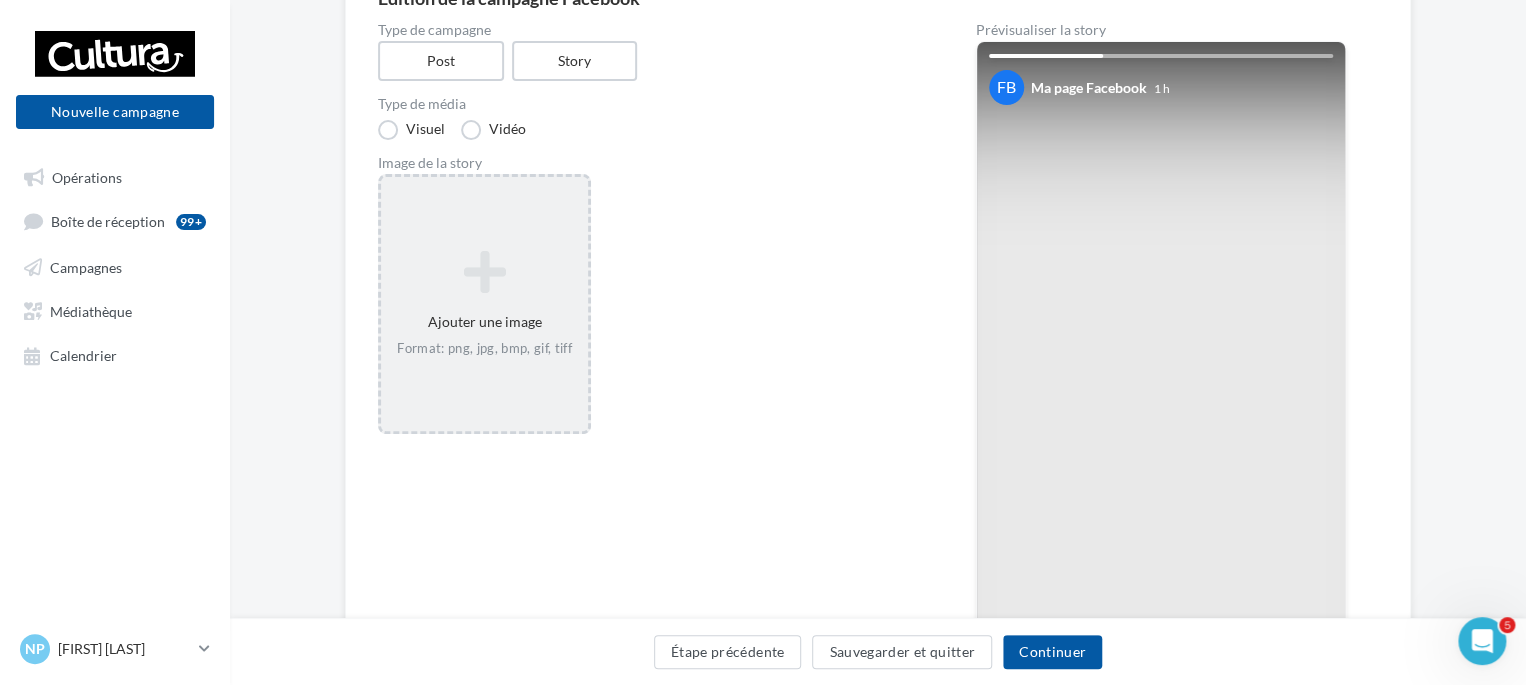 click at bounding box center [484, 272] 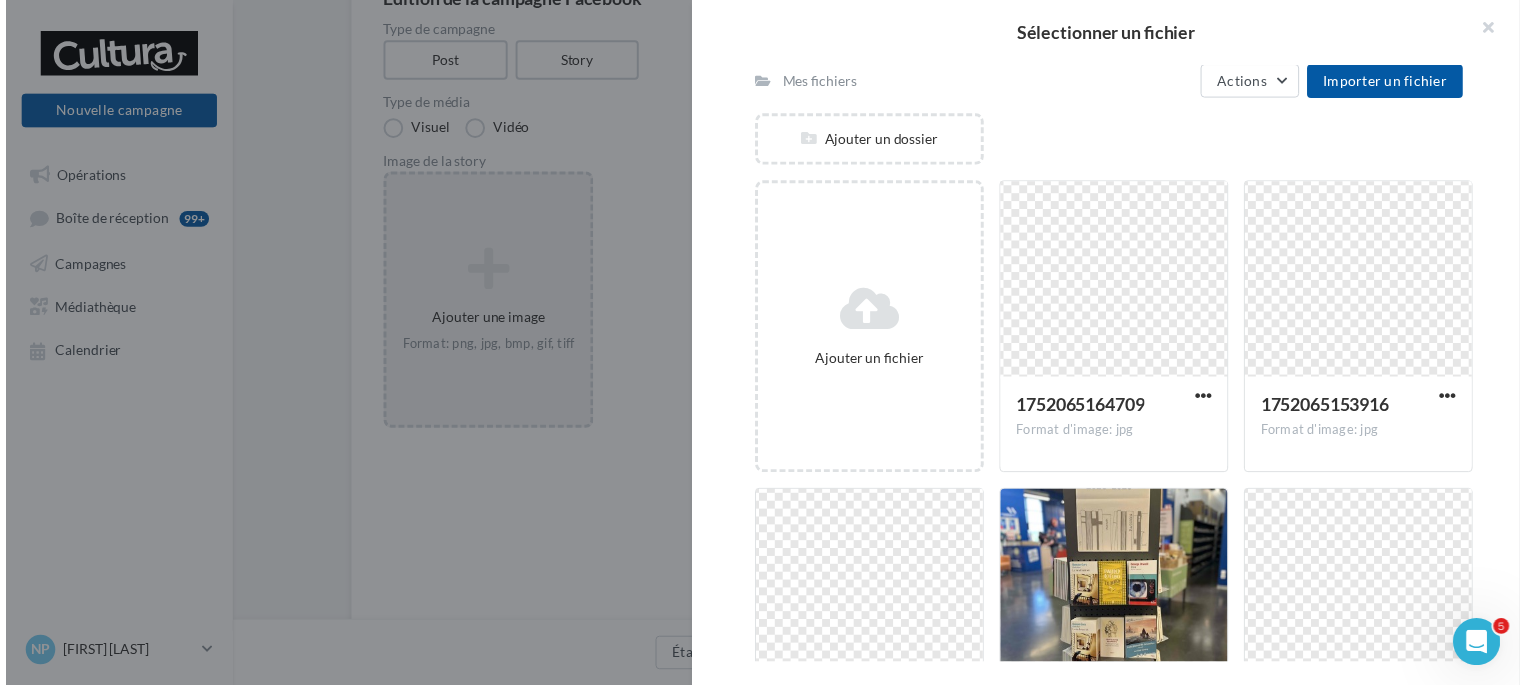scroll, scrollTop: 178, scrollLeft: 0, axis: vertical 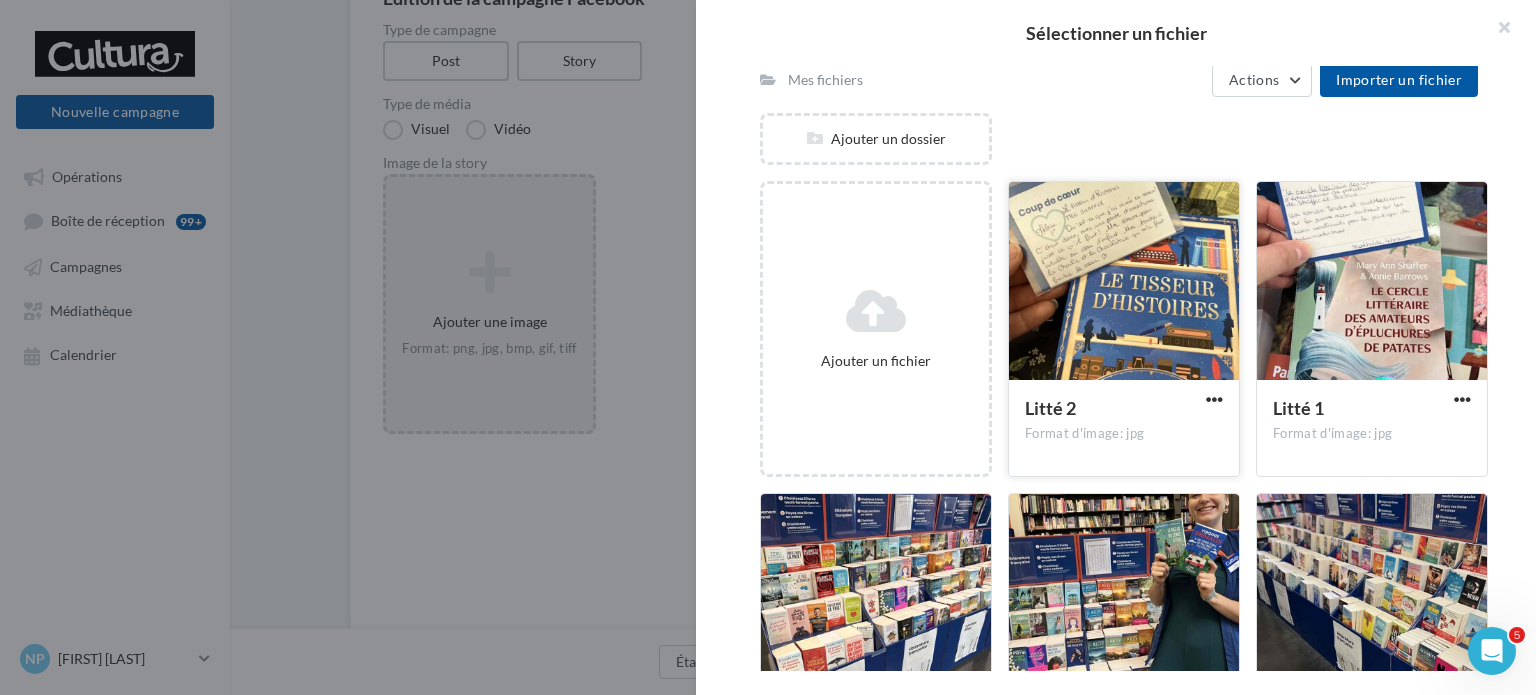 click at bounding box center (1124, 282) 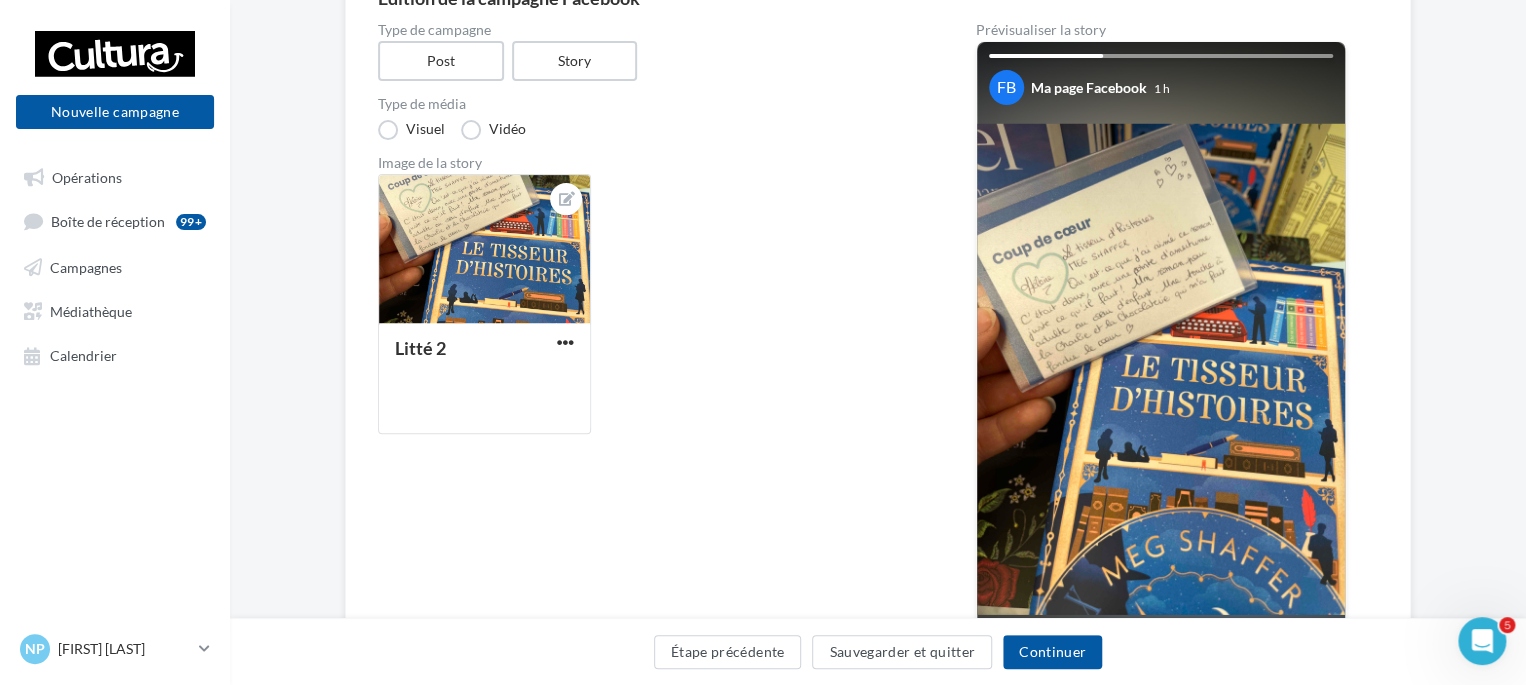 drag, startPoint x: 672, startPoint y: 396, endPoint x: 966, endPoint y: 337, distance: 299.86163 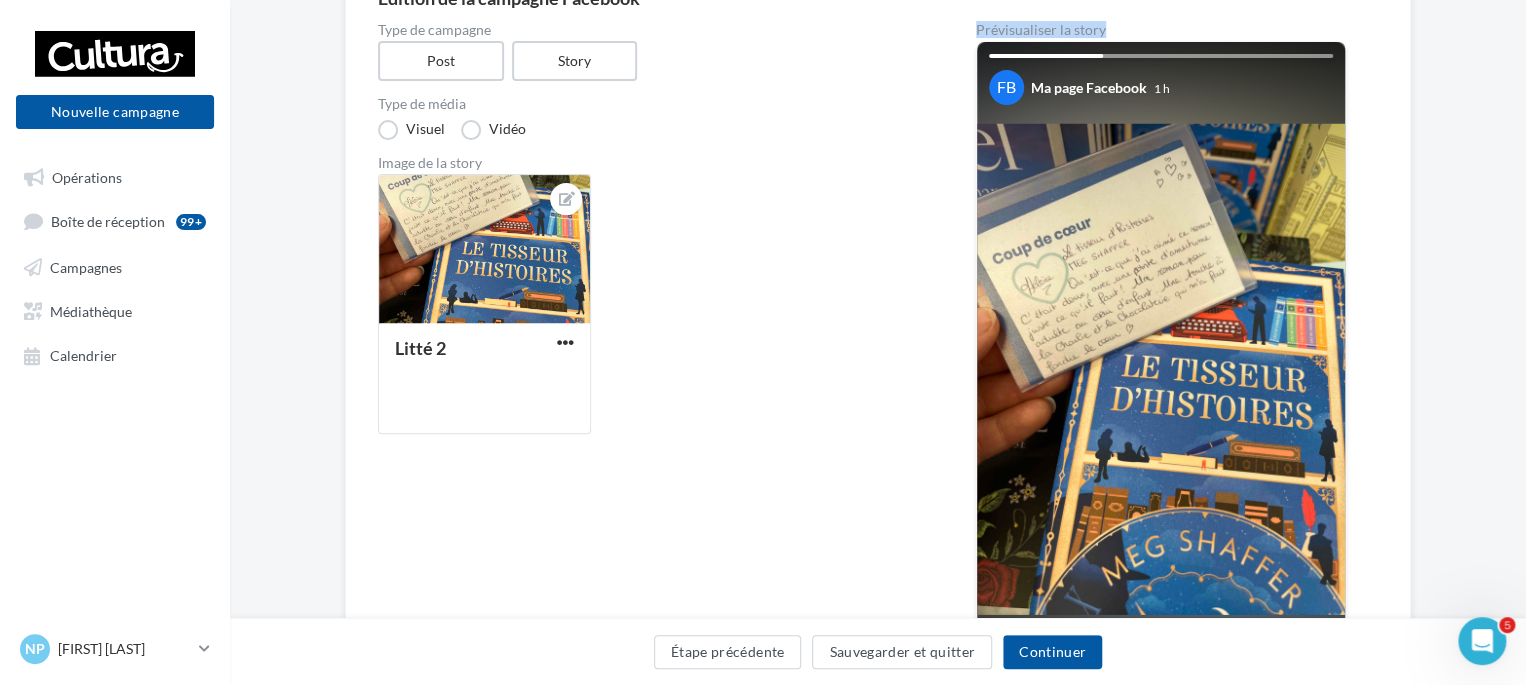 click on "Type de campagne
Post
Story
Type de média
Visuel   Vidéo
Image de la story
Litté 2
Prévisualiser la story
FB
Ma page Facebook
1 h
La prévisualisation est non-contractuelle" at bounding box center [878, 381] 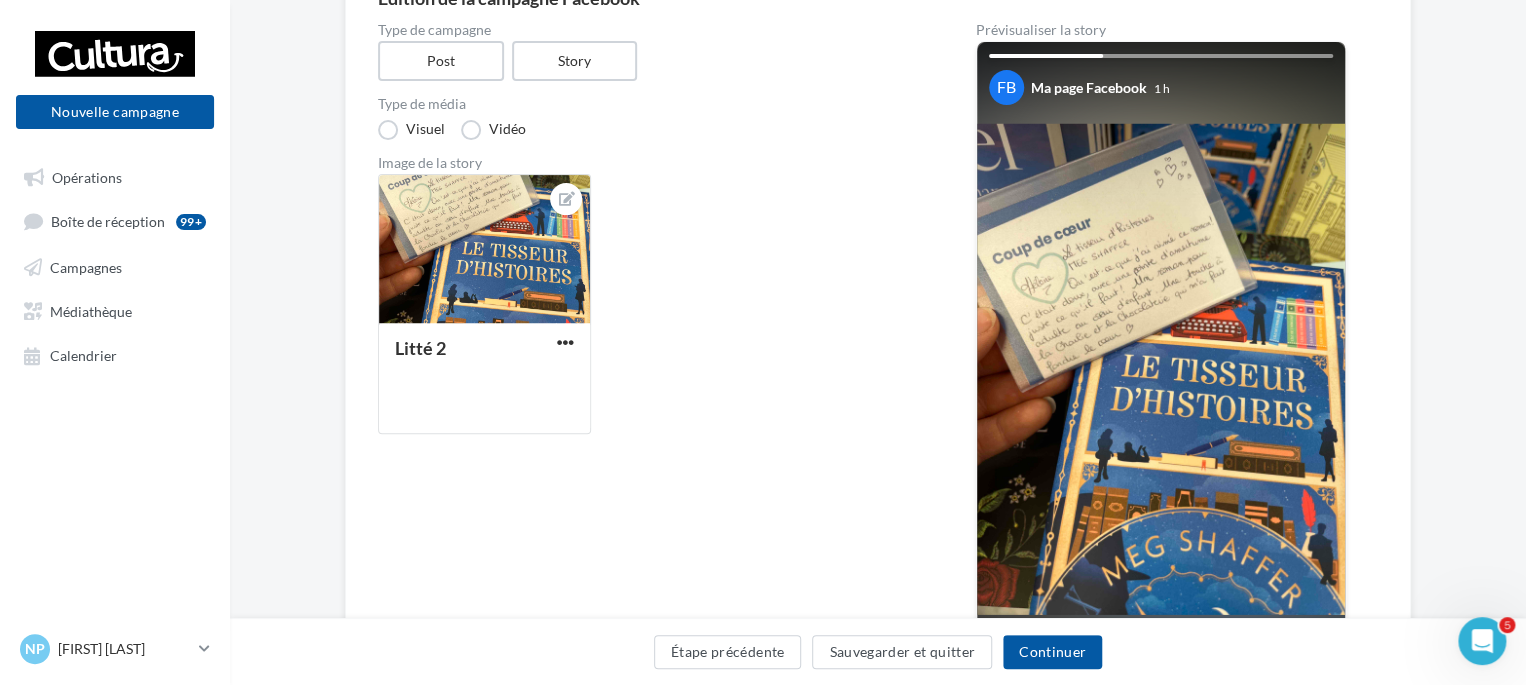 click on "Type de campagne
Post
Story
Type de média
Visuel   Vidéo
Image de la story
Litté 2
Prévisualiser la story
FB
Ma page Facebook
1 h
La prévisualisation est non-contractuelle" at bounding box center [878, 381] 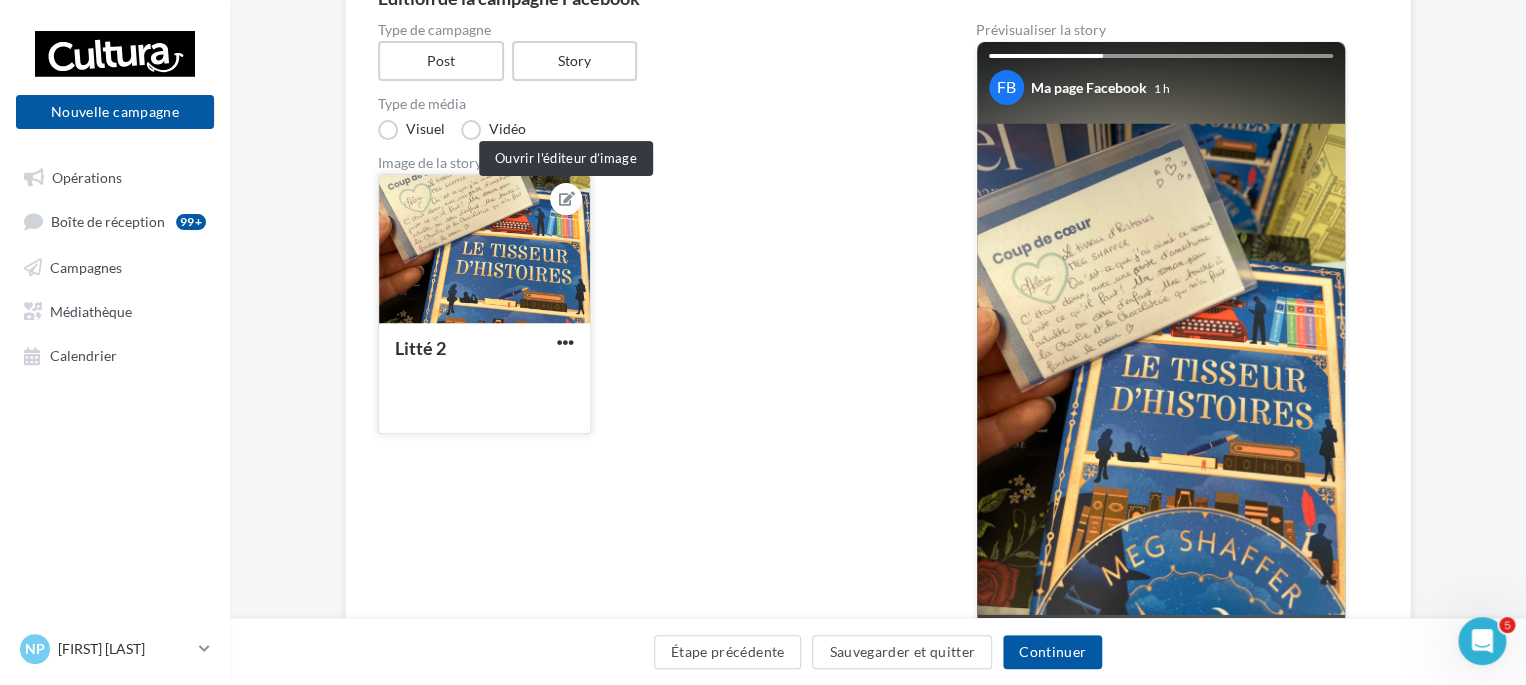 click at bounding box center (567, 199) 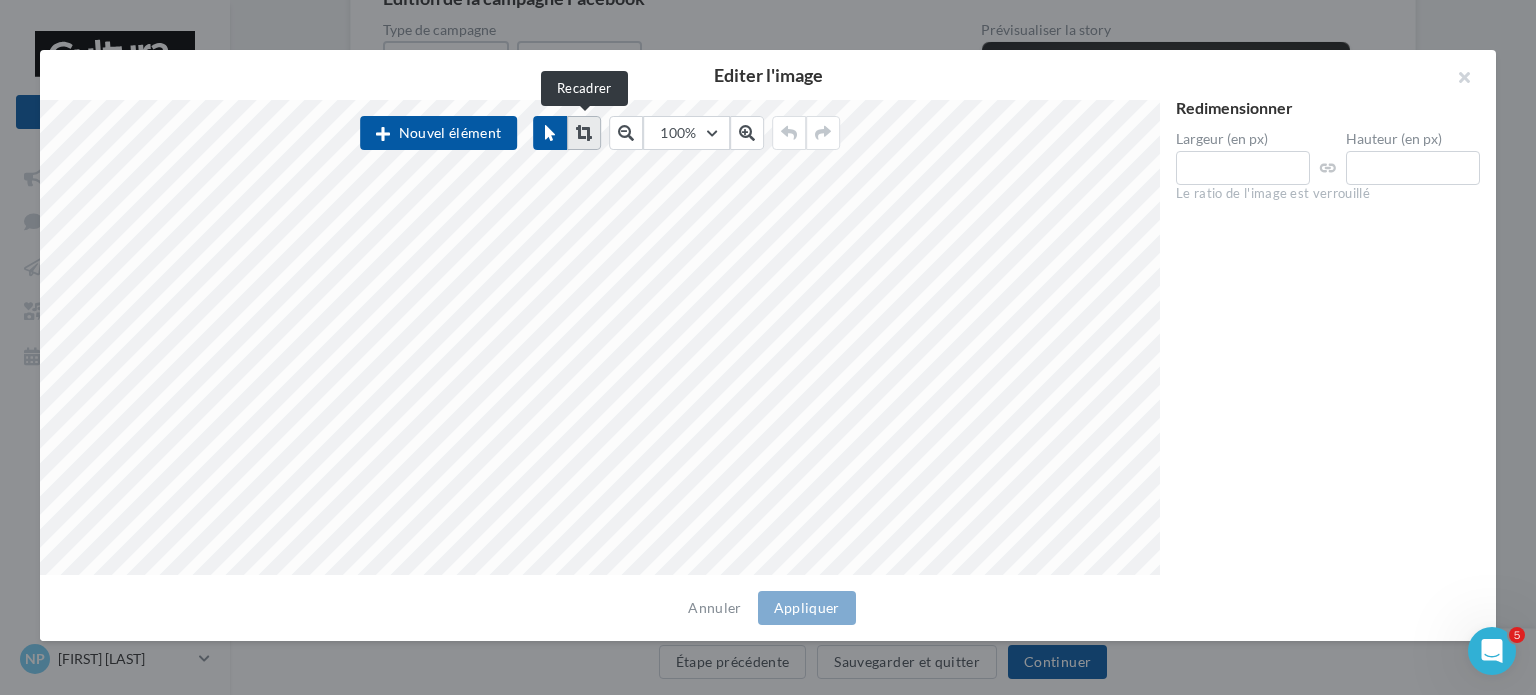 click at bounding box center (584, 133) 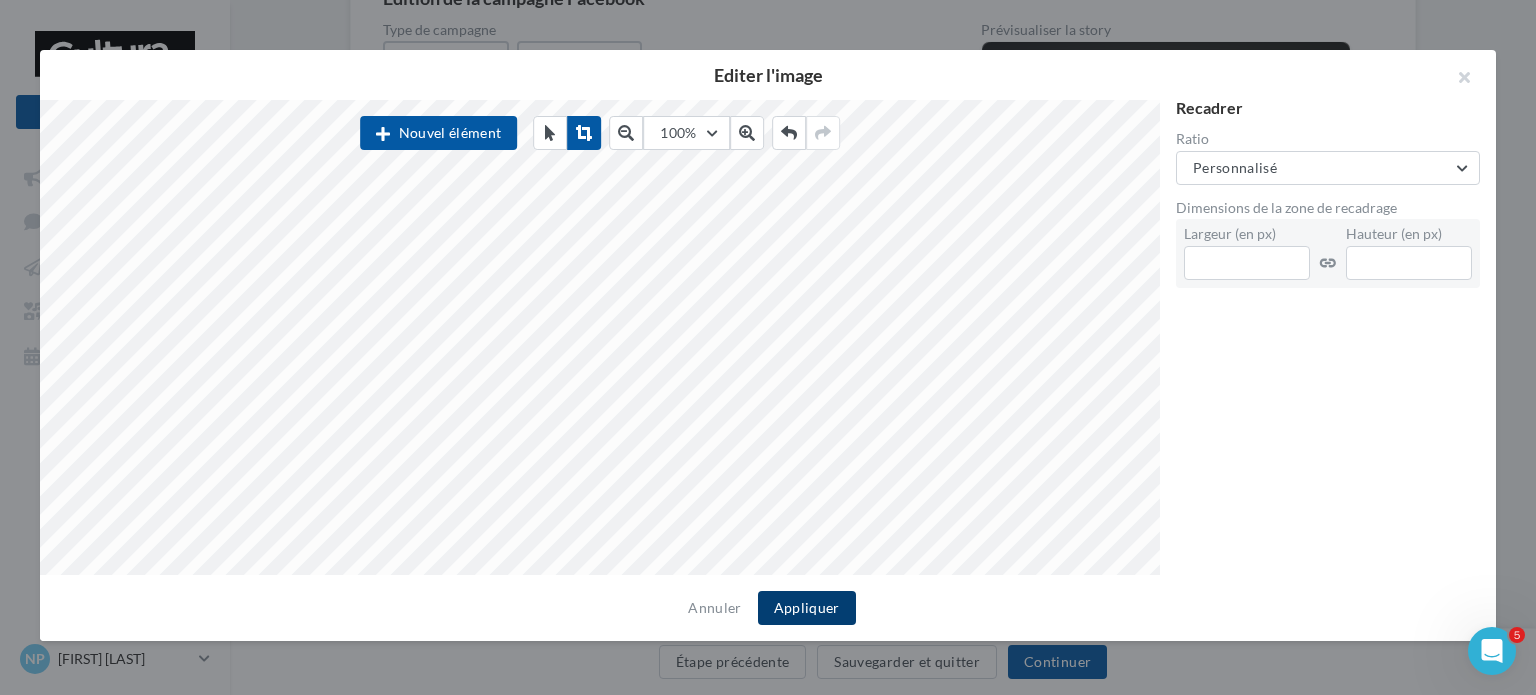 click on "Appliquer" at bounding box center [807, 608] 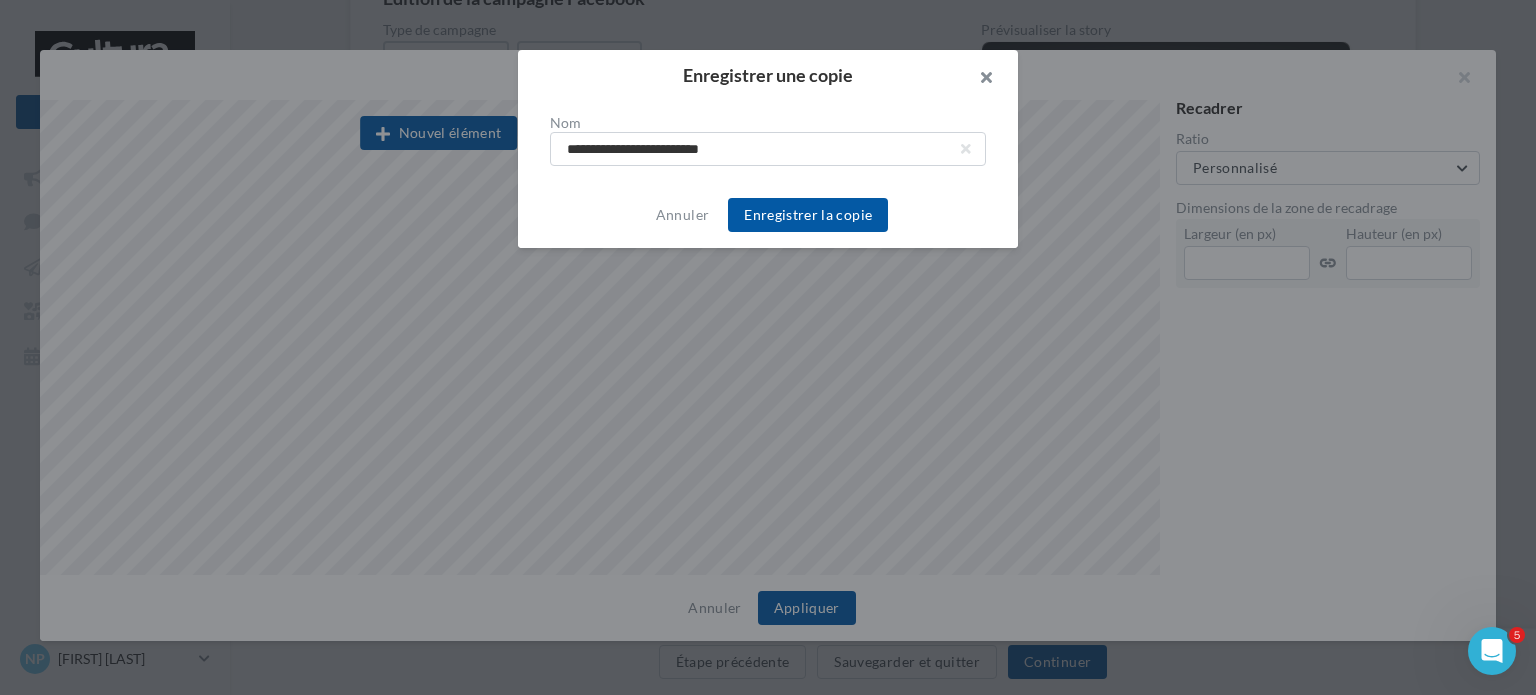 click at bounding box center (978, 80) 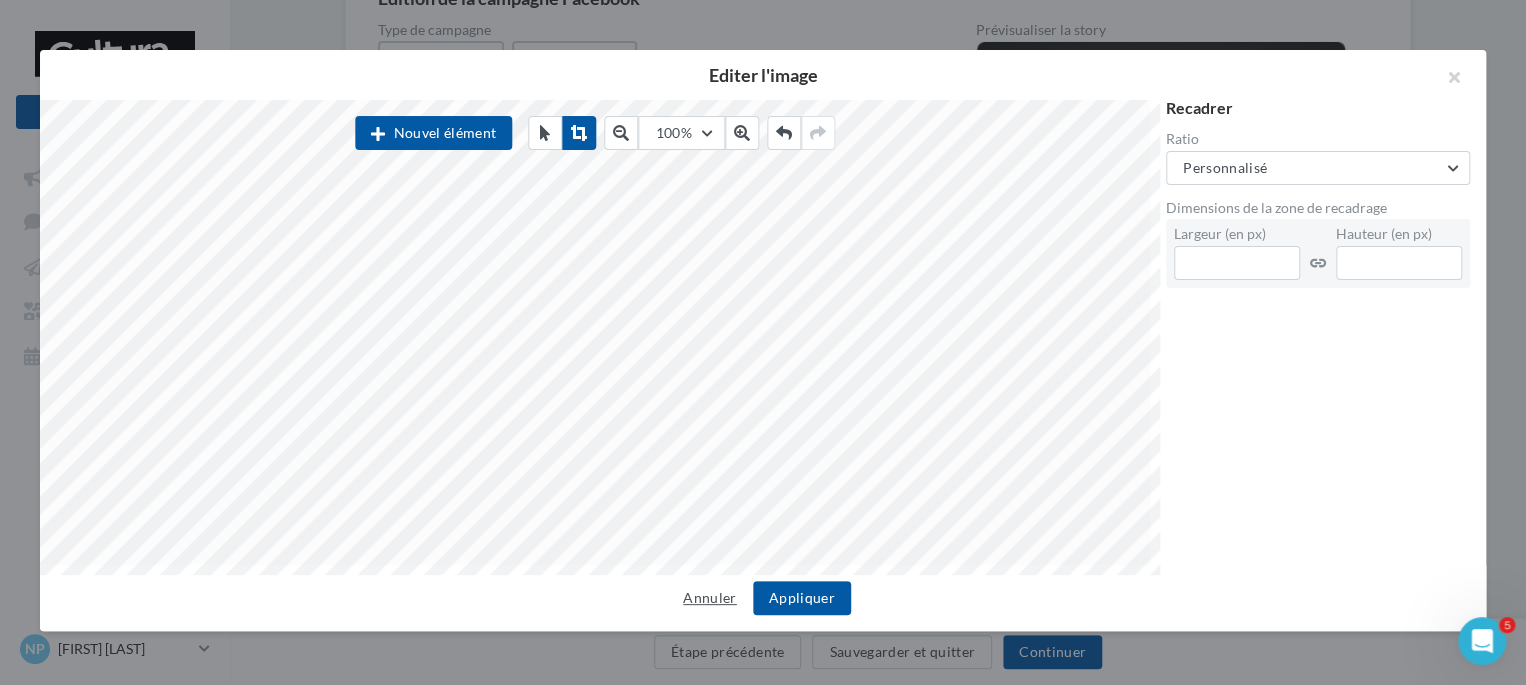 click on "Annuler" at bounding box center (709, 598) 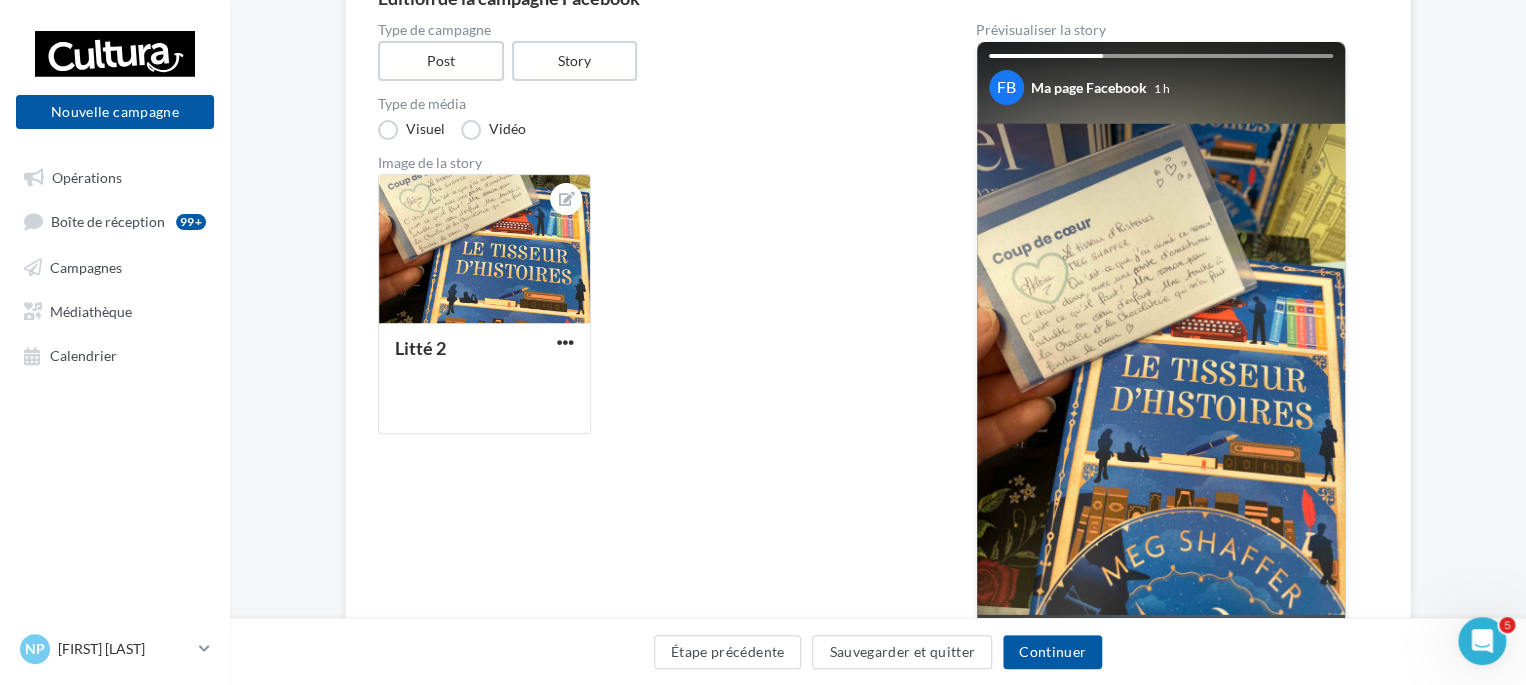 click at bounding box center (1161, 369) 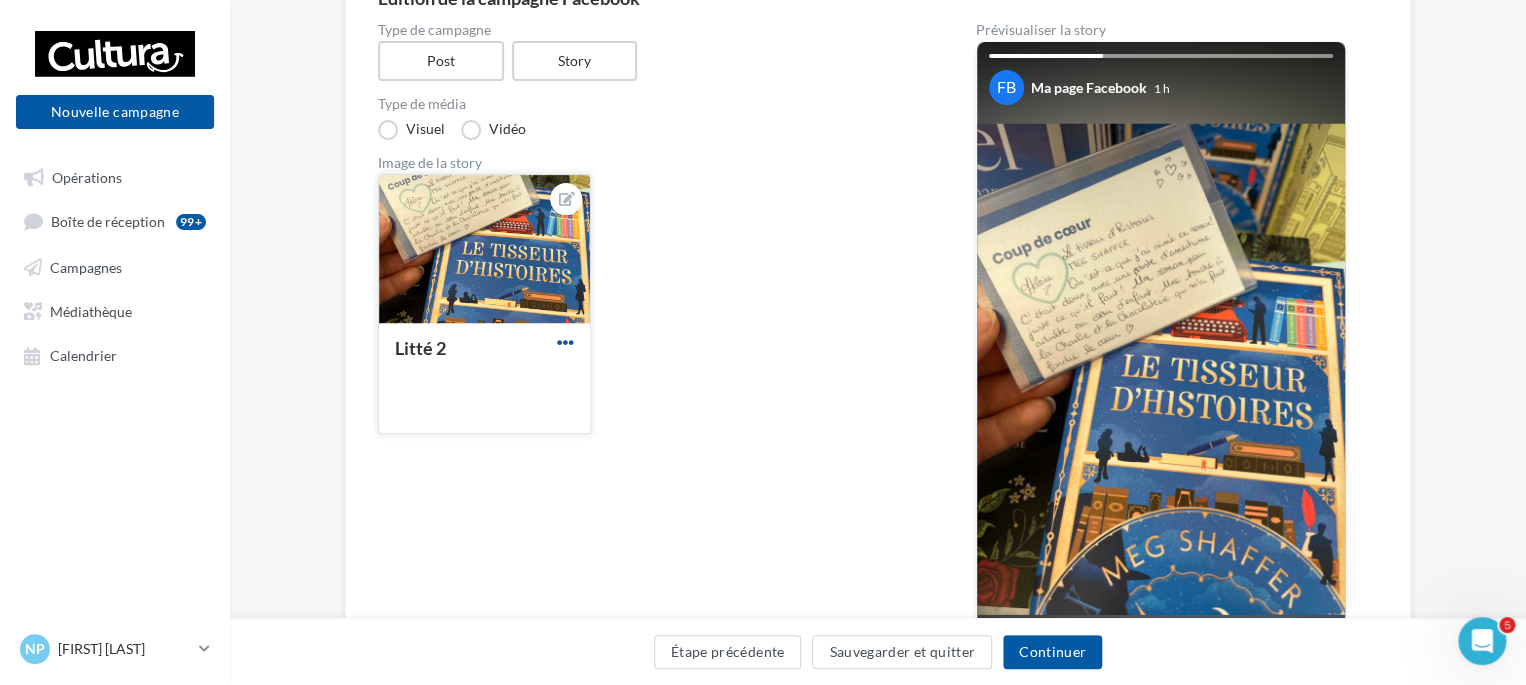 click at bounding box center [565, 342] 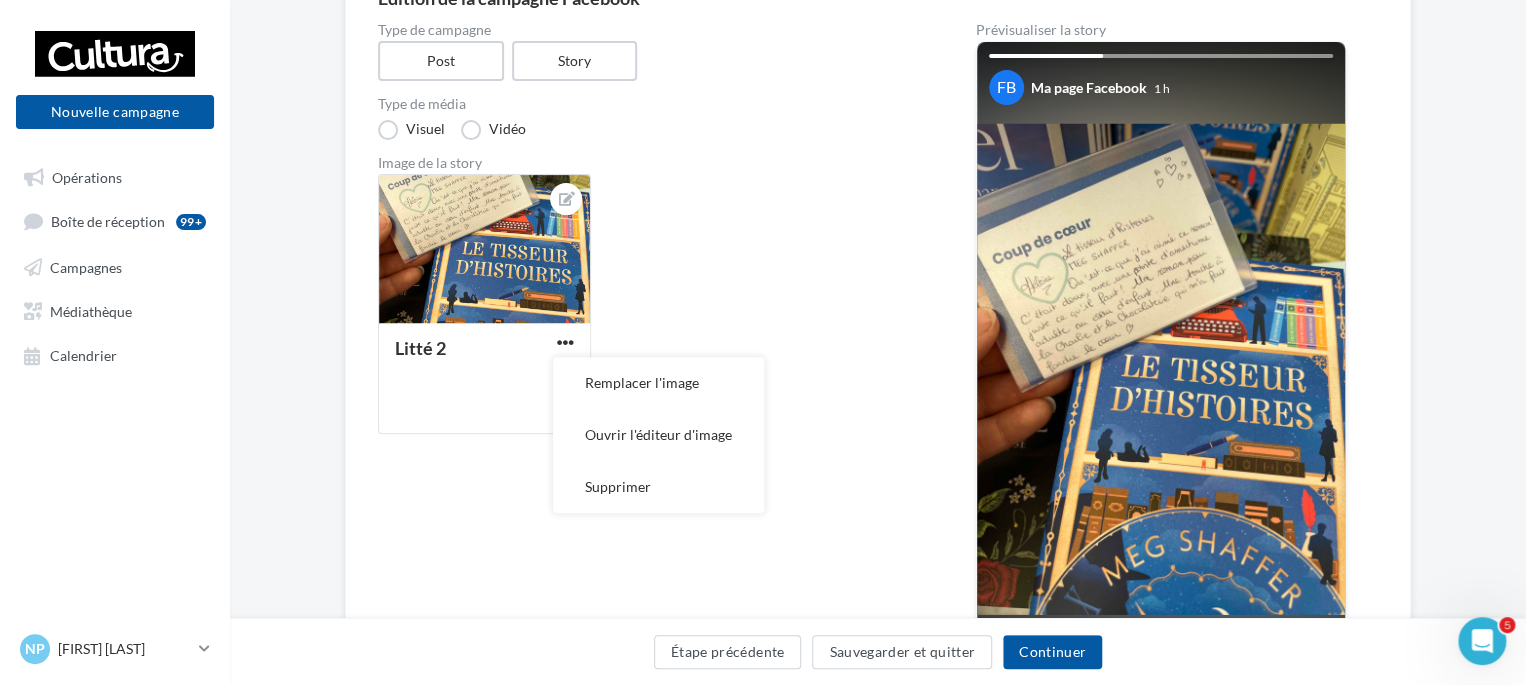 click on "Litté 2
Remplacer l'image
Ouvrir l'éditeur d'image
Supprimer" at bounding box center [653, 312] 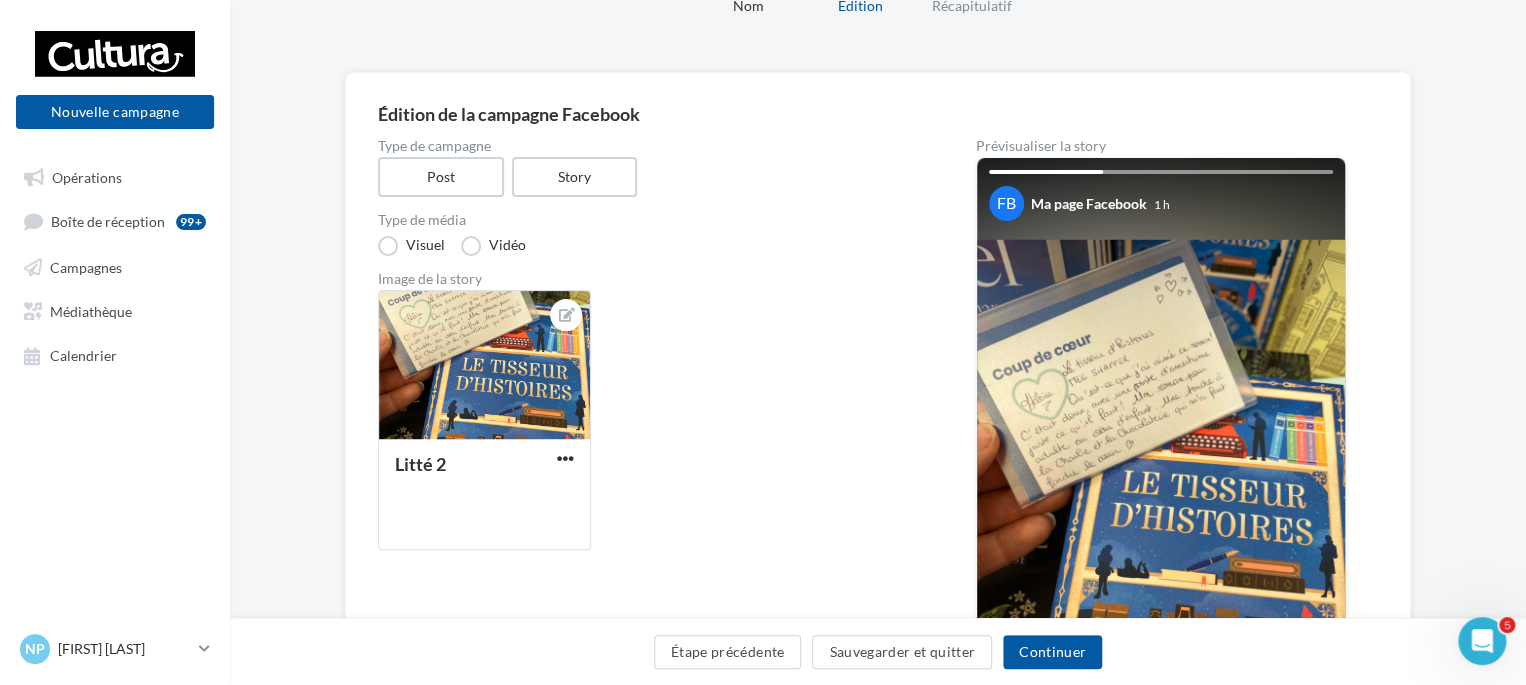 scroll, scrollTop: 27, scrollLeft: 0, axis: vertical 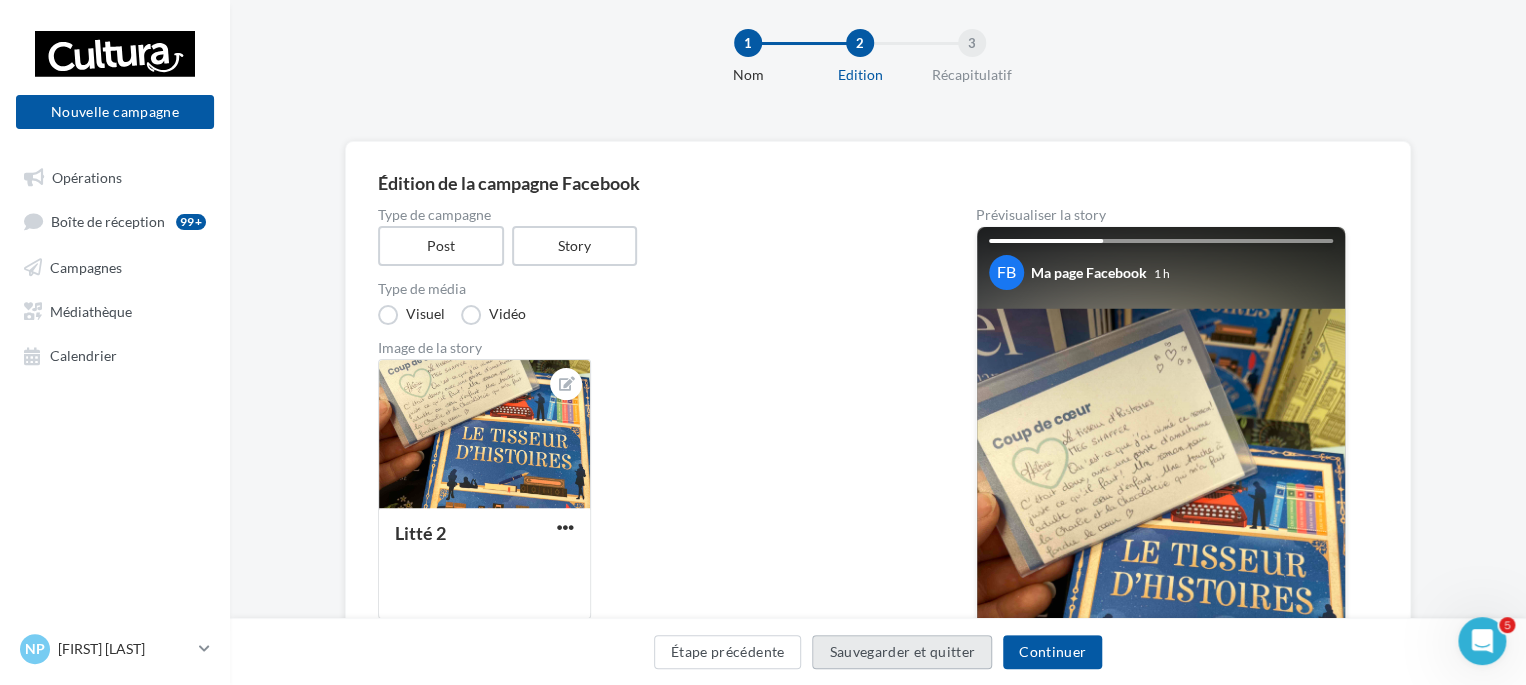 click on "Sauvegarder et quitter" at bounding box center (902, 652) 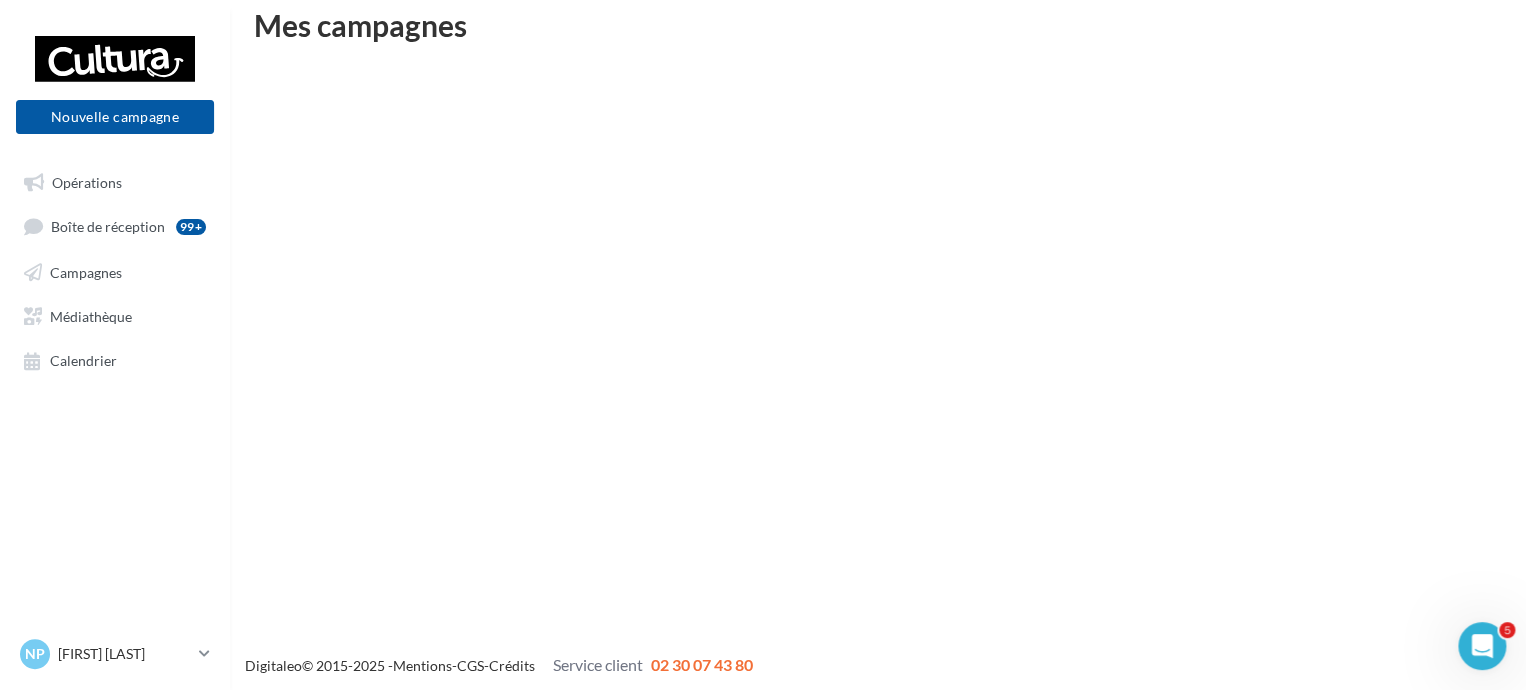 scroll, scrollTop: 32, scrollLeft: 0, axis: vertical 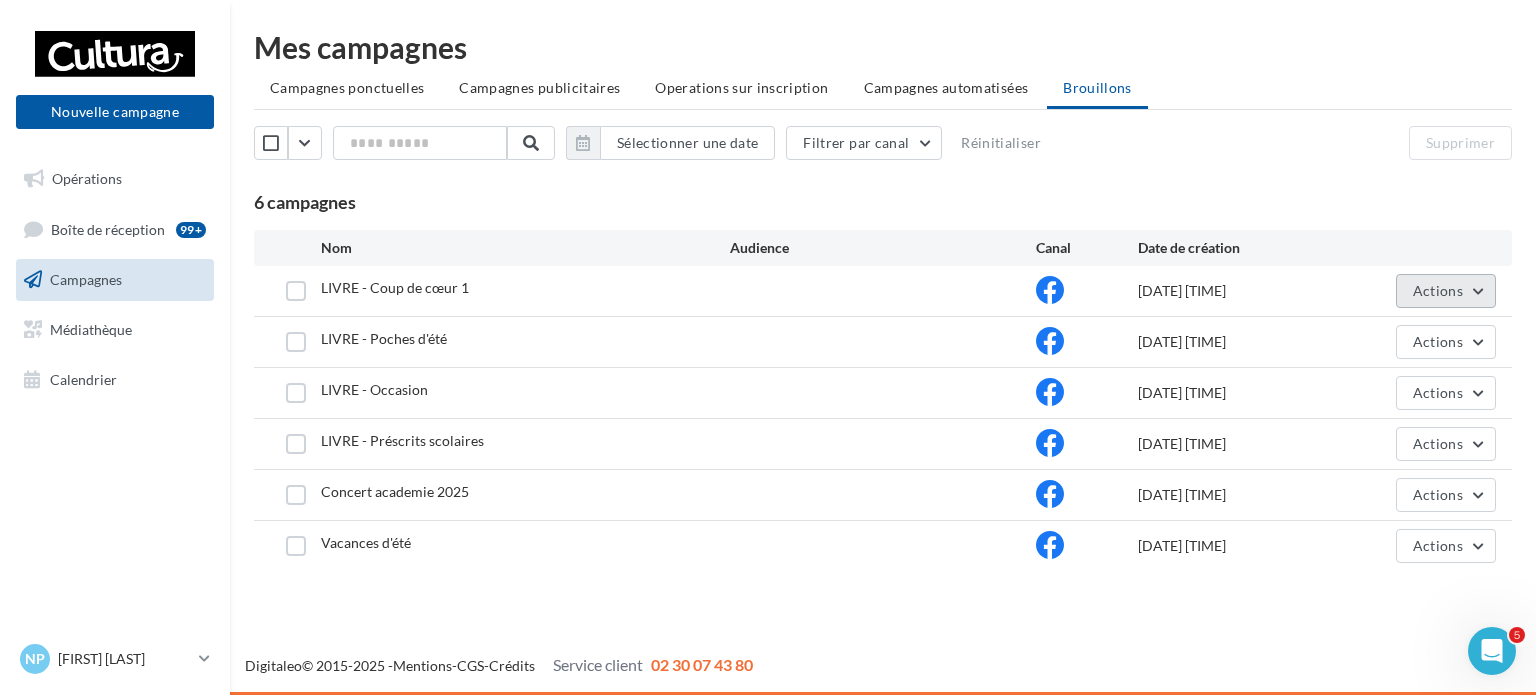 click on "Actions" at bounding box center (1438, 290) 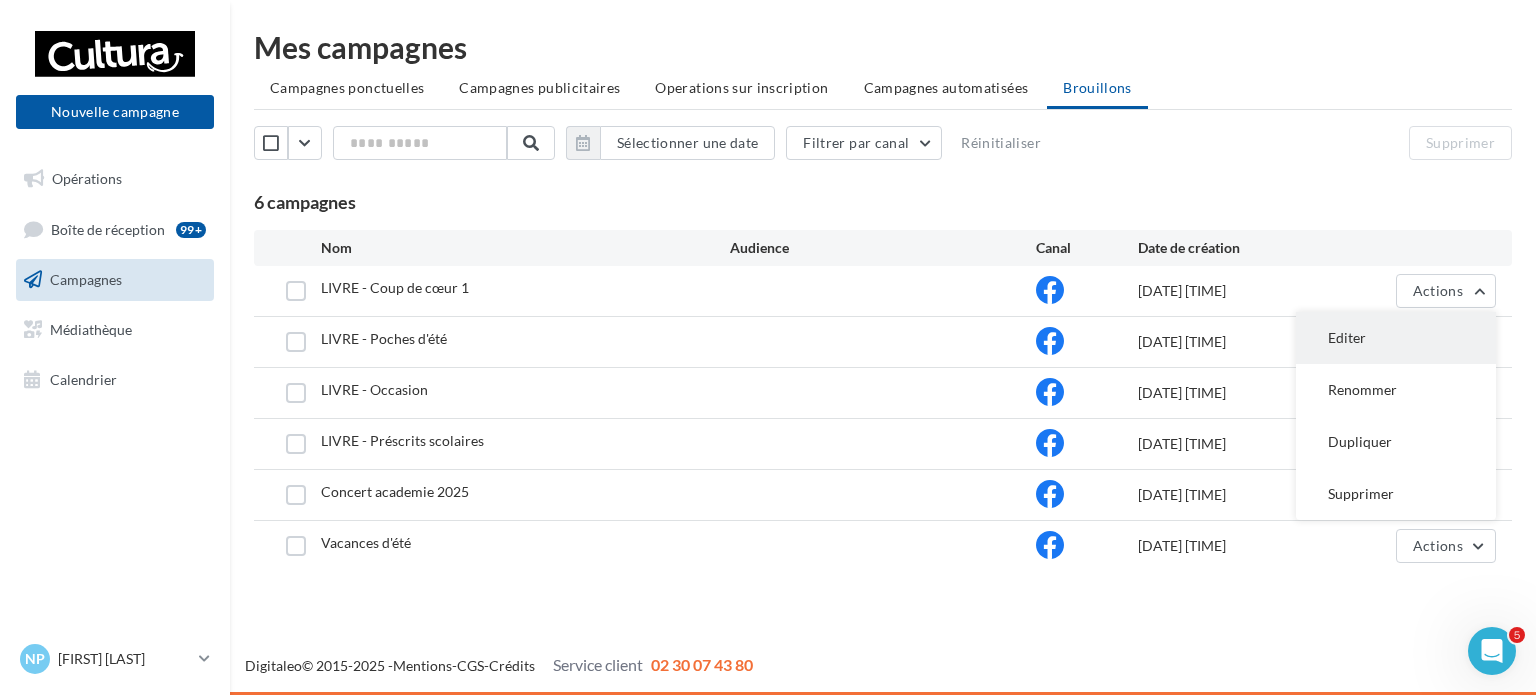 click on "Editer" at bounding box center (1396, 338) 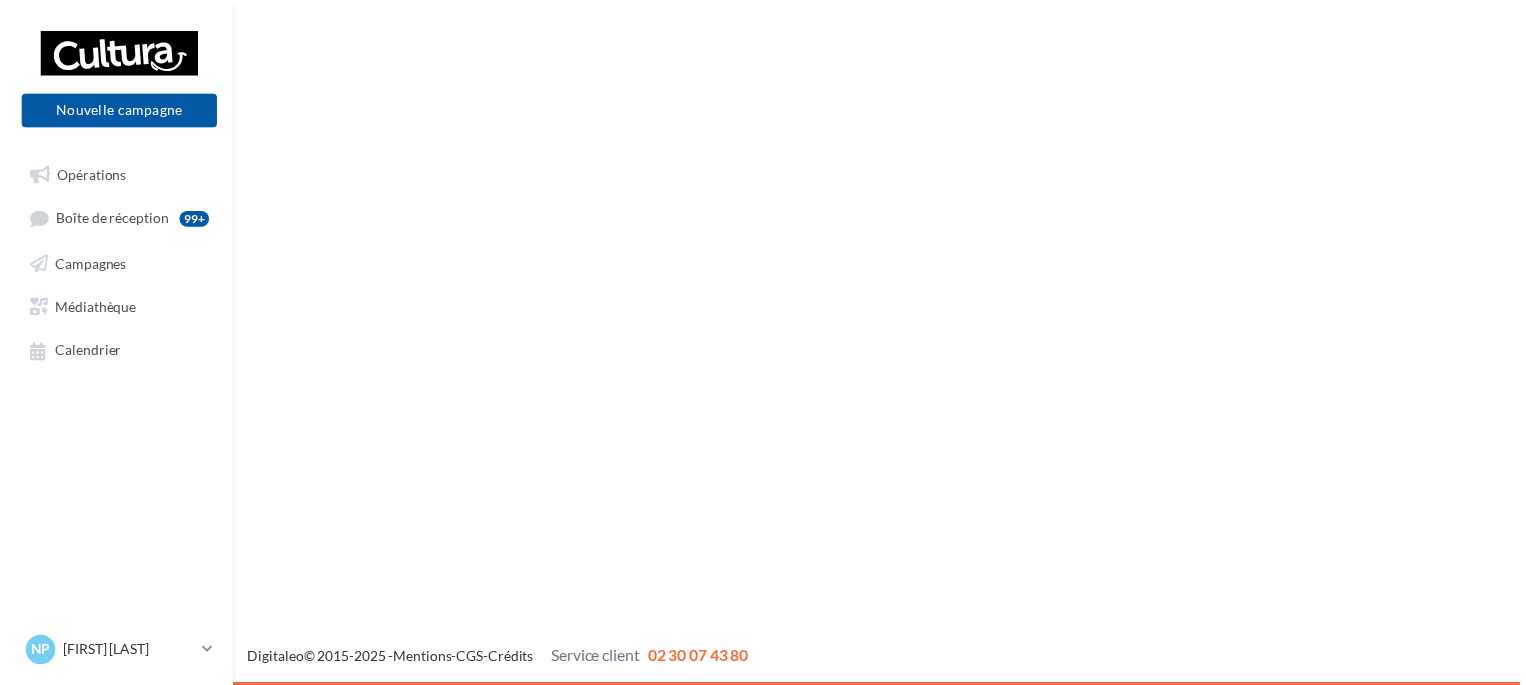 scroll, scrollTop: 0, scrollLeft: 0, axis: both 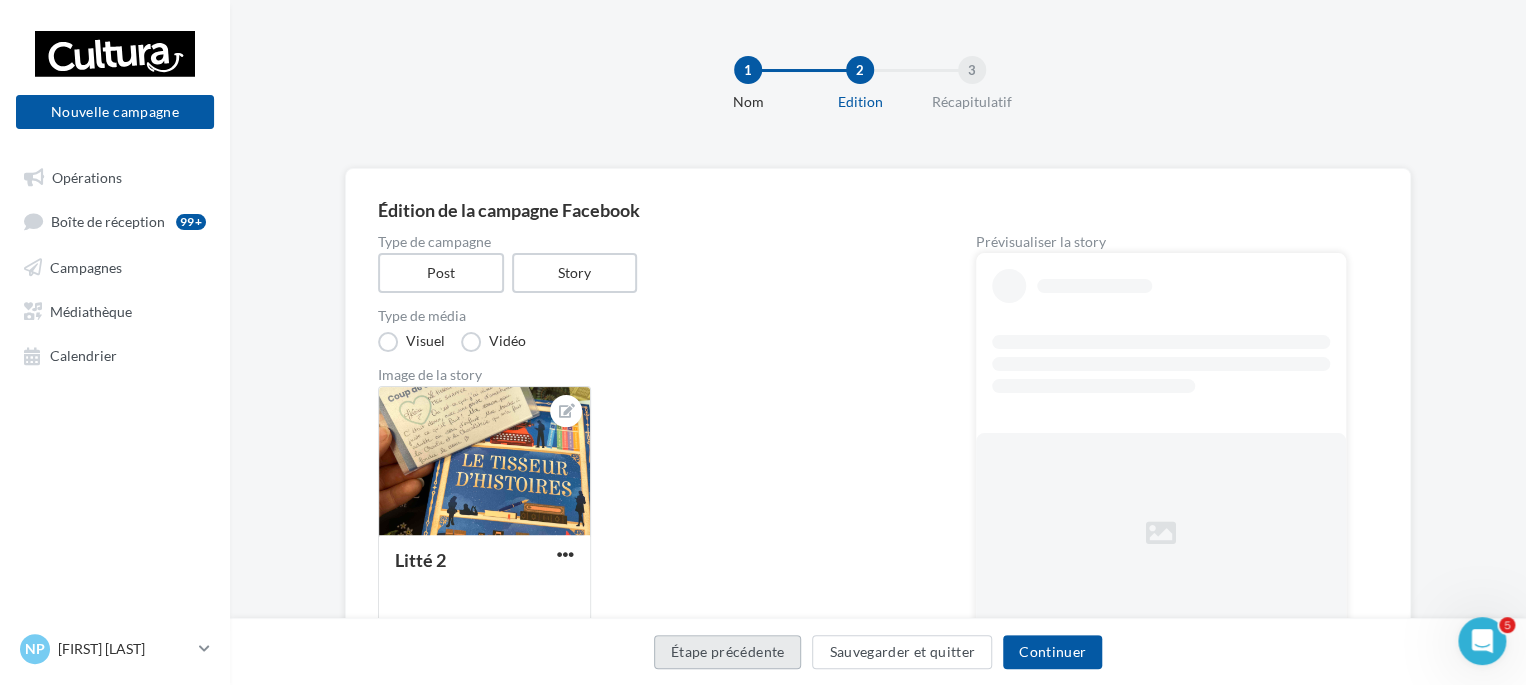click on "Étape précédente" at bounding box center (728, 652) 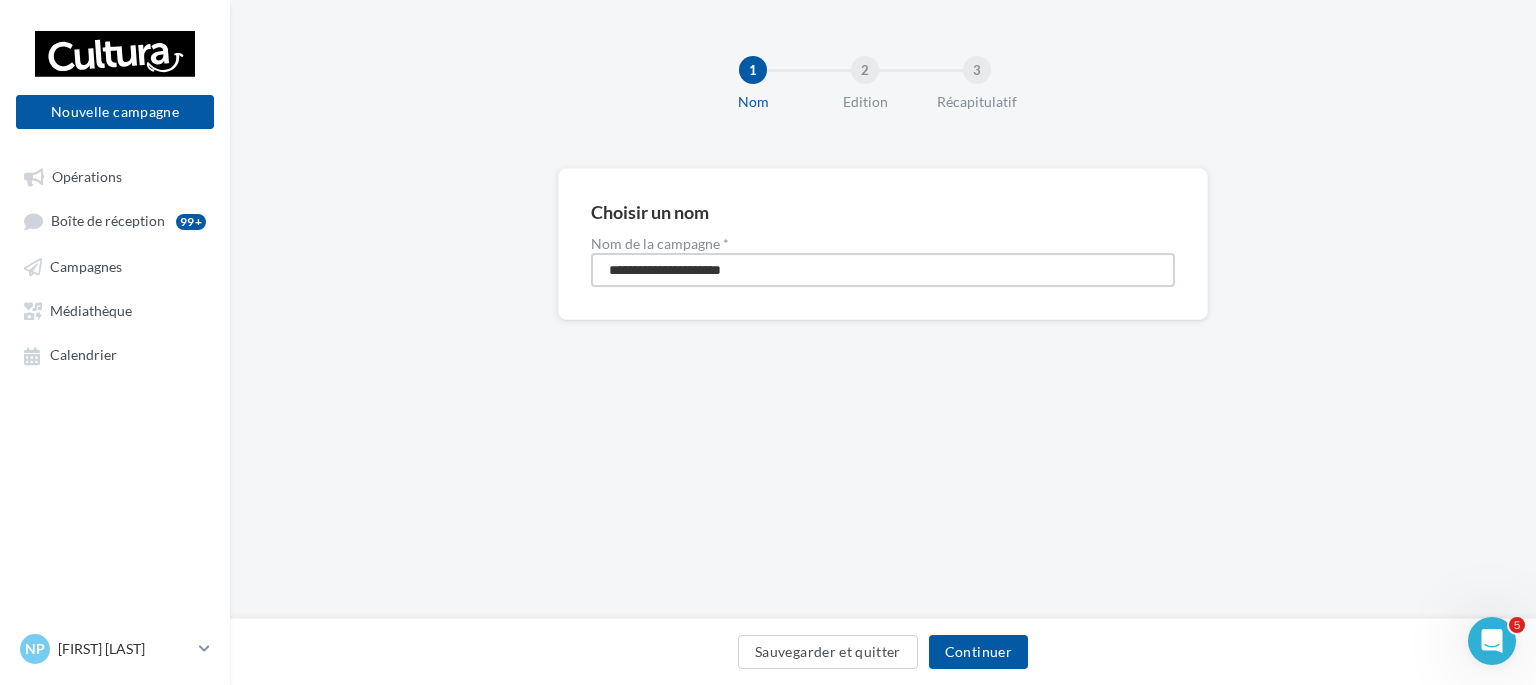 click on "**********" at bounding box center [883, 270] 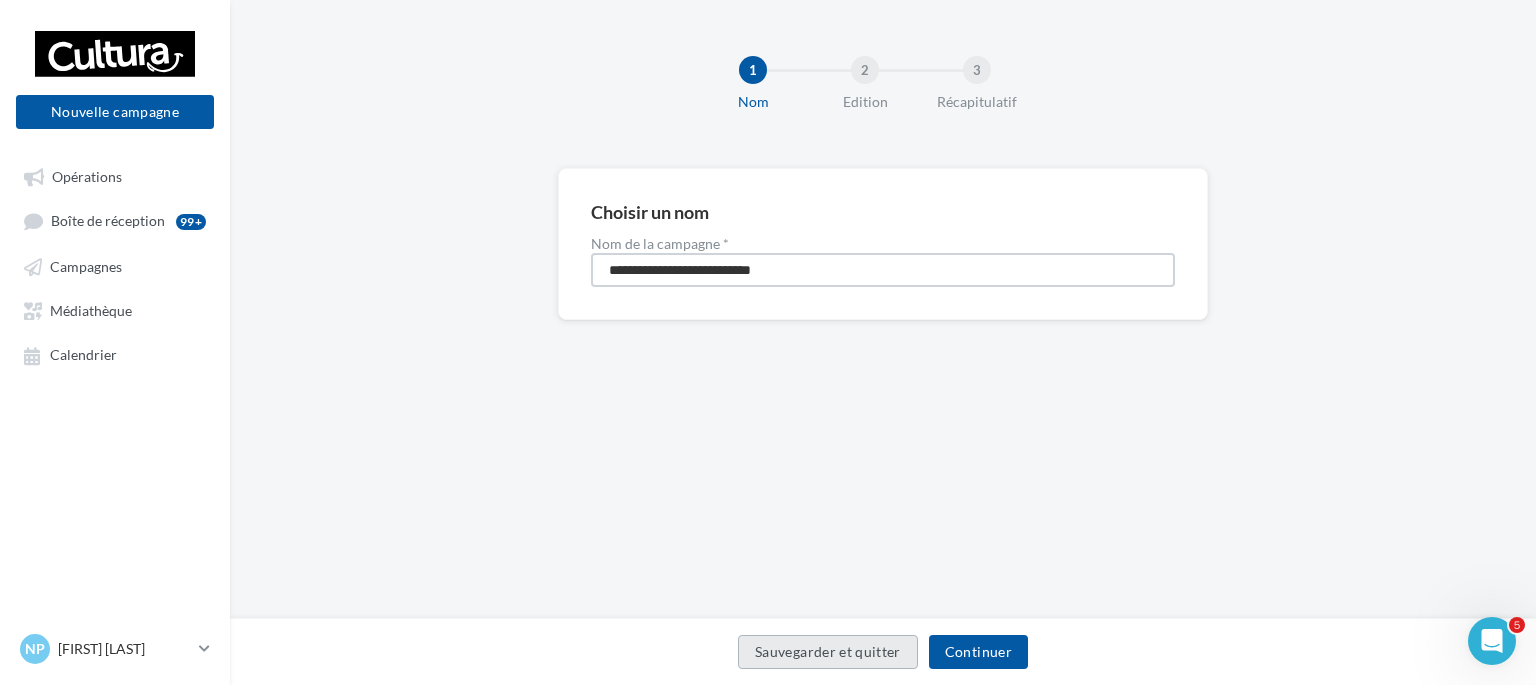 type on "**********" 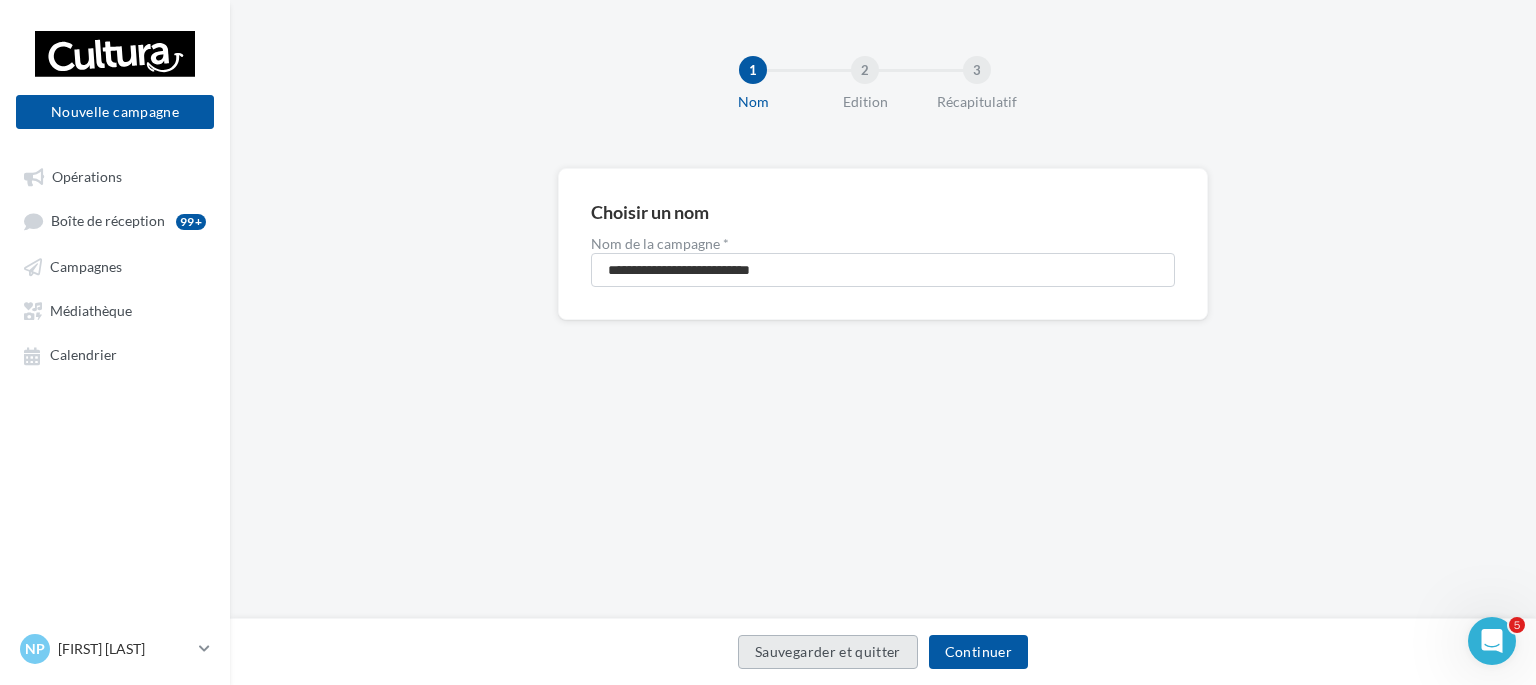 click on "Sauvegarder et quitter" at bounding box center (828, 652) 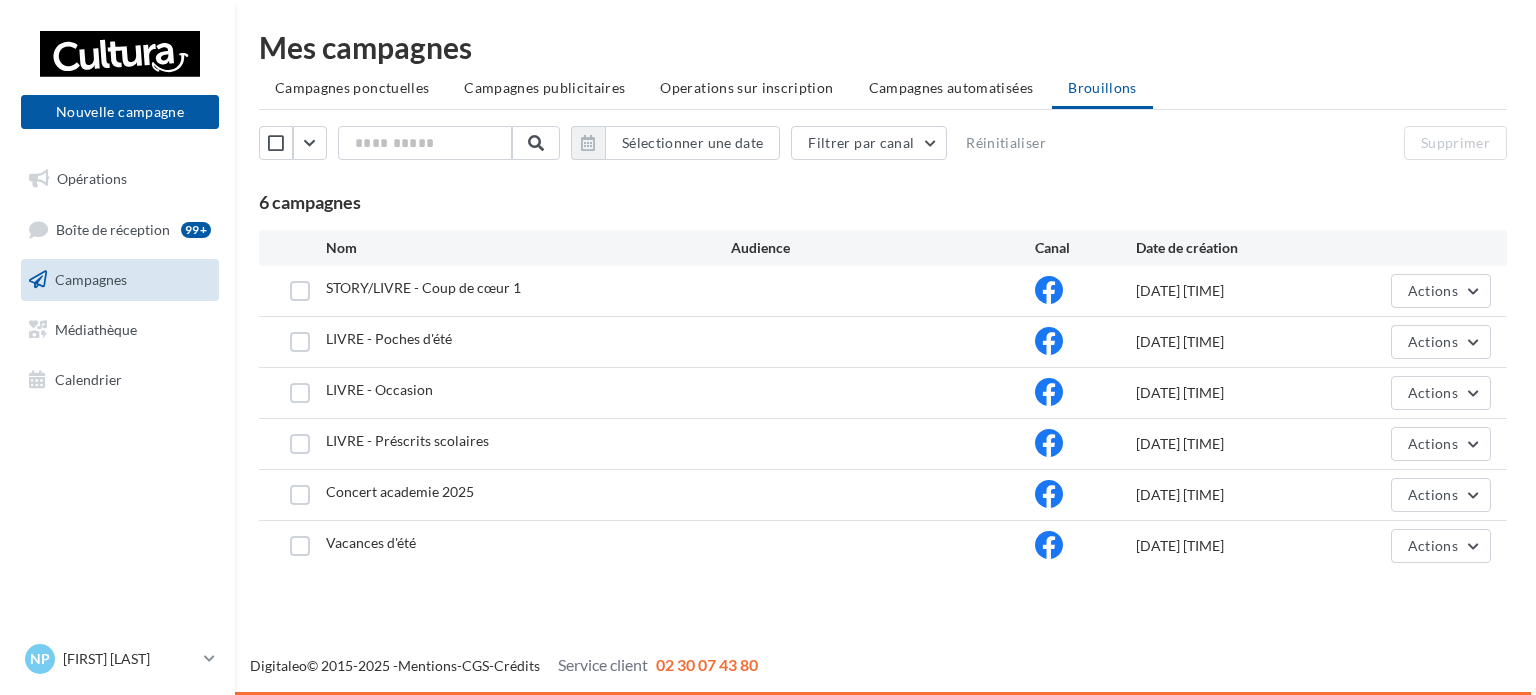 scroll, scrollTop: 0, scrollLeft: 0, axis: both 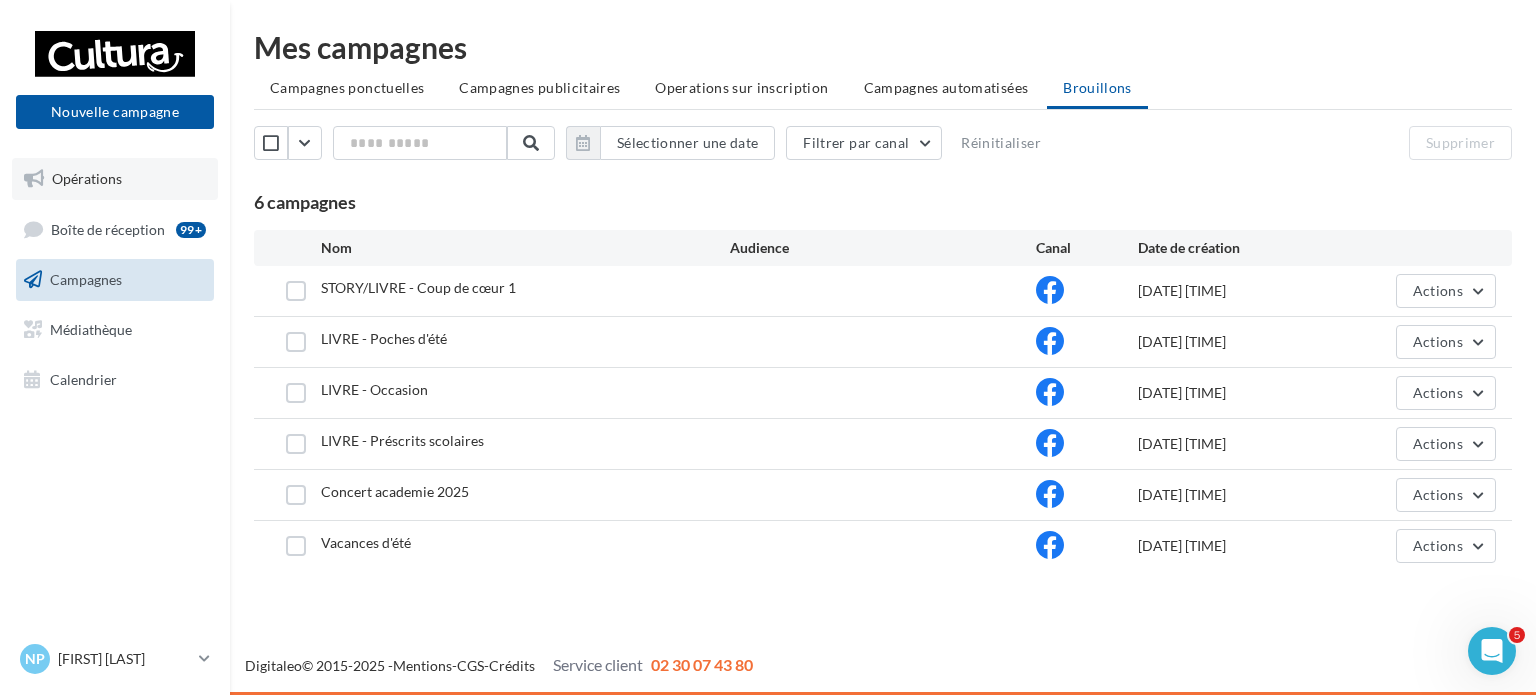 click on "Opérations" at bounding box center [87, 178] 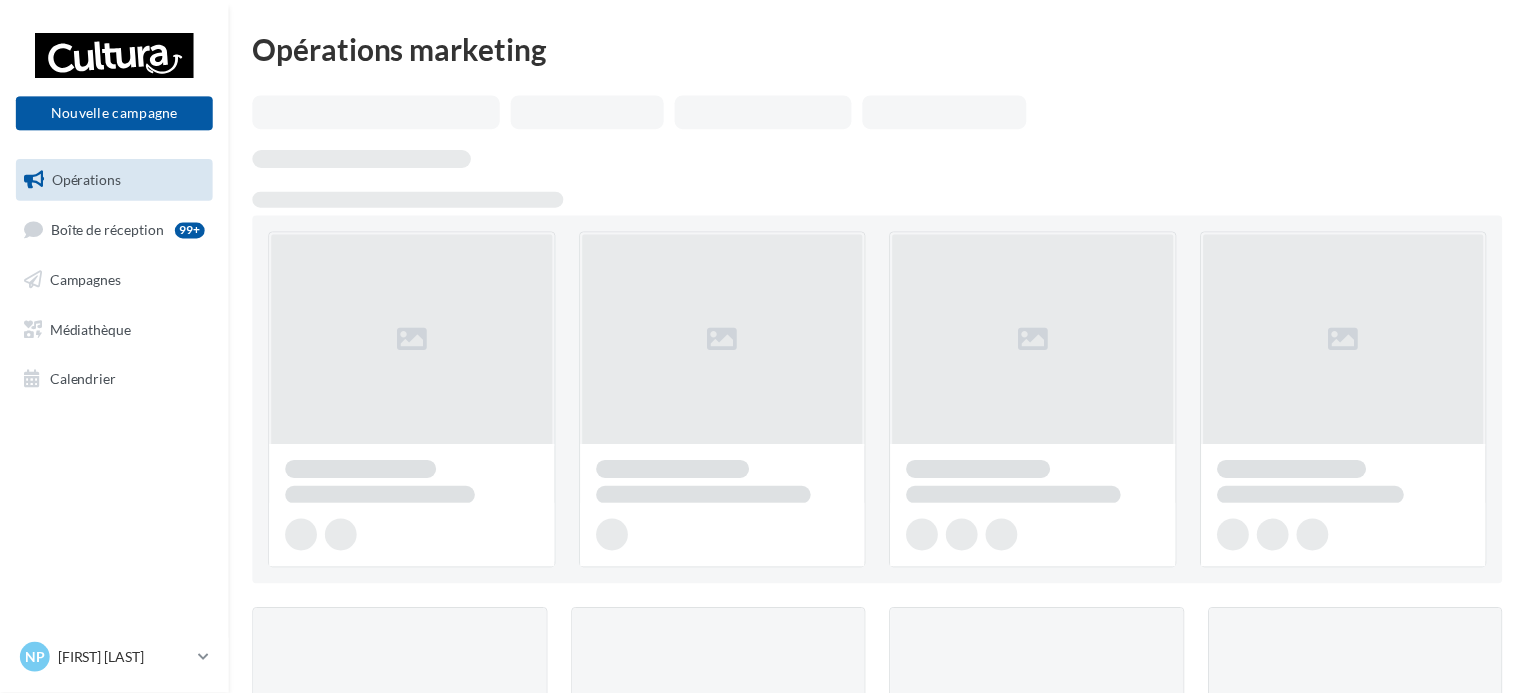 scroll, scrollTop: 0, scrollLeft: 0, axis: both 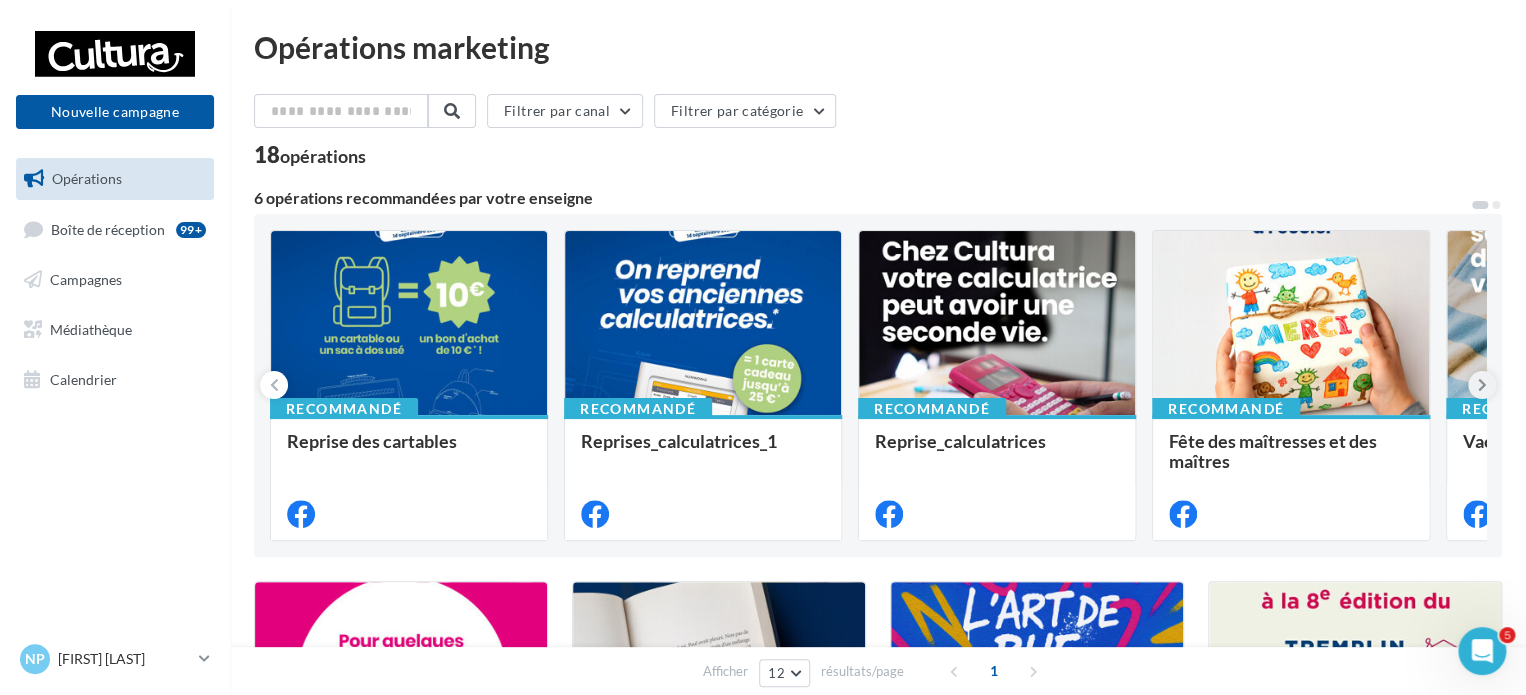 click at bounding box center (1482, 385) 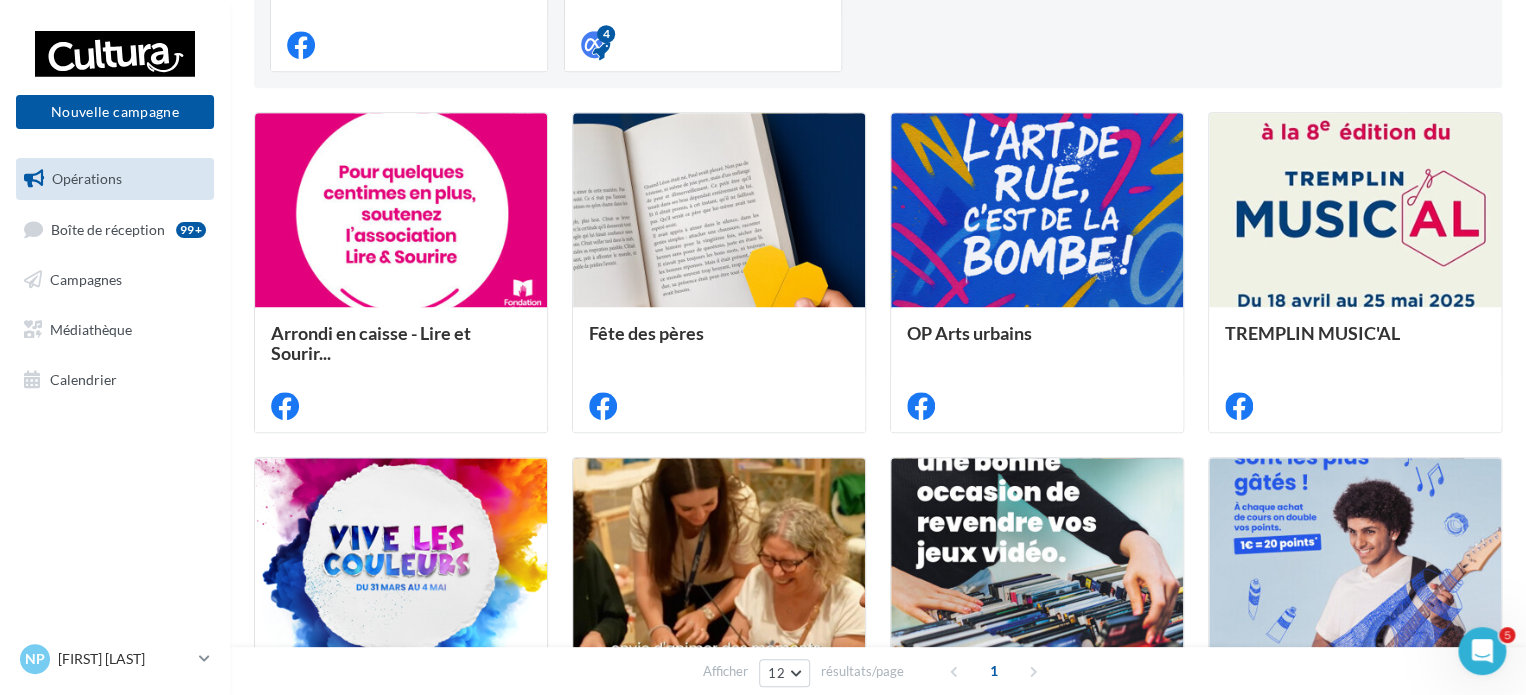 scroll, scrollTop: 0, scrollLeft: 0, axis: both 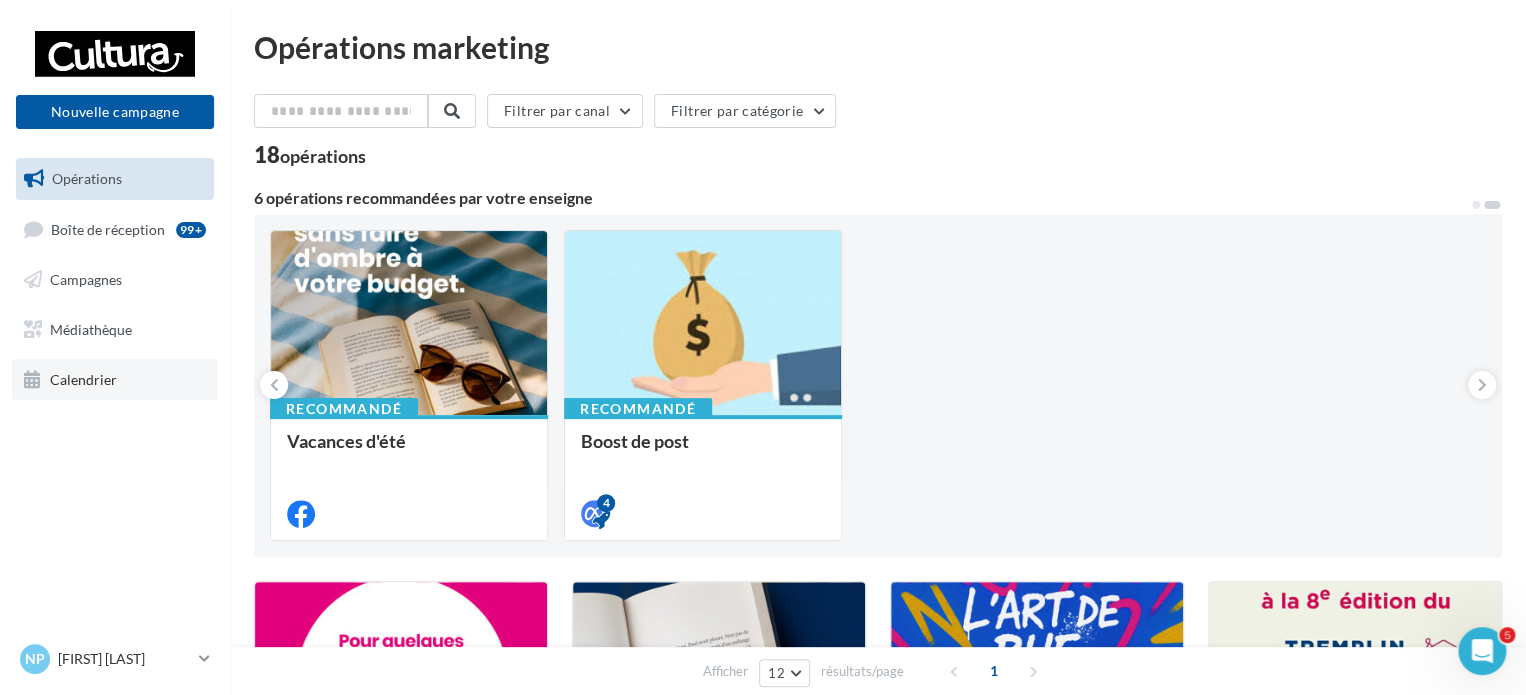 click on "Calendrier" at bounding box center (115, 380) 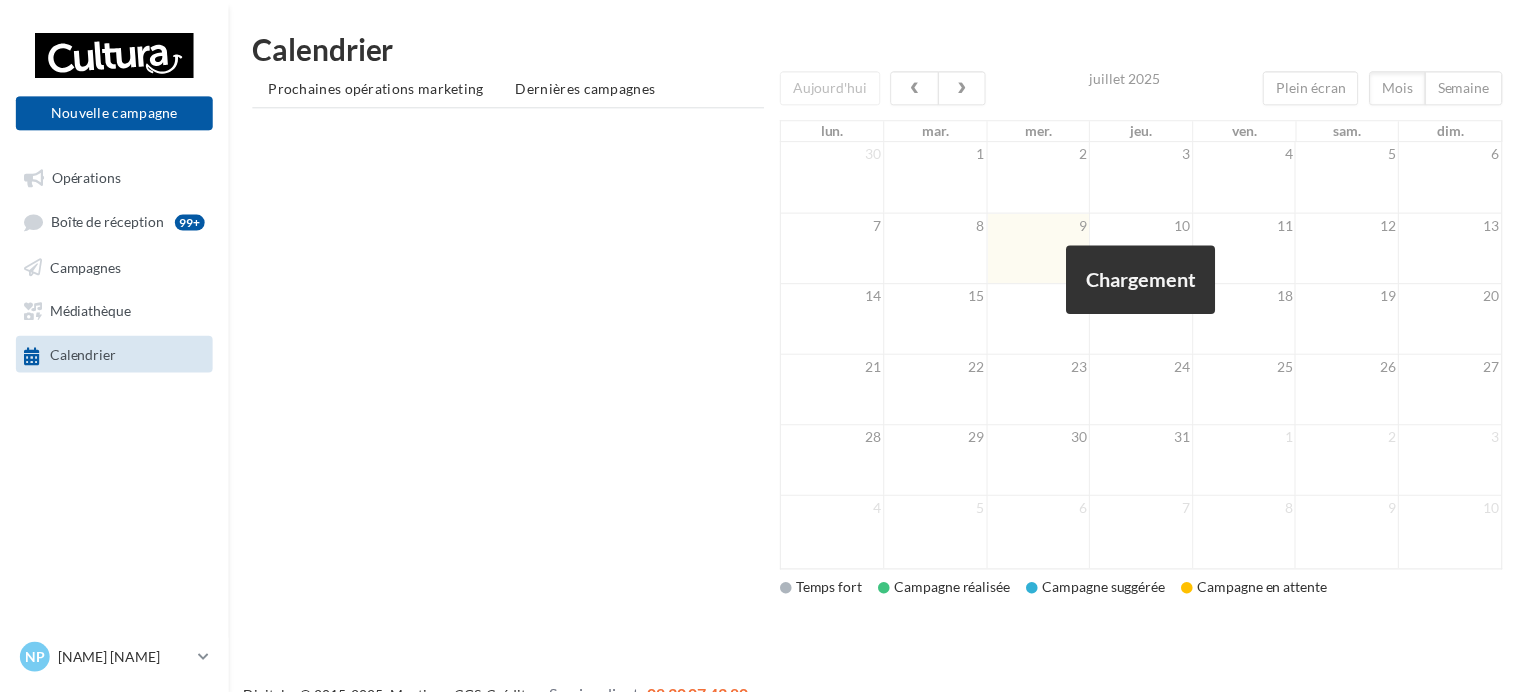 scroll, scrollTop: 0, scrollLeft: 0, axis: both 